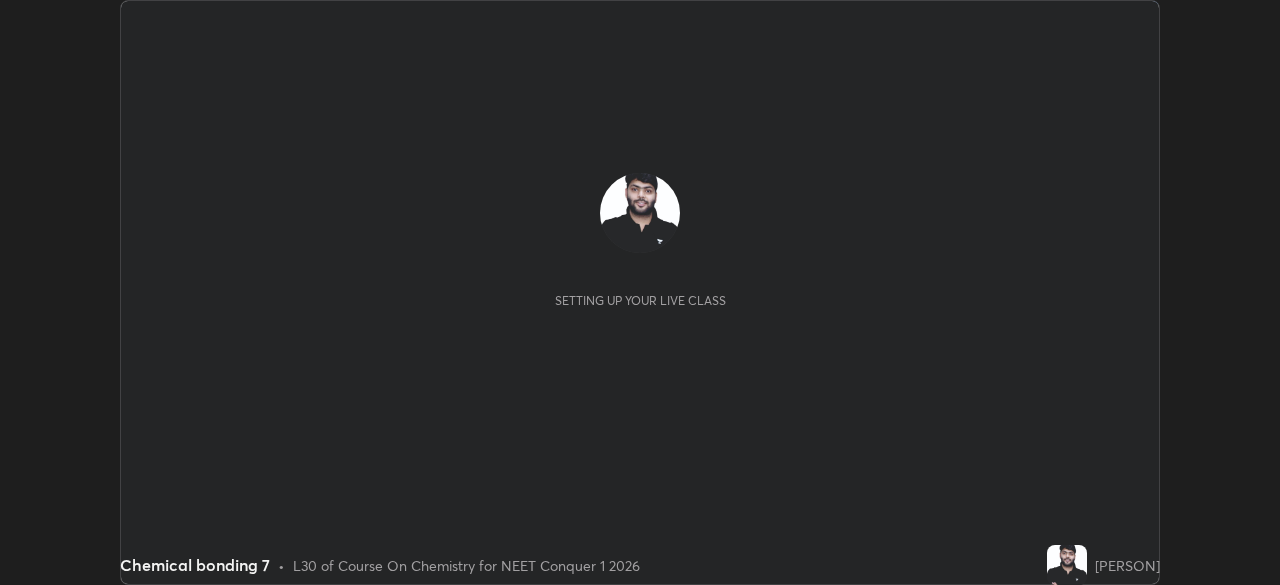 scroll, scrollTop: 0, scrollLeft: 0, axis: both 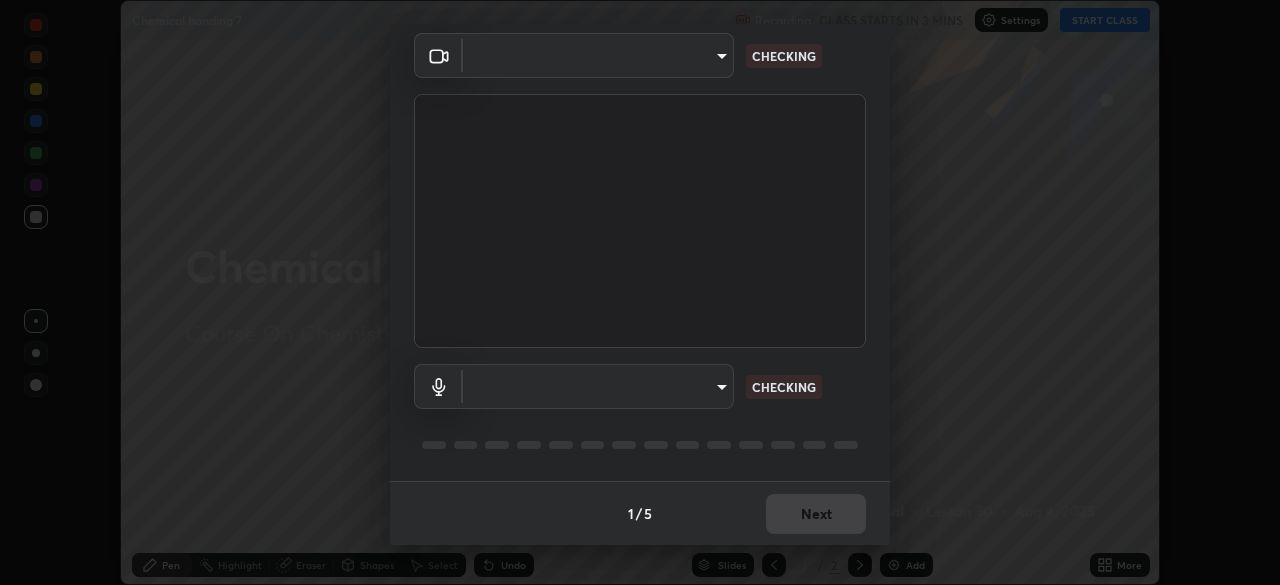 type on "b01729d45edbc9c0263969ae5aeda06708fa428b9a77102190d554404ede5bbd" 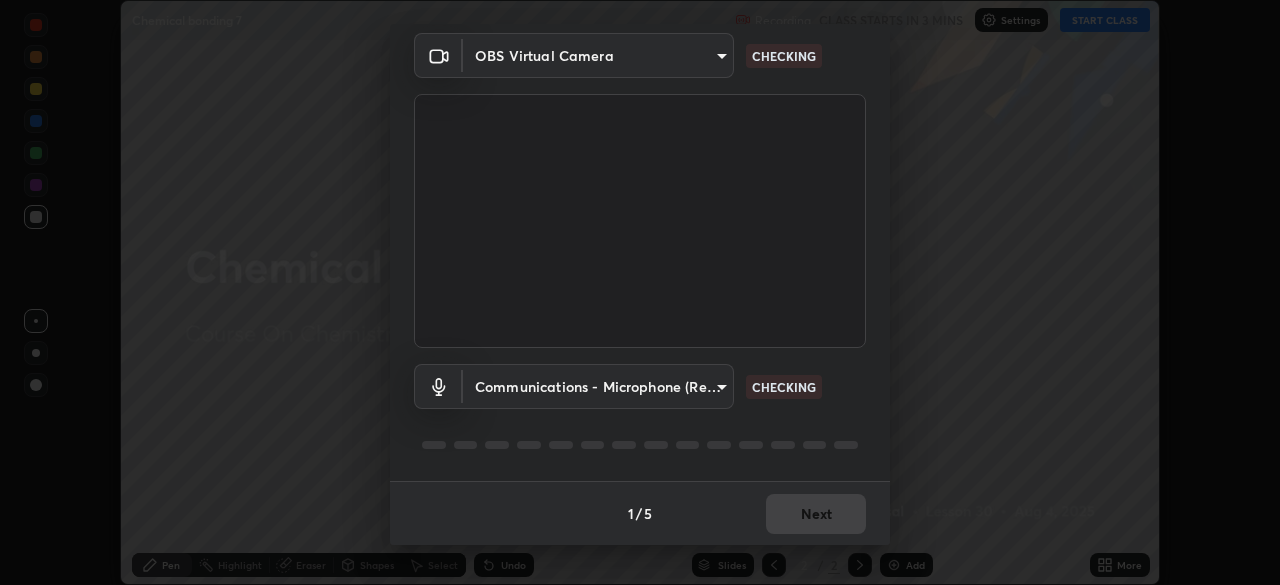 click on "Erase all Chemical bonding 7 Recording CLASS STARTS IN 3 MINS Settings START CLASS Setting up your live class Chemical bonding 7 • L30 of Course On Chemistry for NEET Conquer 1 2026 [PERSON] Pen Highlight Eraser Shapes Select Undo Slides 2 / 2 Add More No doubts shared Encourage your learners to ask a doubt for better clarity Report an issue Reason for reporting Buffering Chat not working Audio - Video sync issue Educator video quality low ​ Attach an image Report Media settings OBS Virtual Camera [HASH] CHECKING Communications - Microphone (Realtek High Definition Audio) communications CHECKING 1 / 5 Next" at bounding box center (640, 292) 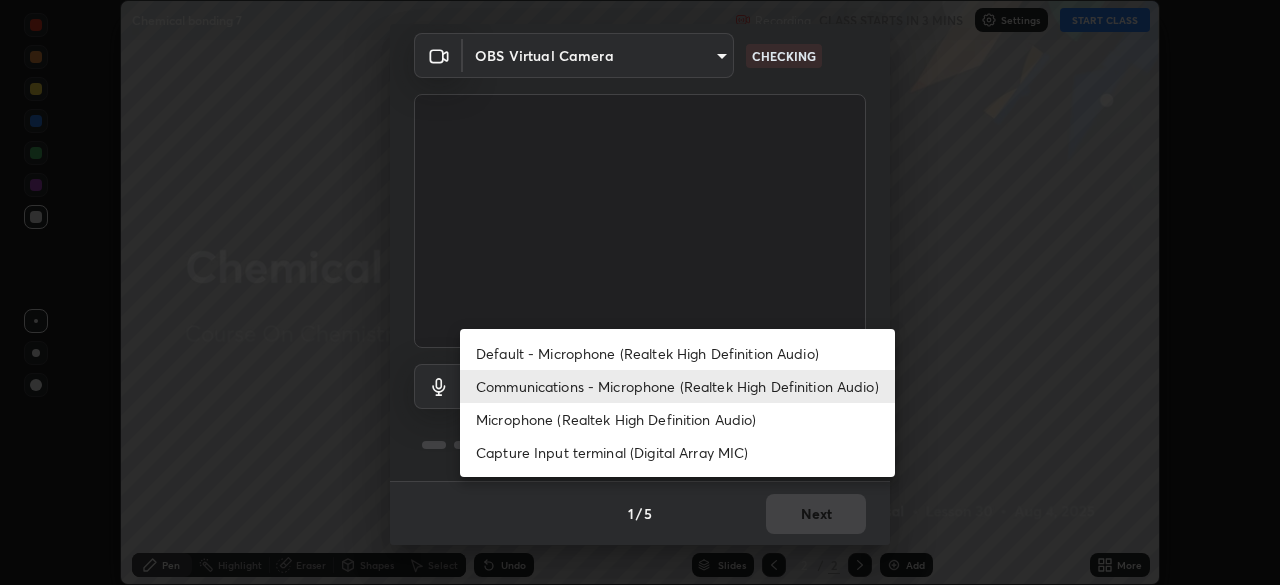 click on "Default - Microphone (Realtek High Definition Audio)" at bounding box center (677, 353) 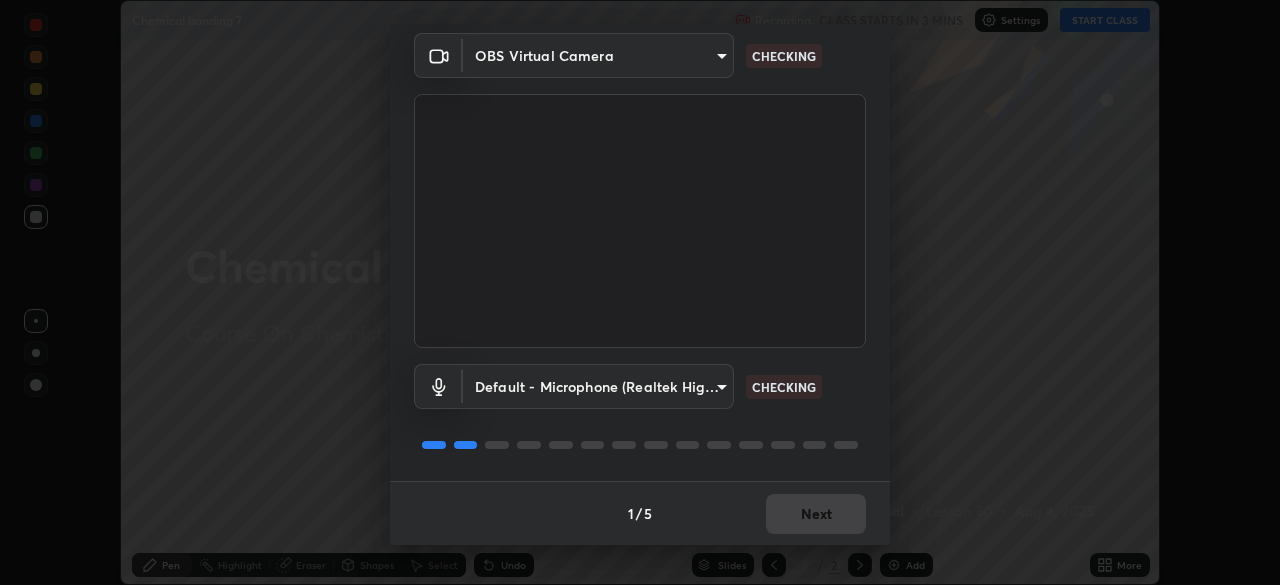 click on "Erase all Chemical bonding 7 Recording CLASS STARTS IN 3 MINS Settings START CLASS Setting up your live class Chemical bonding 7 • L30 of Course On Chemistry for NEET Conquer 1 2026 [PERSON] Pen Highlight Eraser Shapes Select Undo Slides 2 / 2 Add More No doubts shared Encourage your learners to ask a doubt for better clarity Report an issue Reason for reporting Buffering Chat not working Audio - Video sync issue Educator video quality low ​ Attach an image Report Media settings OBS Virtual Camera [HASH] CHECKING Default - Microphone (Realtek High Definition Audio) default CHECKING 1 / 5 Next" at bounding box center (640, 292) 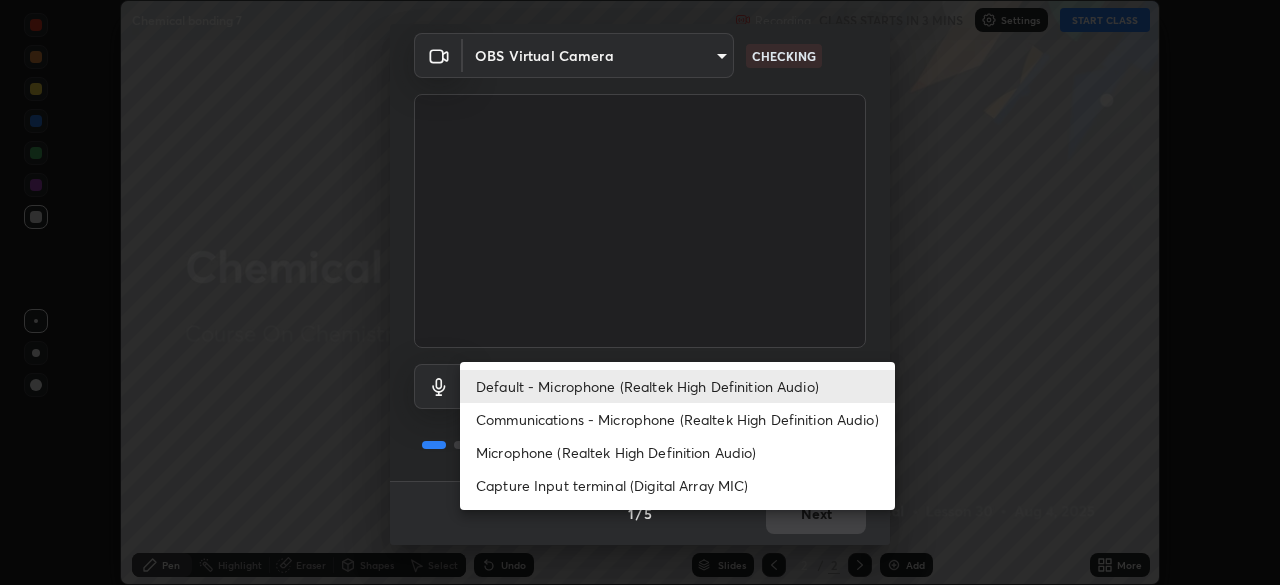 click on "Communications - Microphone (Realtek High Definition Audio)" at bounding box center (677, 419) 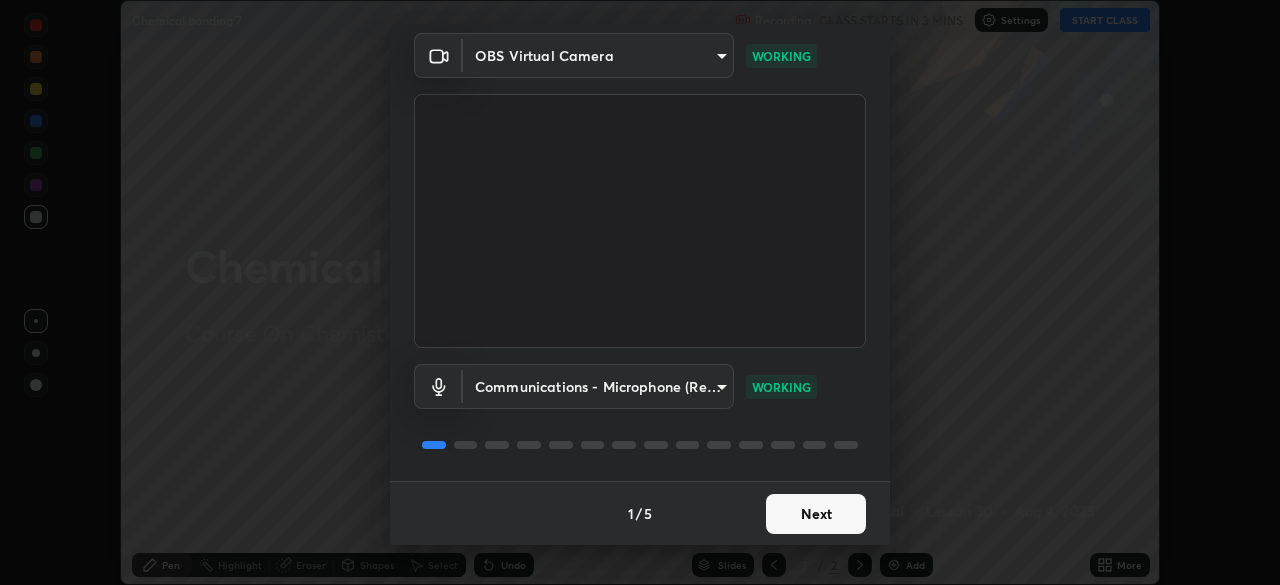 click on "Next" at bounding box center (816, 514) 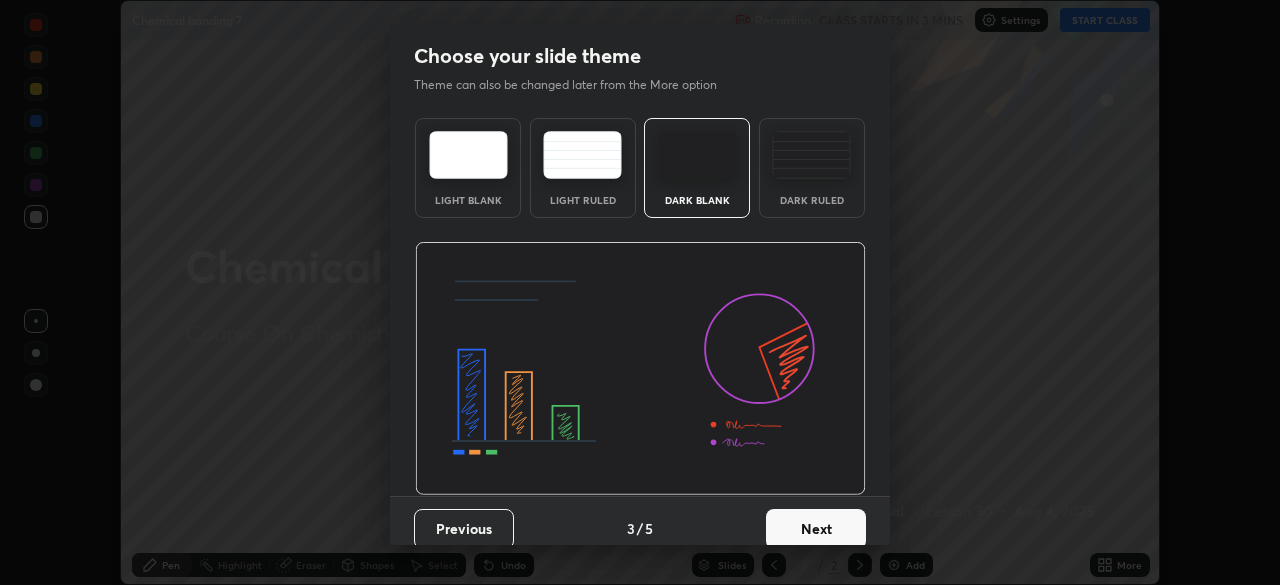 click on "Next" at bounding box center [816, 529] 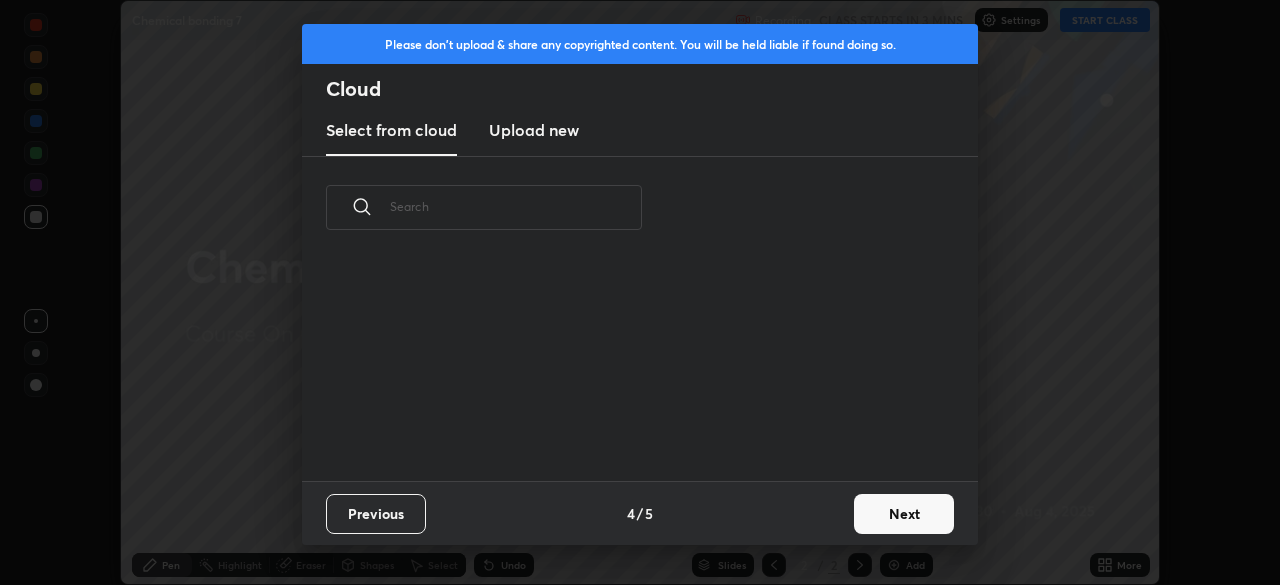 click on "Previous 4 / 5 Next" at bounding box center [640, 513] 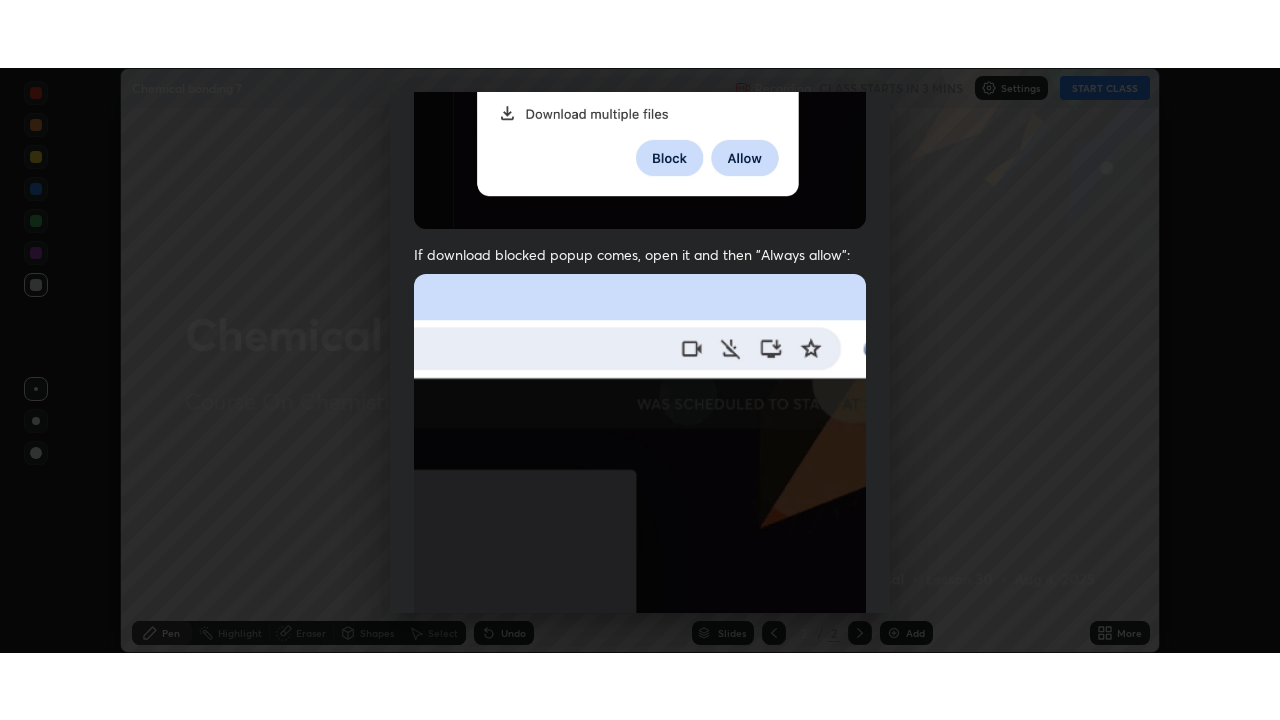 scroll, scrollTop: 479, scrollLeft: 0, axis: vertical 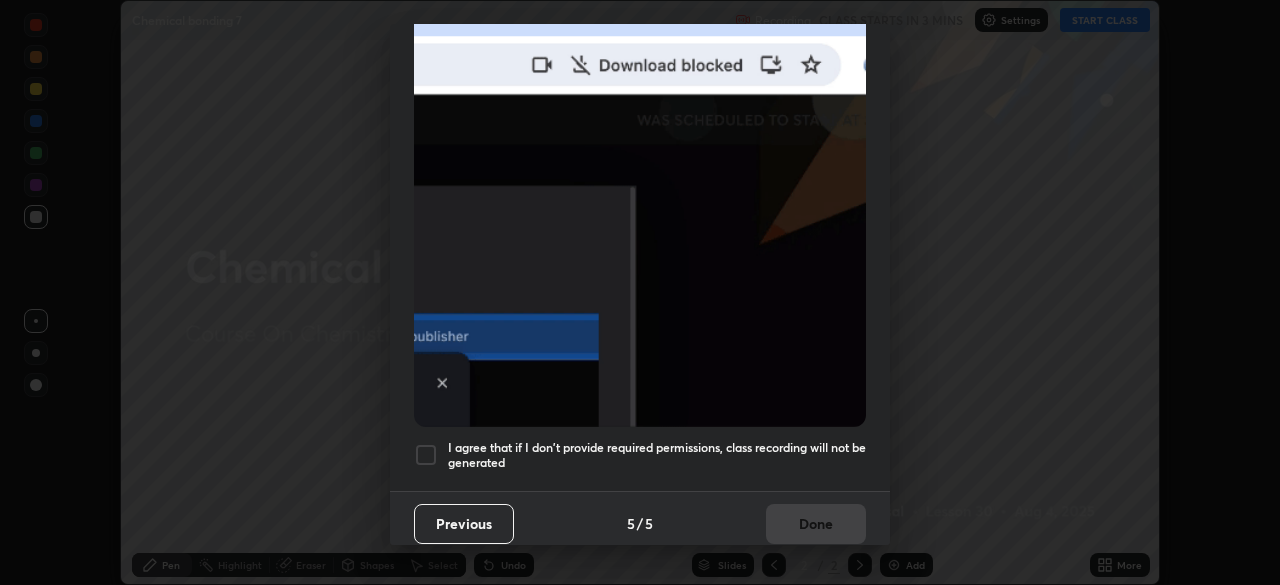 click on "I agree that if I don't provide required permissions, class recording will not be generated" at bounding box center [657, 455] 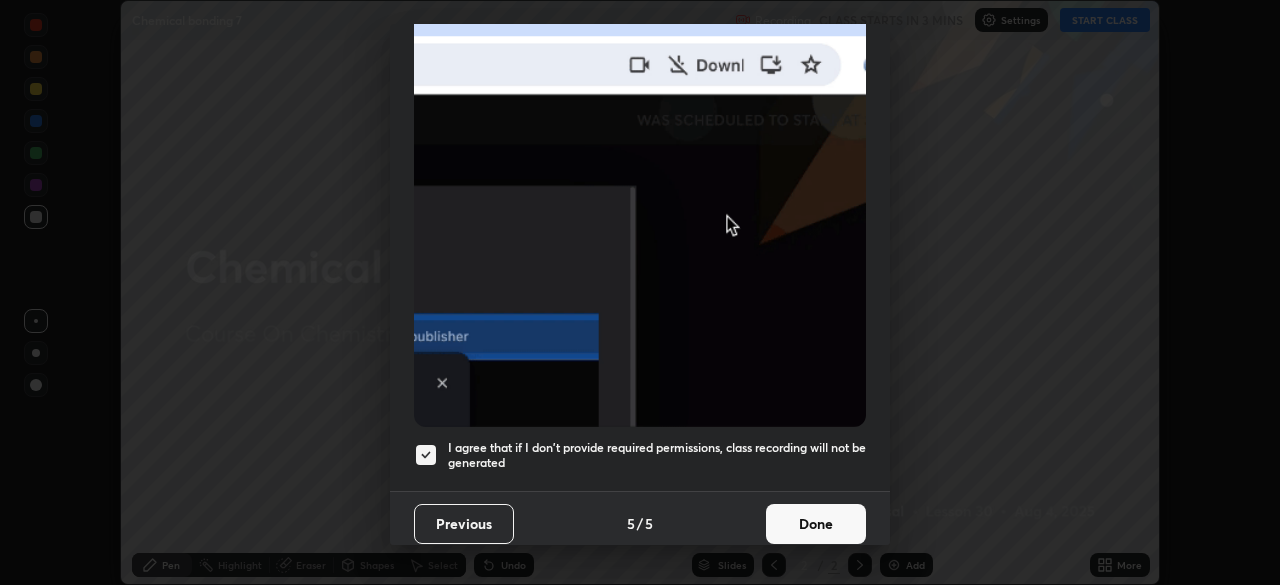 click on "Done" at bounding box center [816, 524] 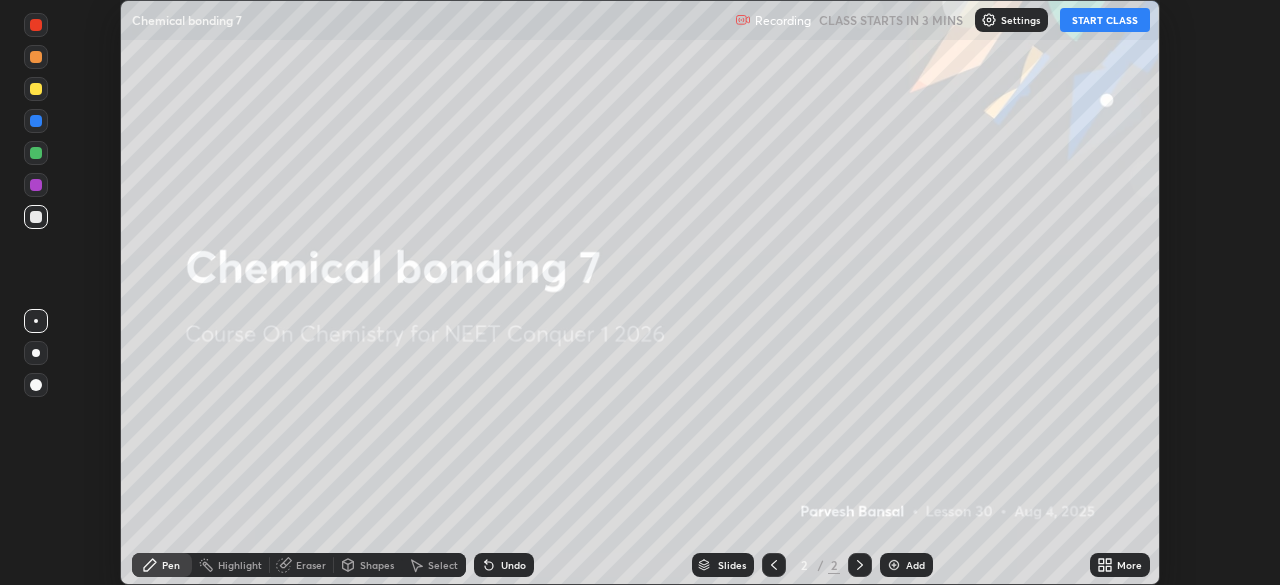 click 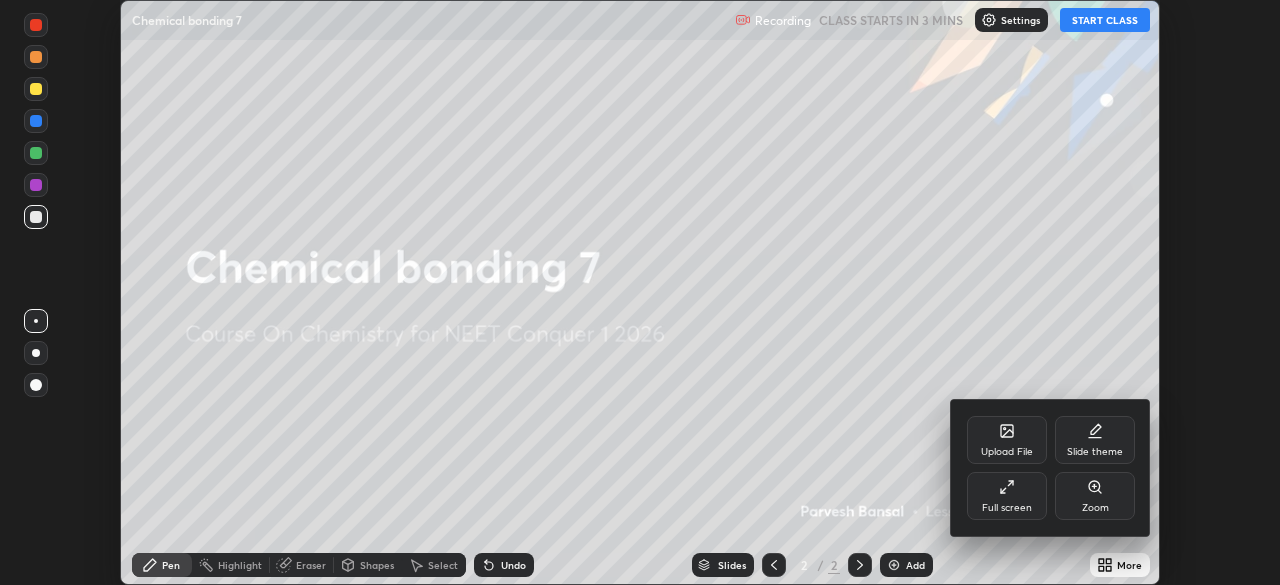 click on "Full screen" at bounding box center (1007, 496) 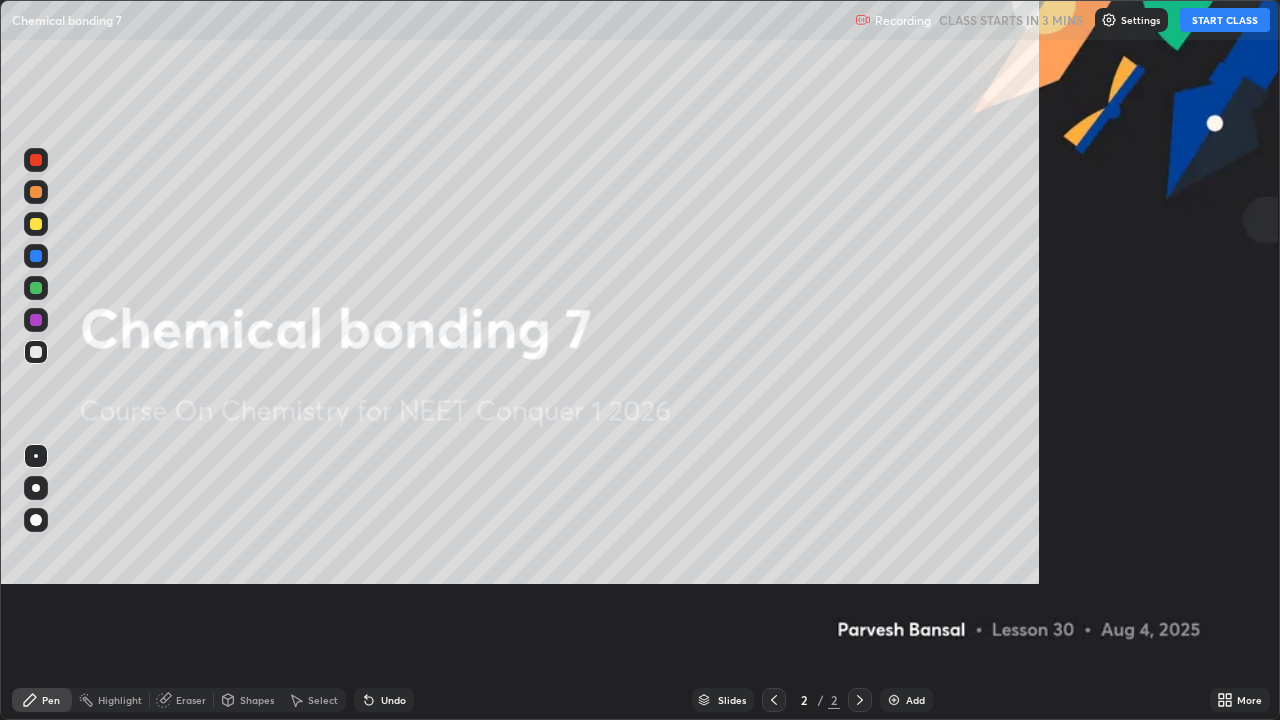 scroll, scrollTop: 99280, scrollLeft: 98720, axis: both 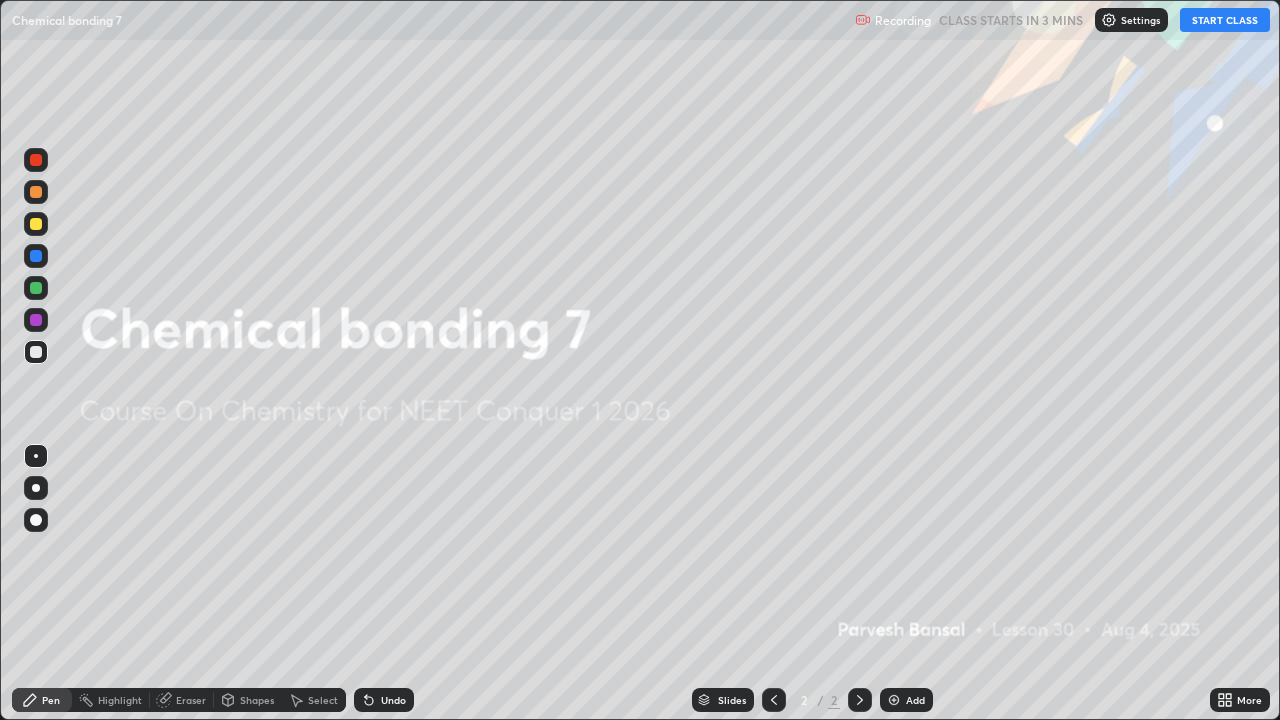 click on "START CLASS" at bounding box center [1225, 20] 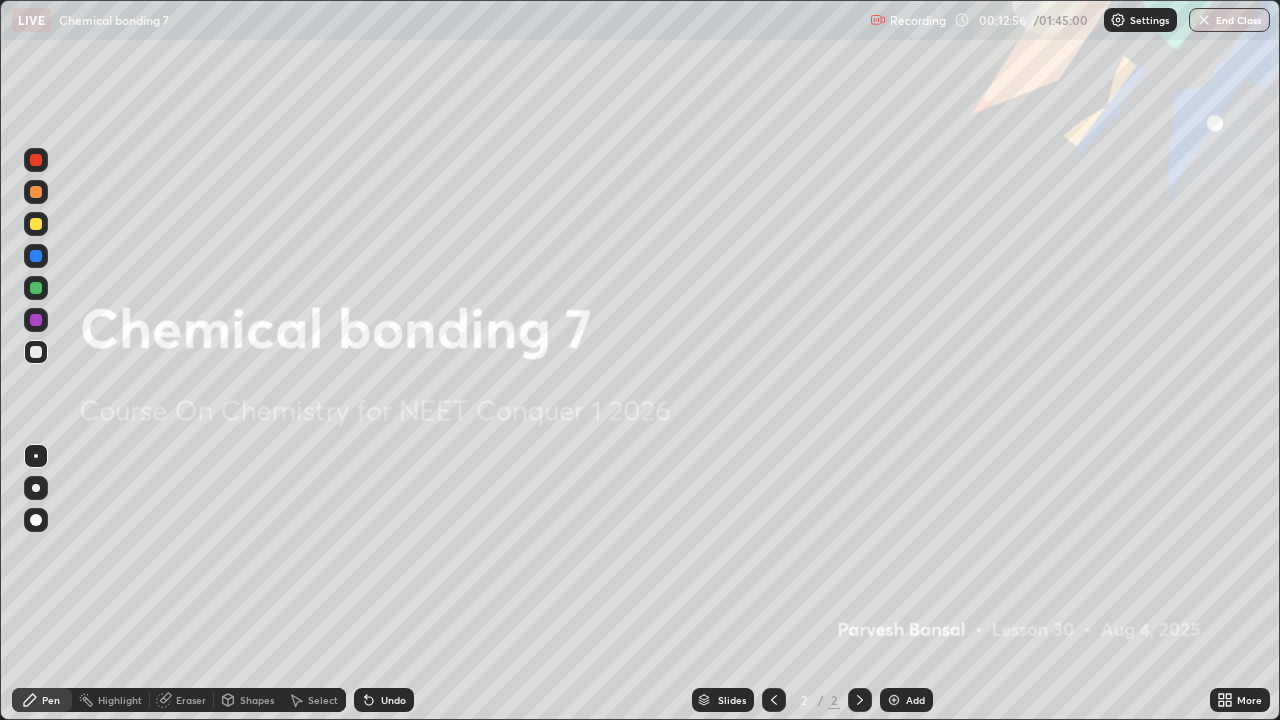 click at bounding box center [36, 224] 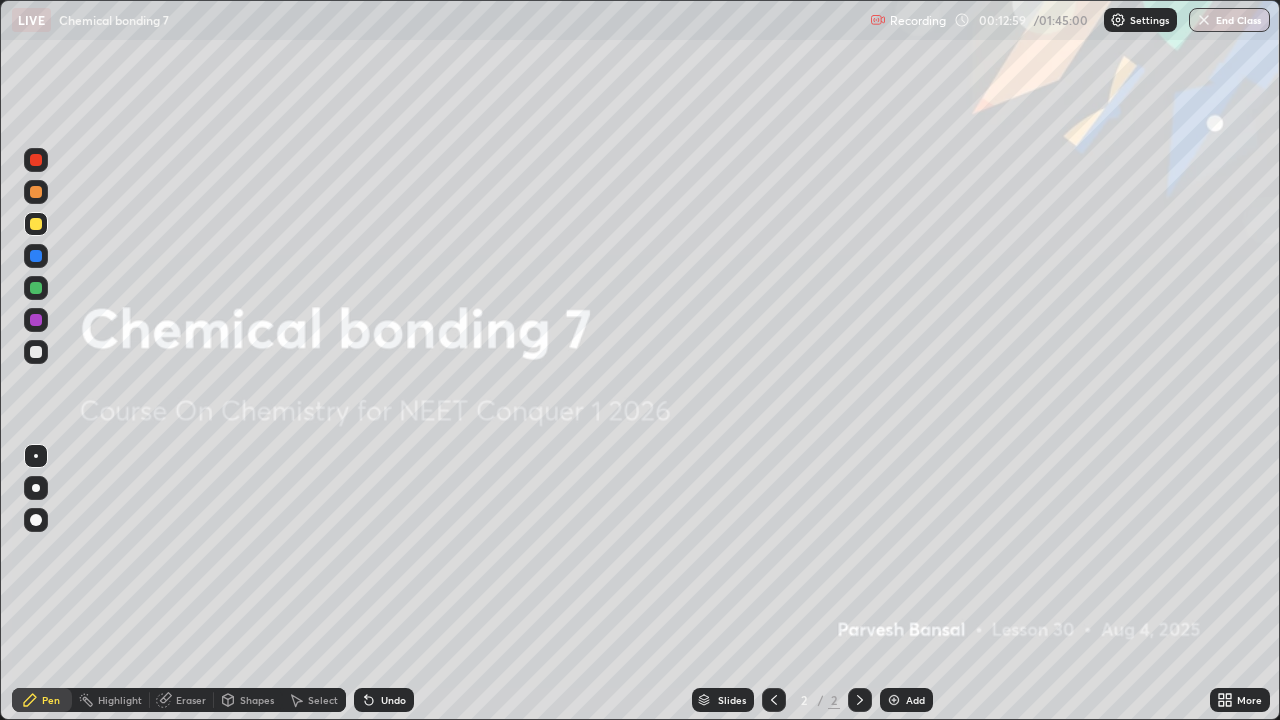 click at bounding box center [36, 224] 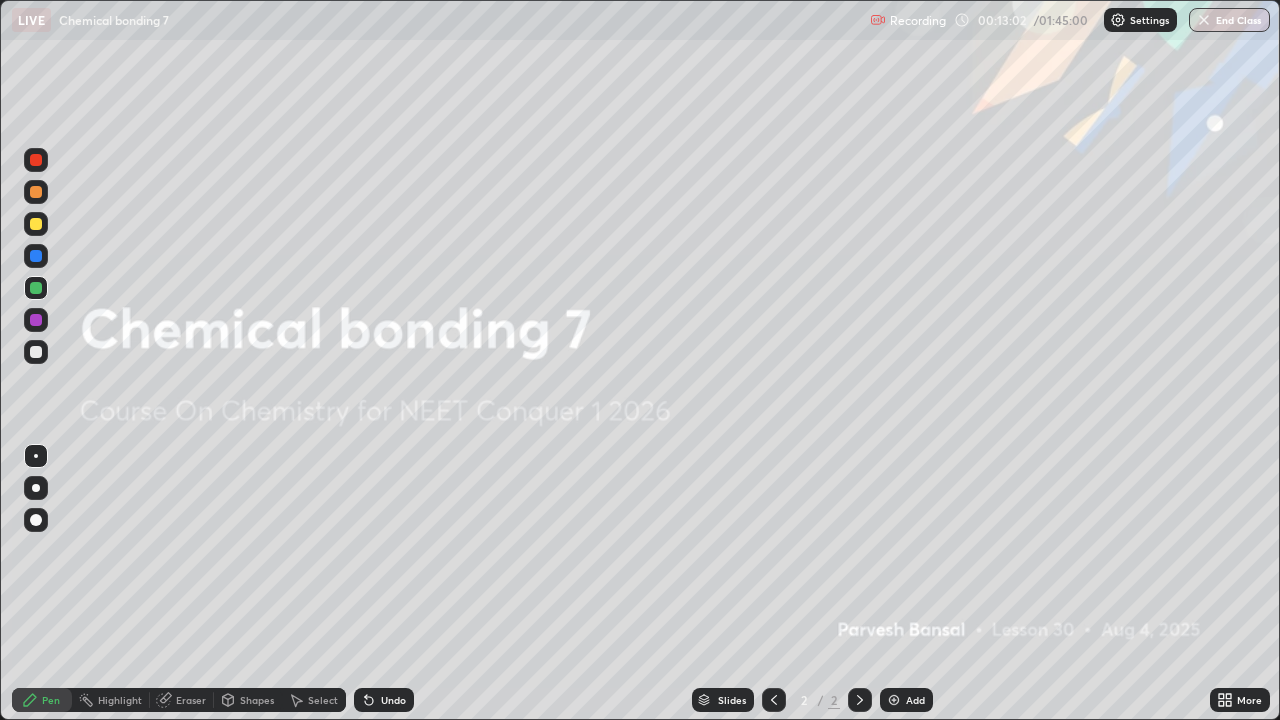 click on "Add" at bounding box center [906, 700] 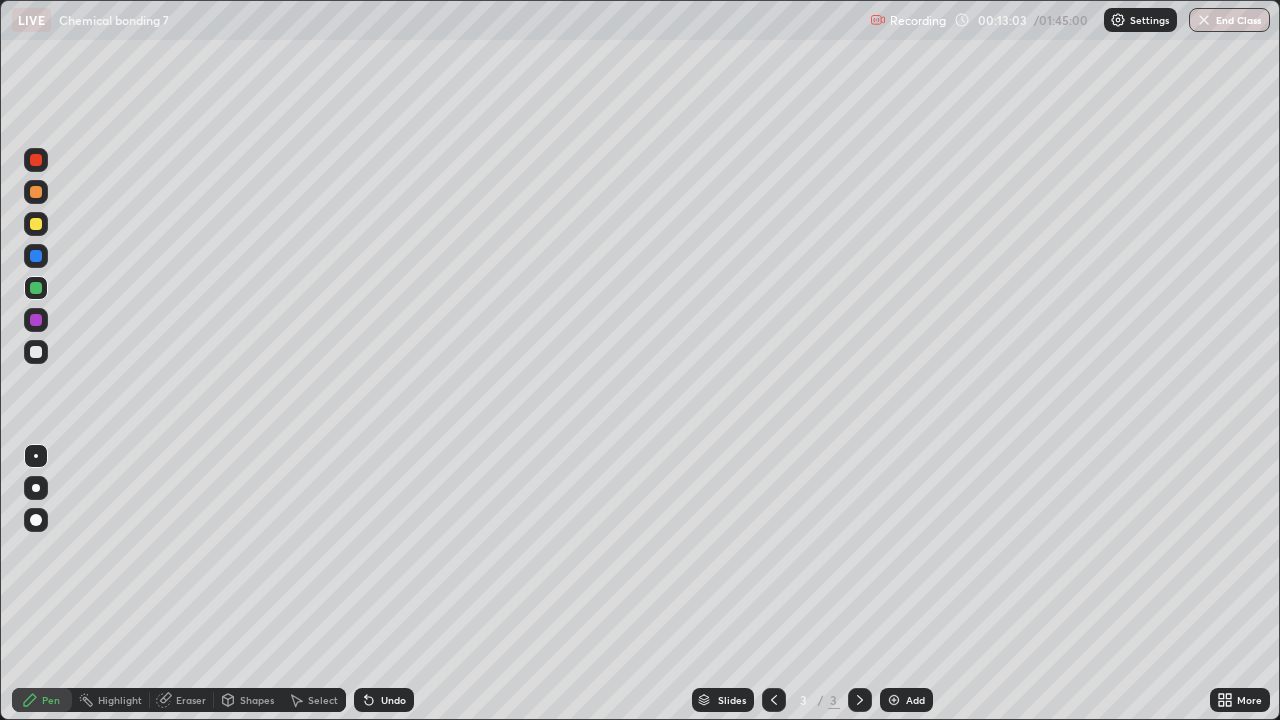click at bounding box center [36, 352] 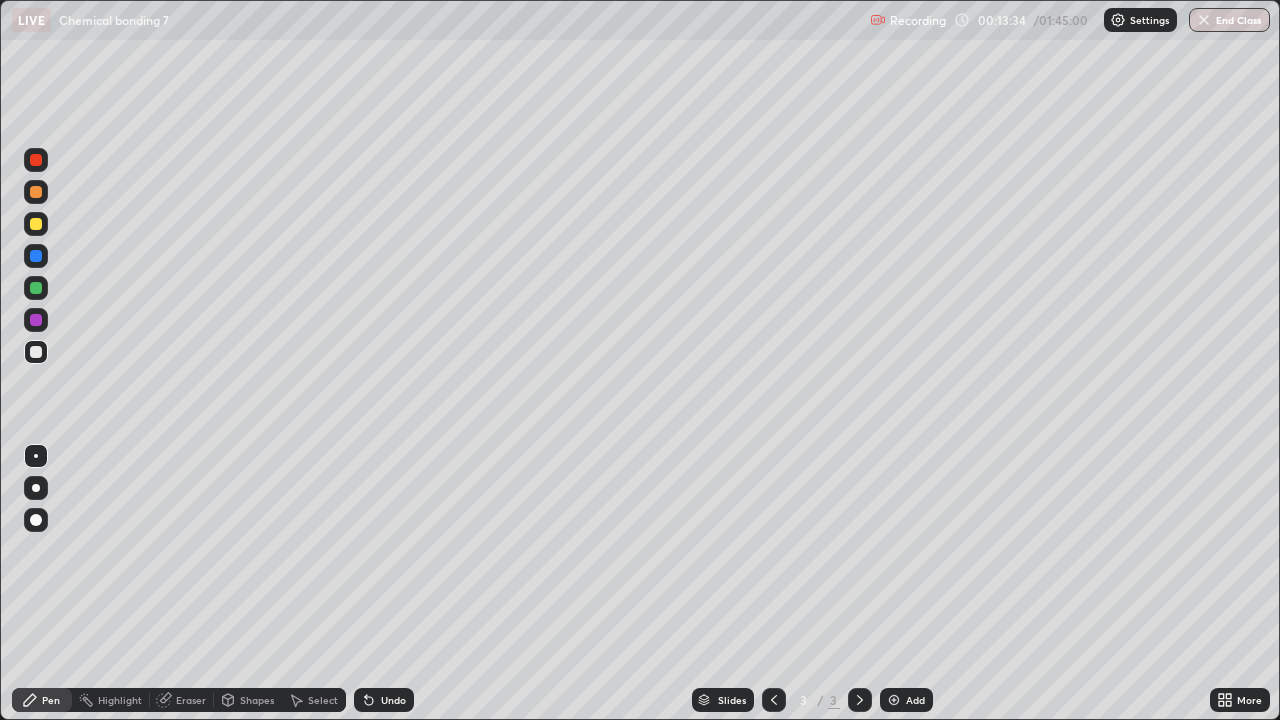 click at bounding box center [36, 224] 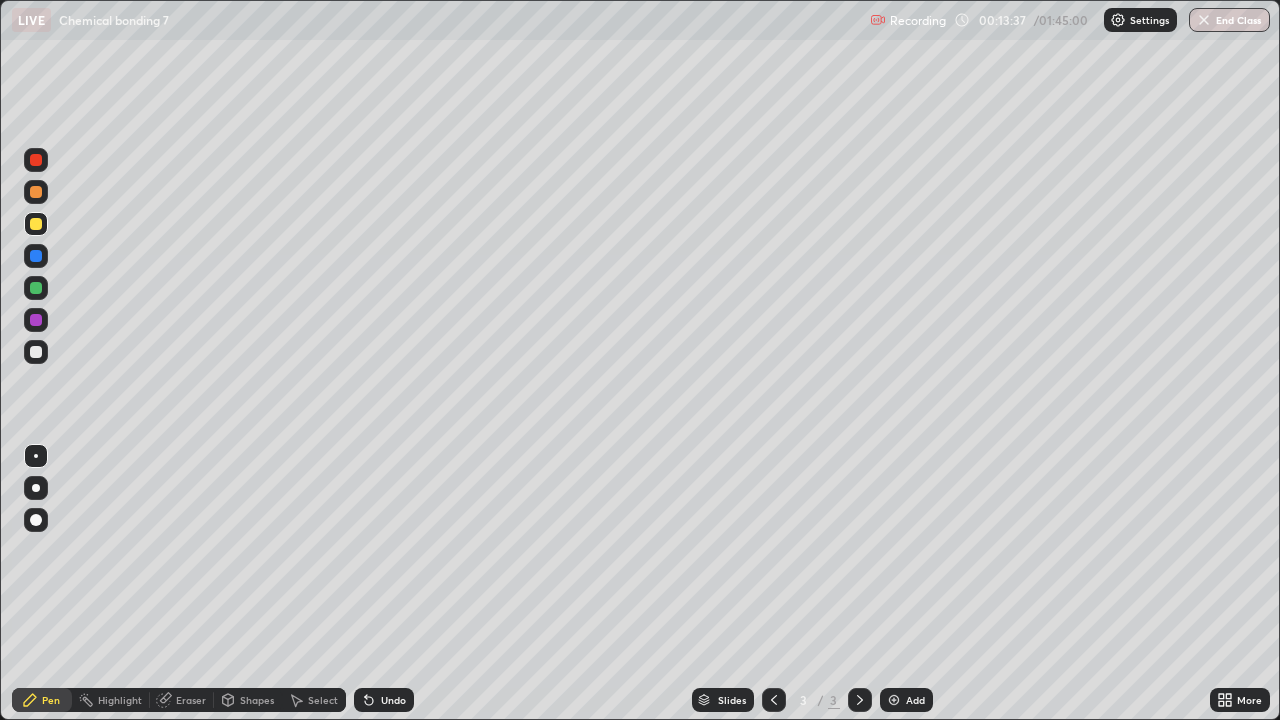 click at bounding box center [36, 256] 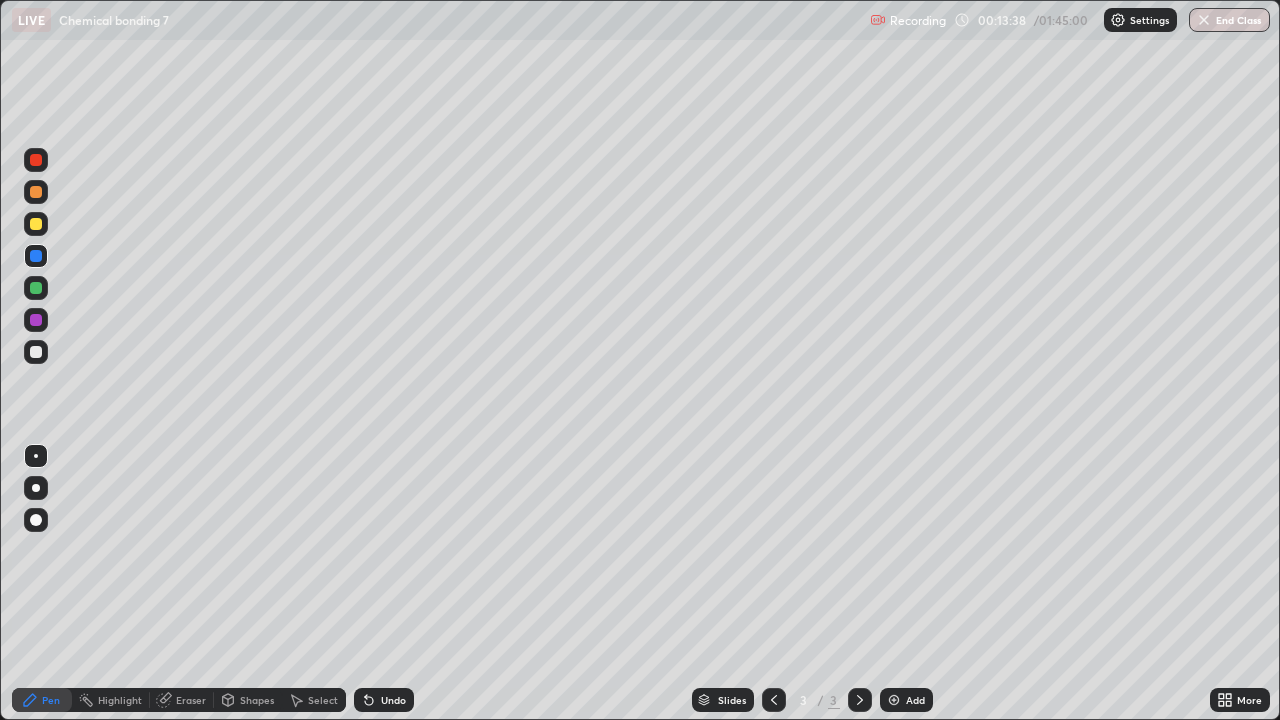 click at bounding box center (36, 288) 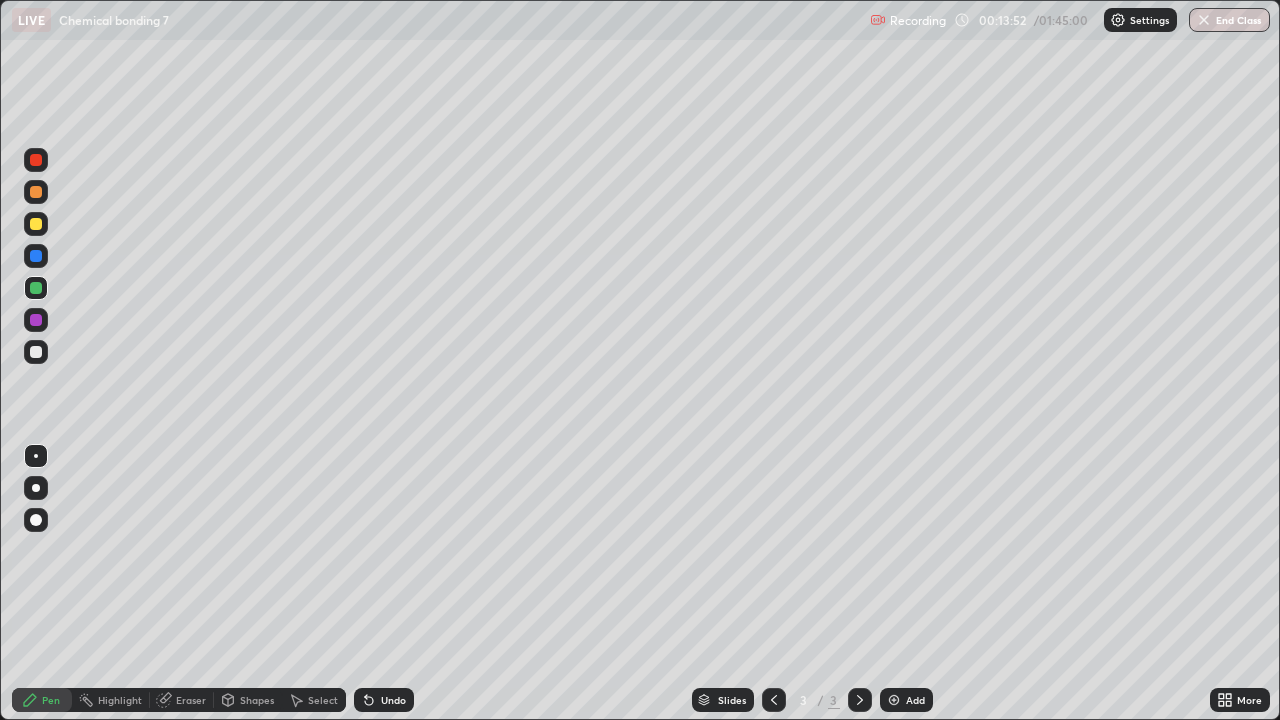 click at bounding box center (36, 224) 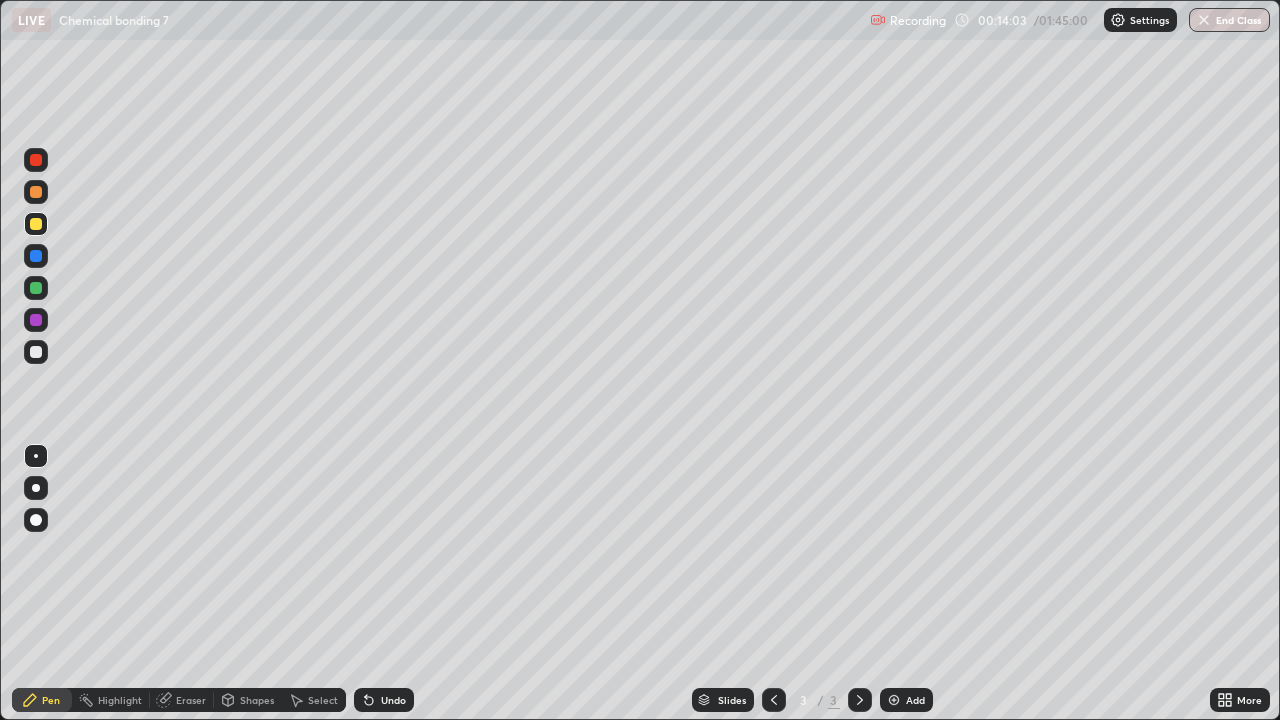 click at bounding box center [36, 352] 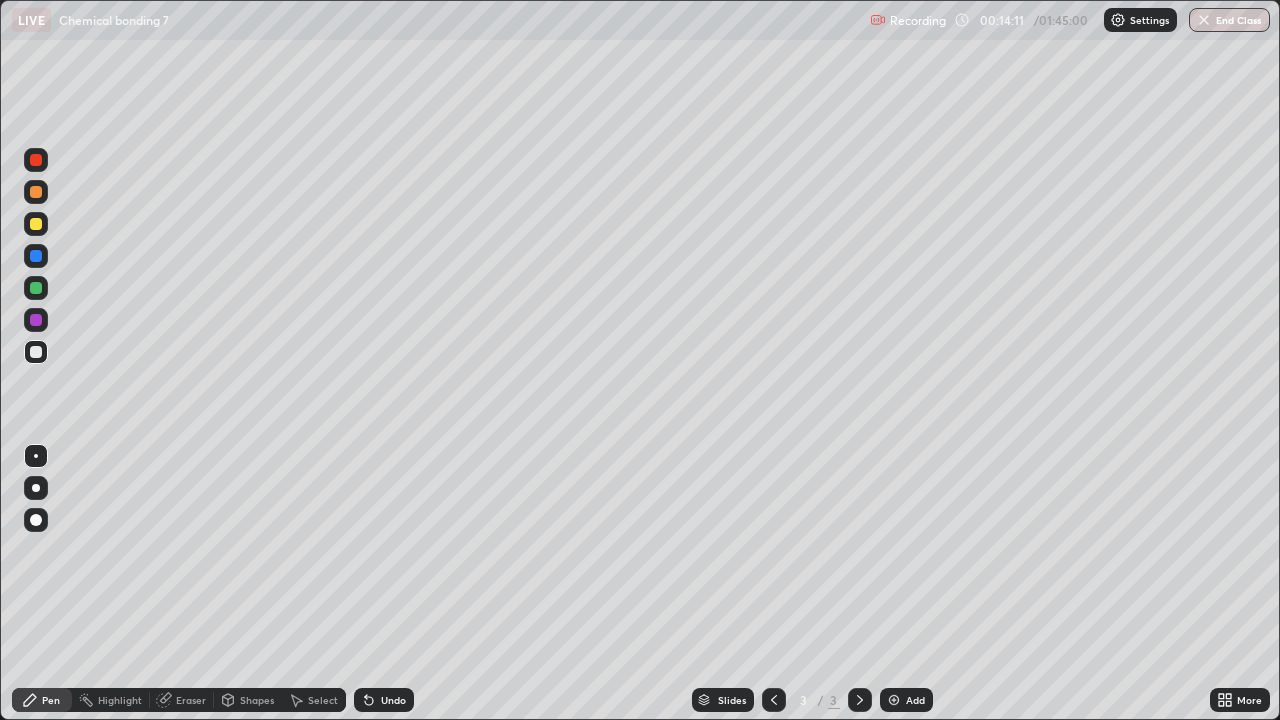 click at bounding box center (36, 224) 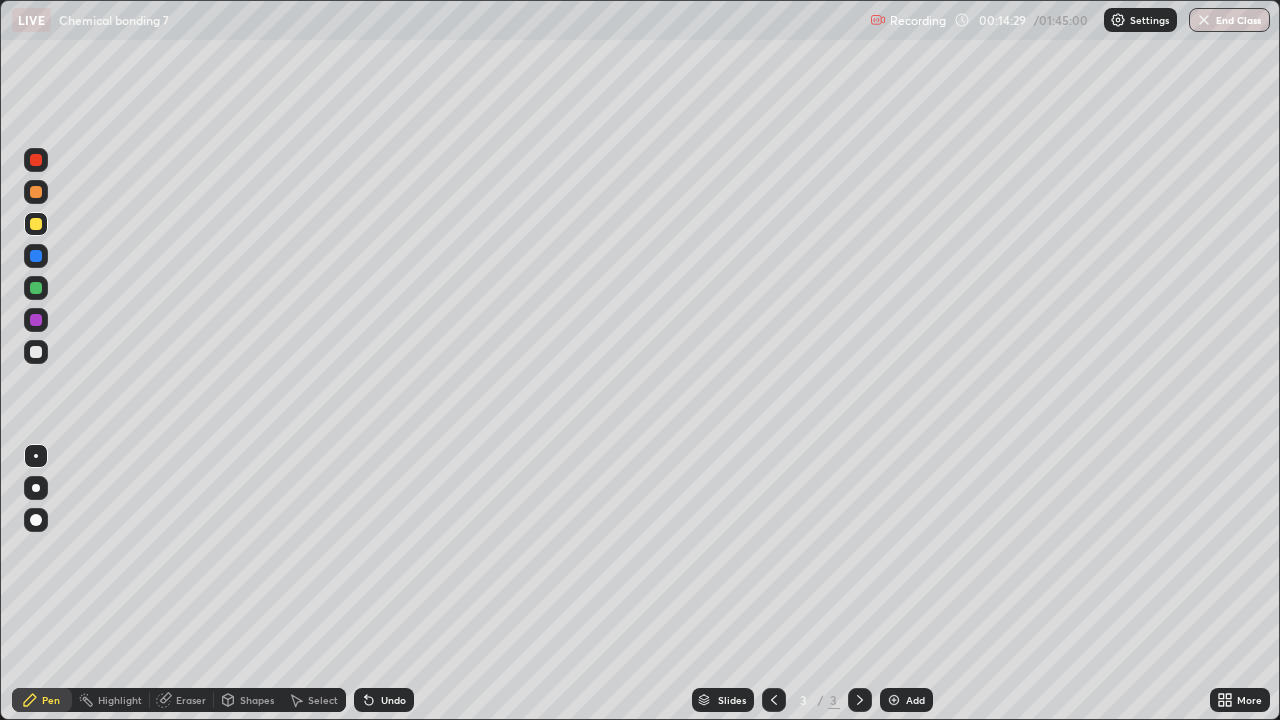 click at bounding box center [36, 352] 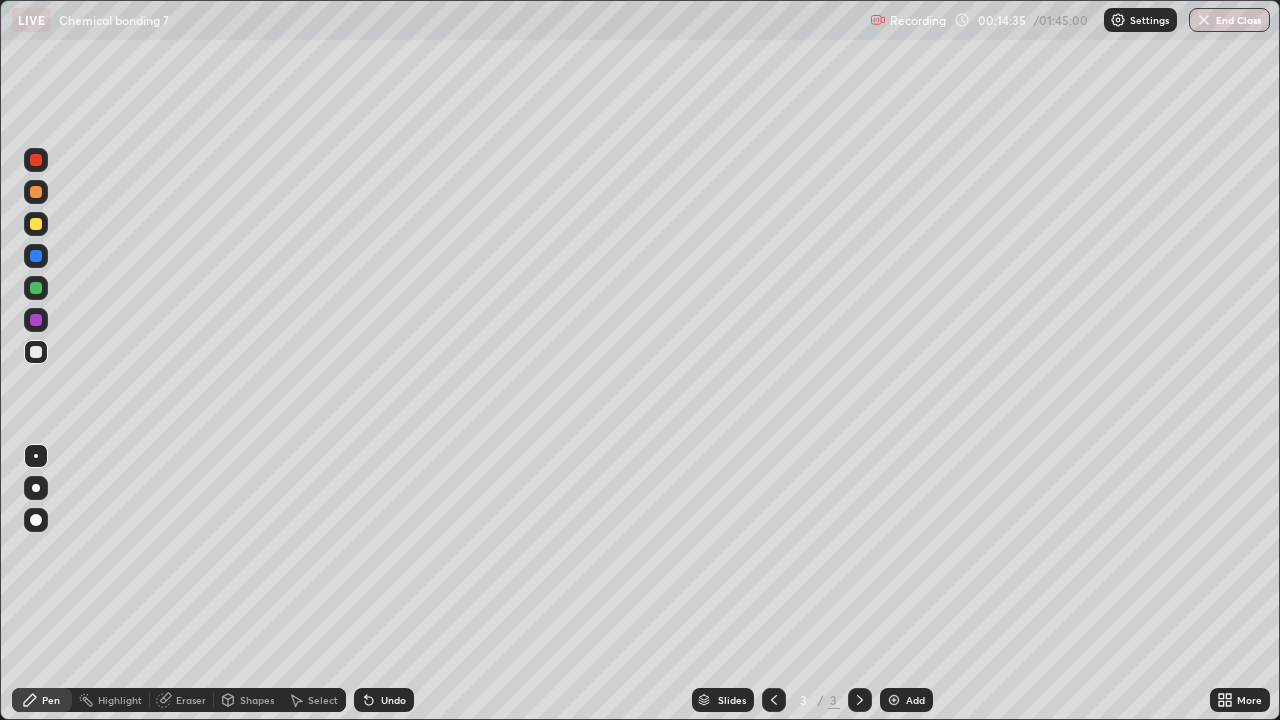click at bounding box center [36, 224] 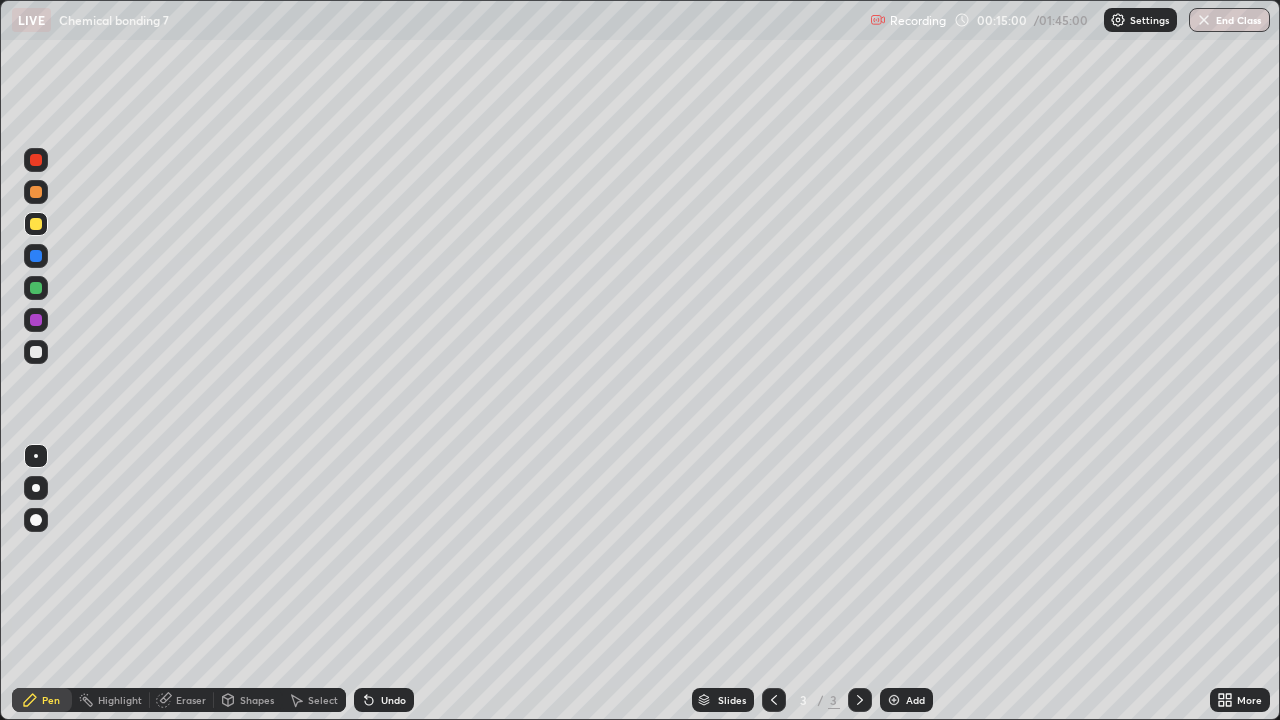 click on "Eraser" at bounding box center [191, 700] 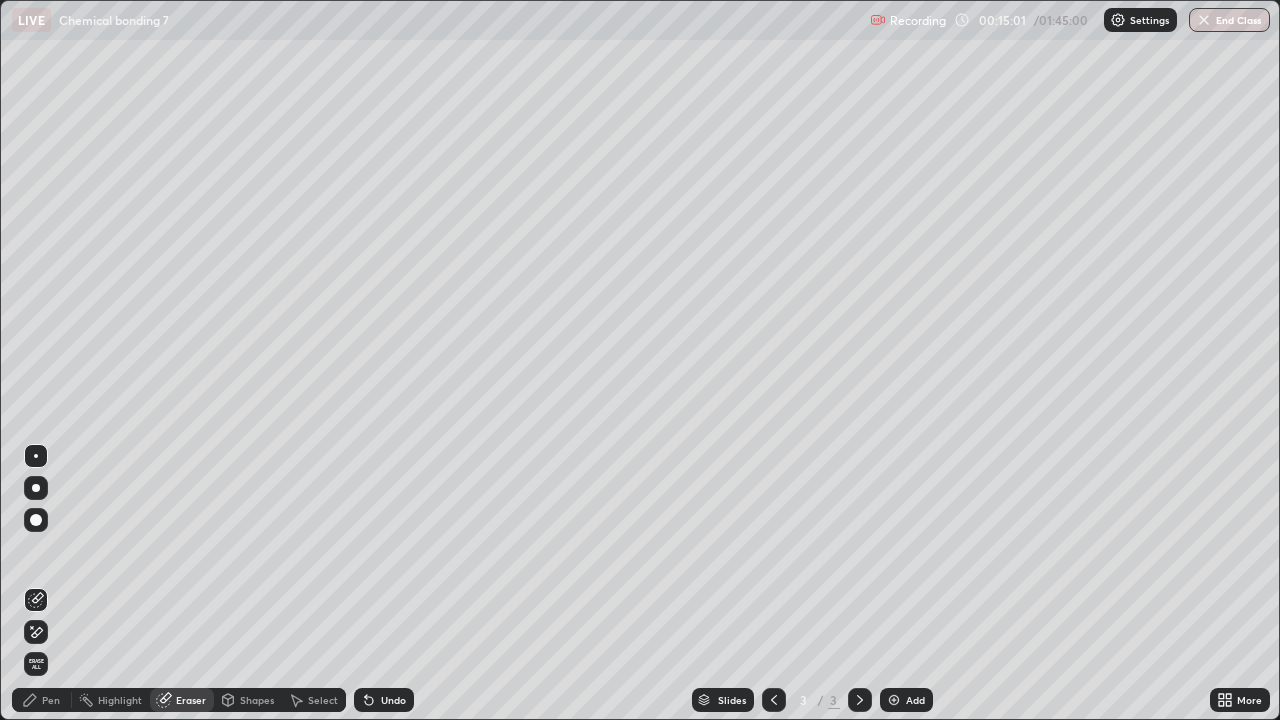 click on "Pen" at bounding box center (42, 700) 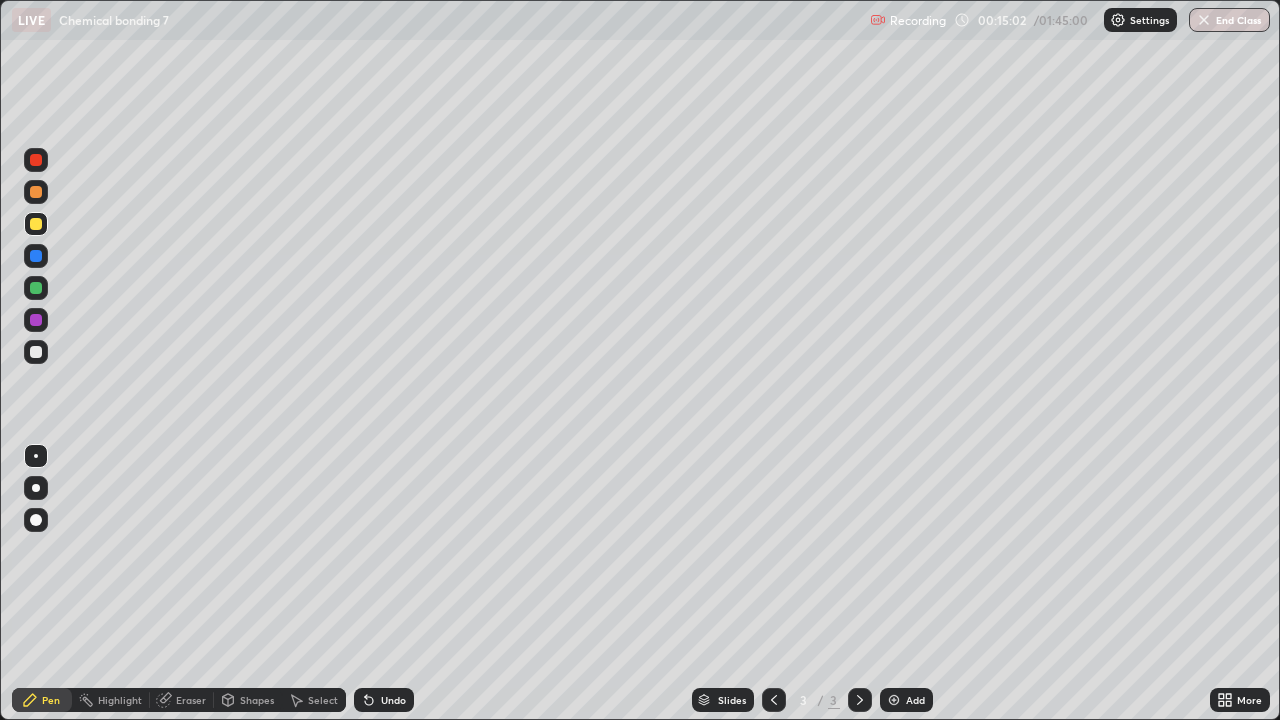 click at bounding box center (36, 352) 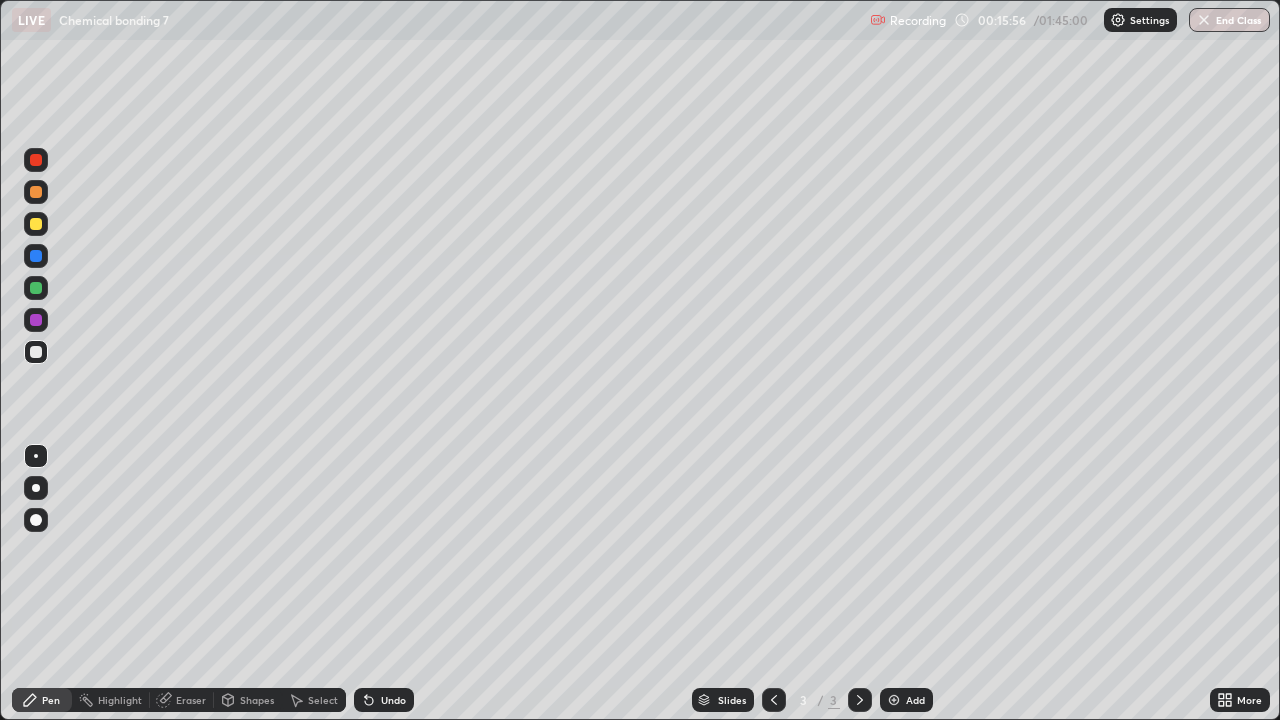 click at bounding box center (36, 224) 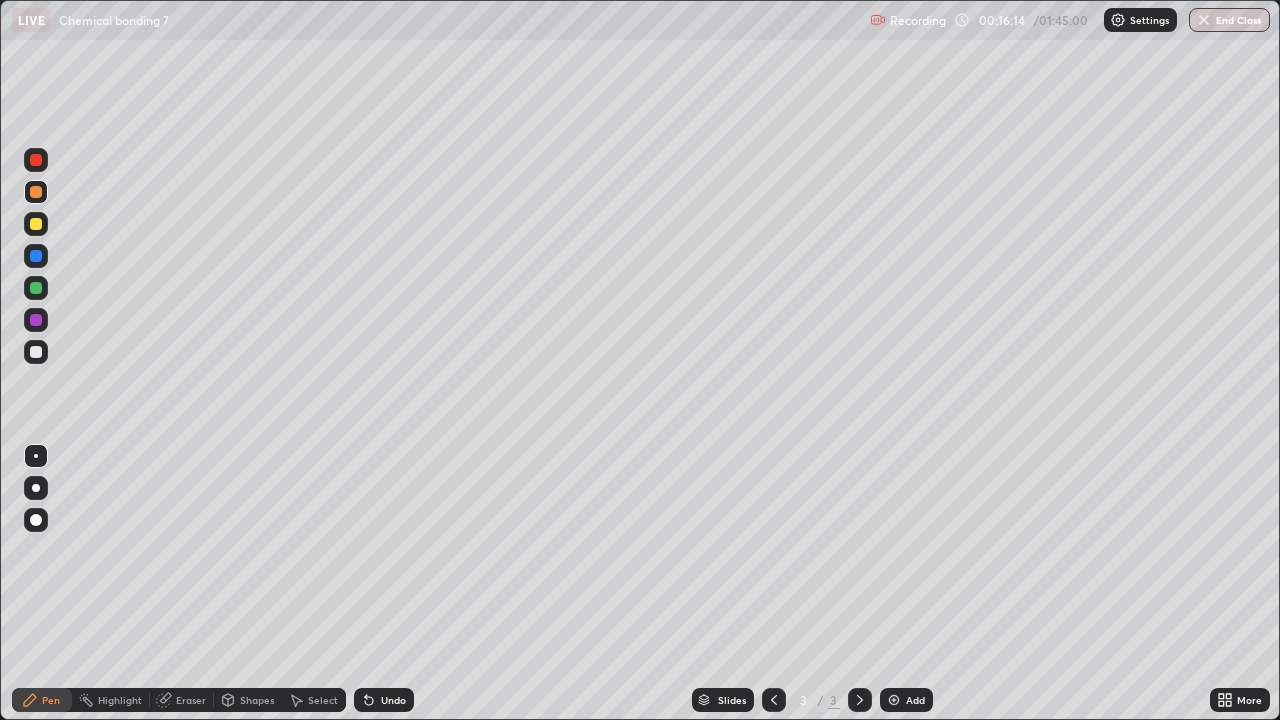 click at bounding box center (36, 288) 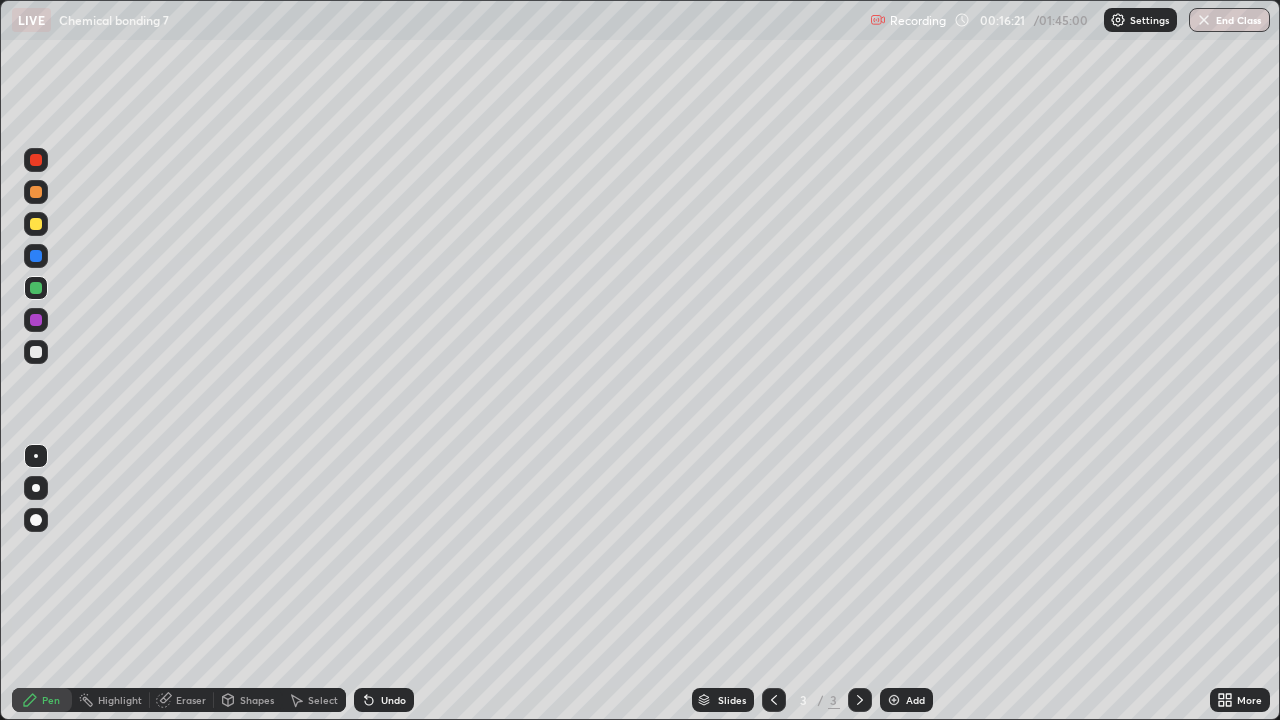 click on "Select" at bounding box center [314, 700] 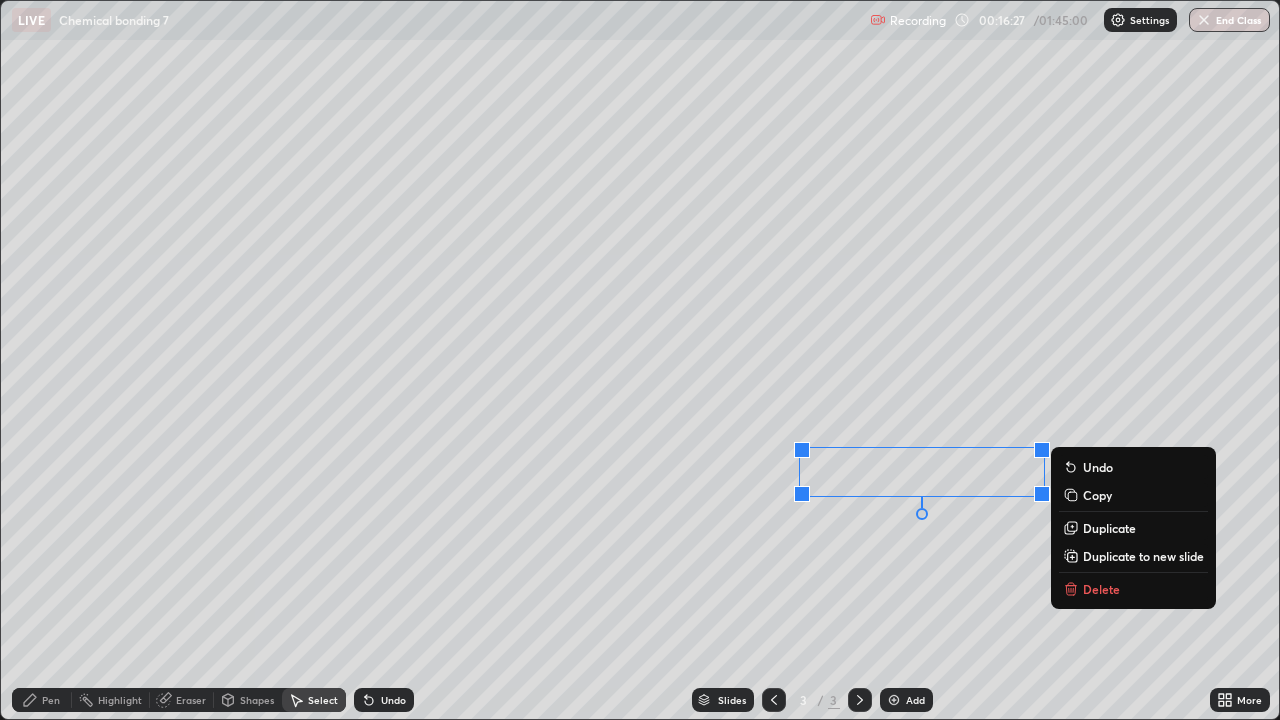 click on "Pen" at bounding box center [42, 700] 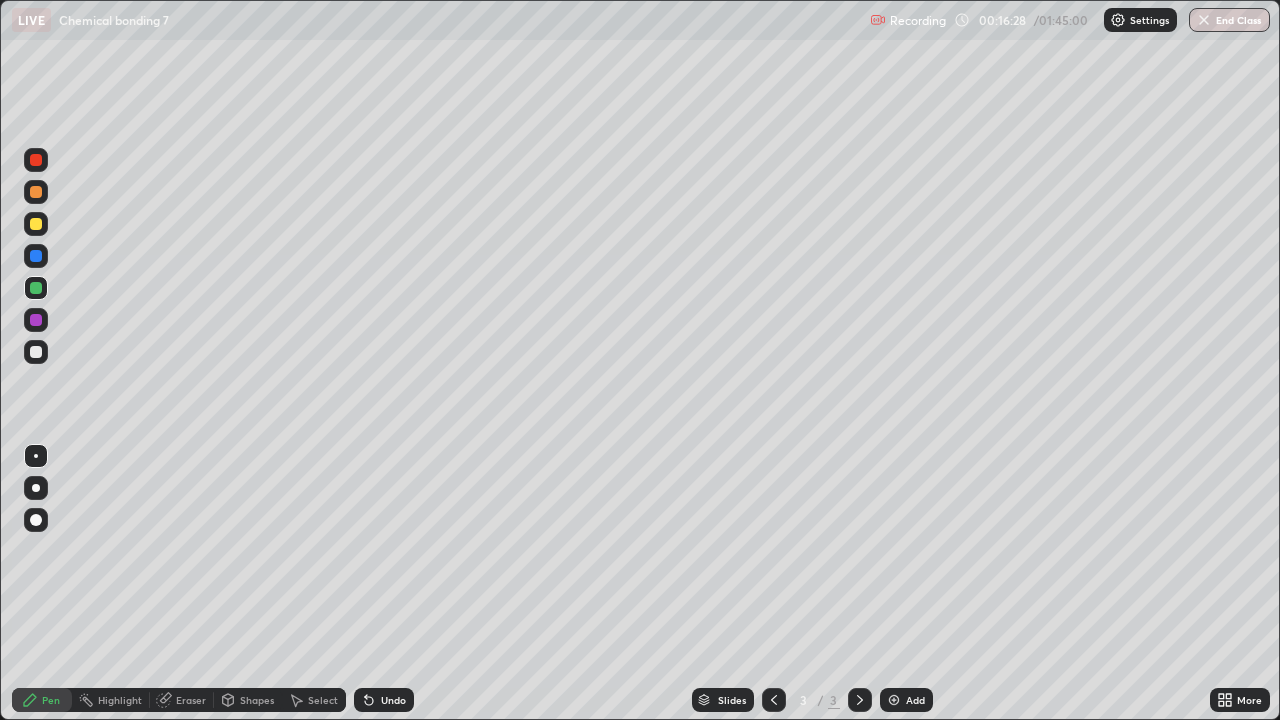 click at bounding box center (36, 256) 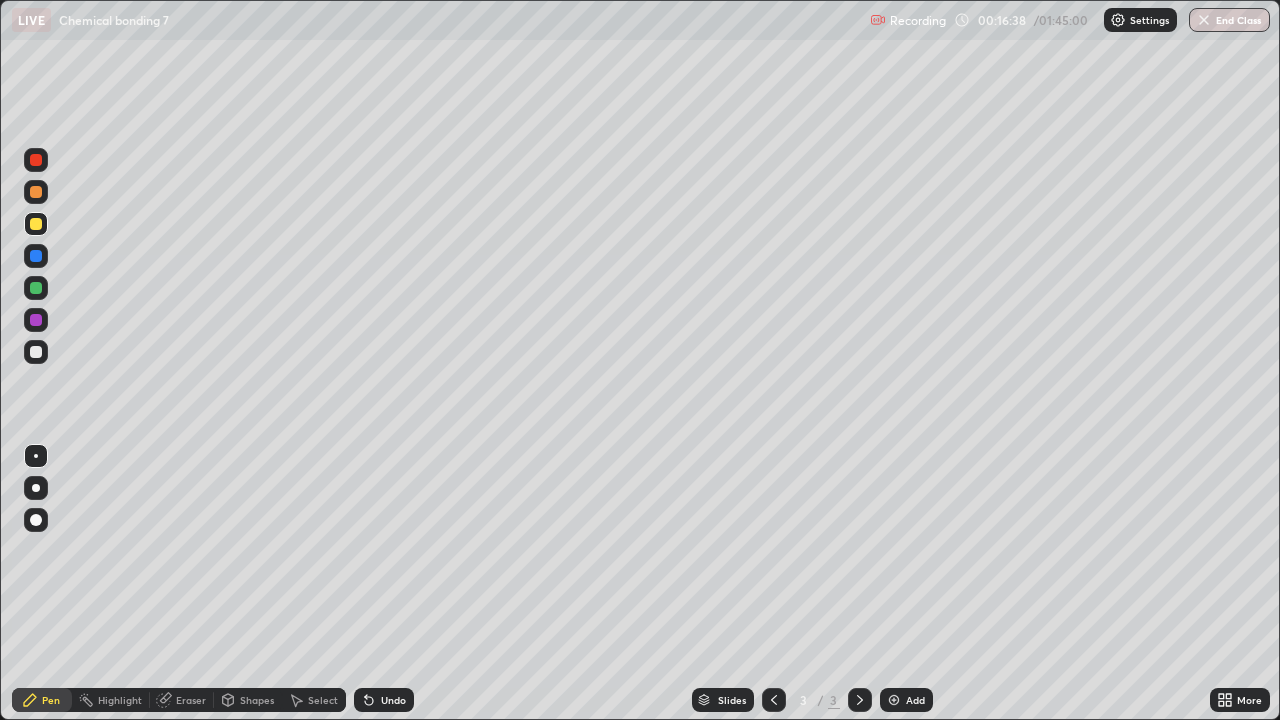 click at bounding box center [36, 288] 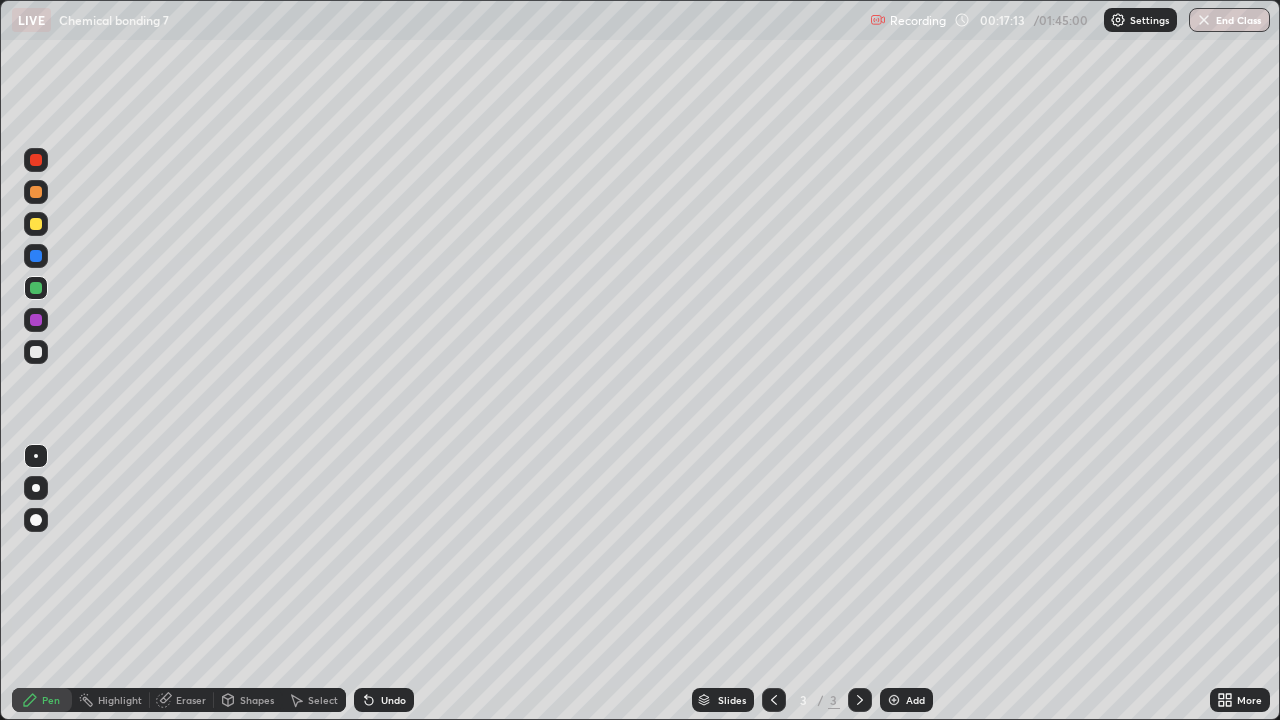click at bounding box center (36, 192) 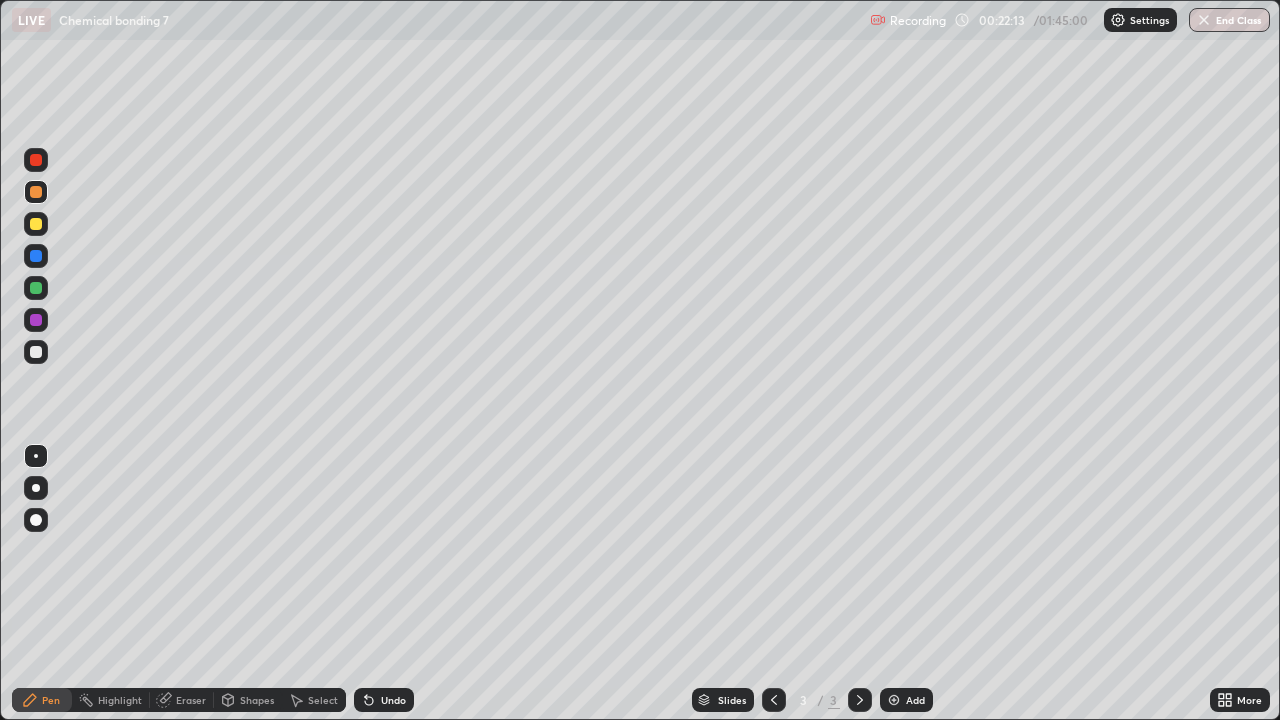 click on "Add" at bounding box center (906, 700) 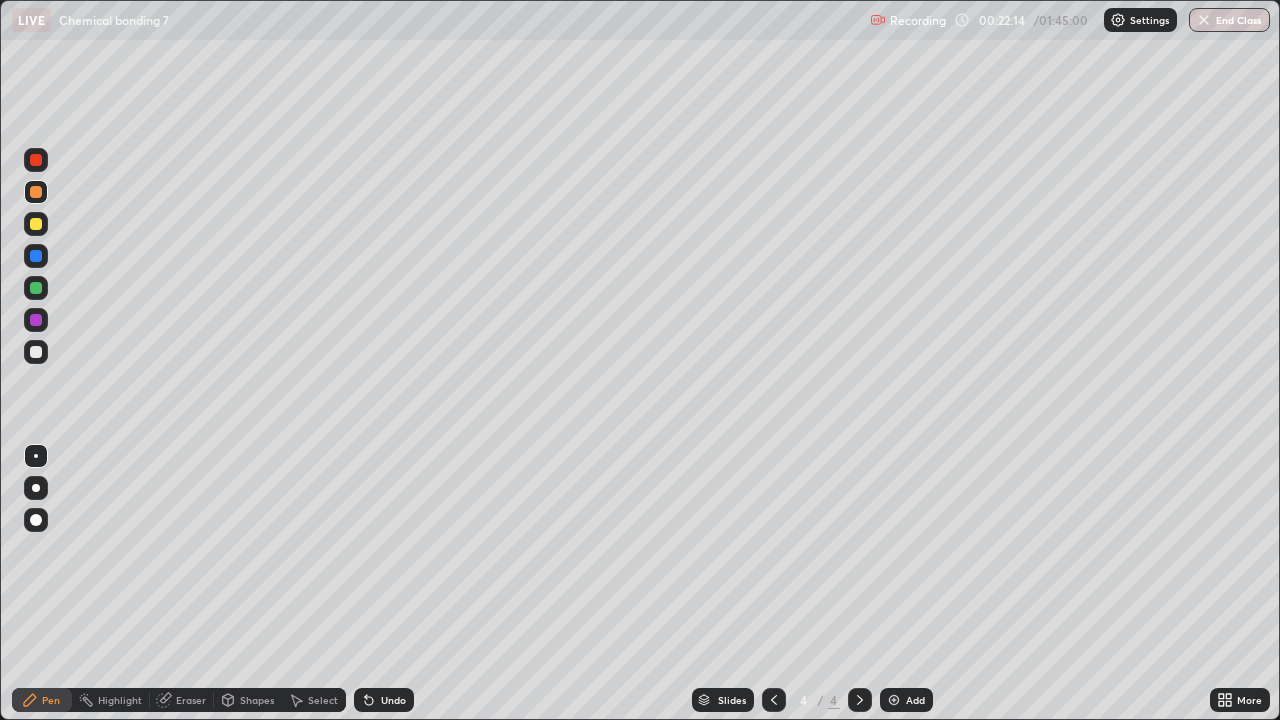 click at bounding box center [36, 256] 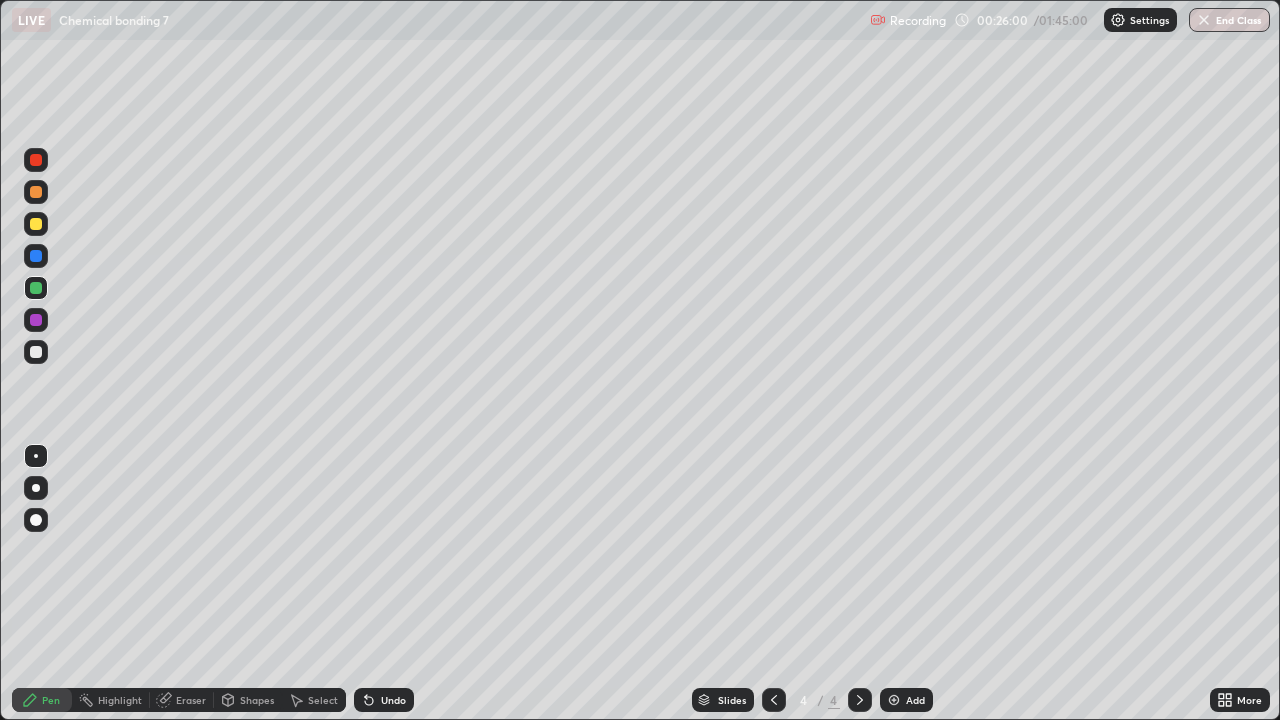 click at bounding box center [36, 352] 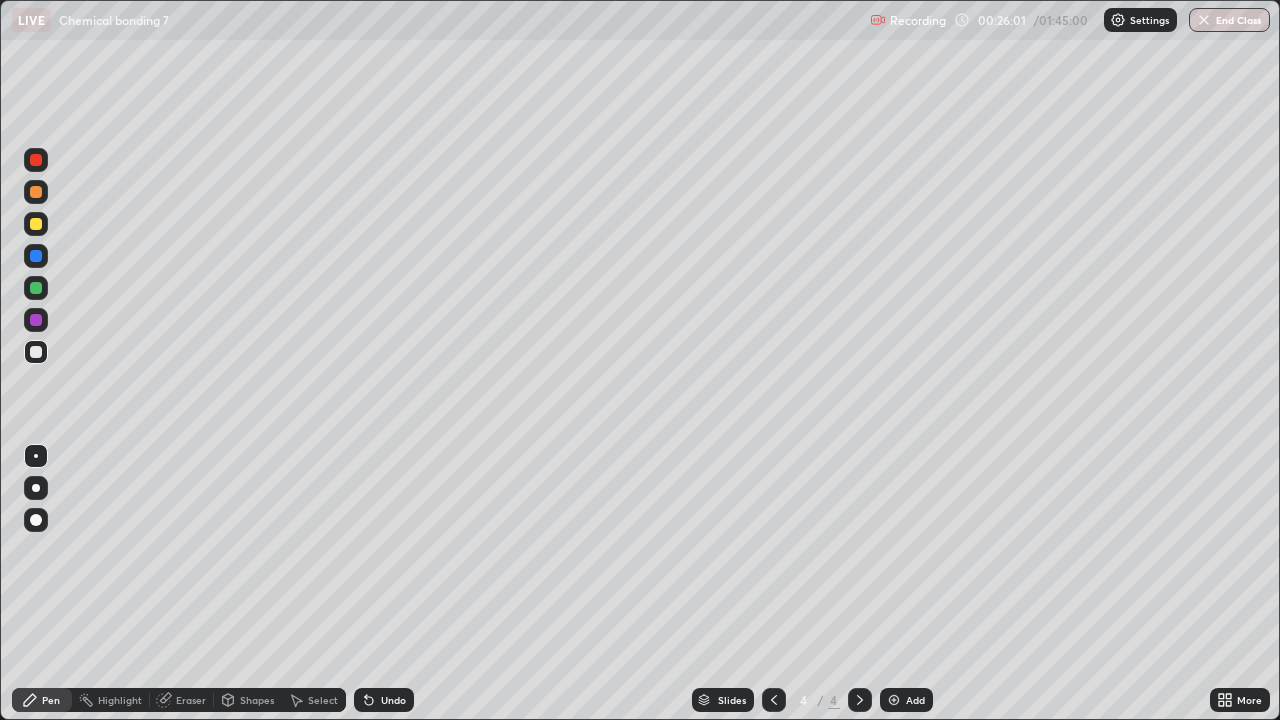 click on "Slides 4 / 4 Add" at bounding box center [812, 700] 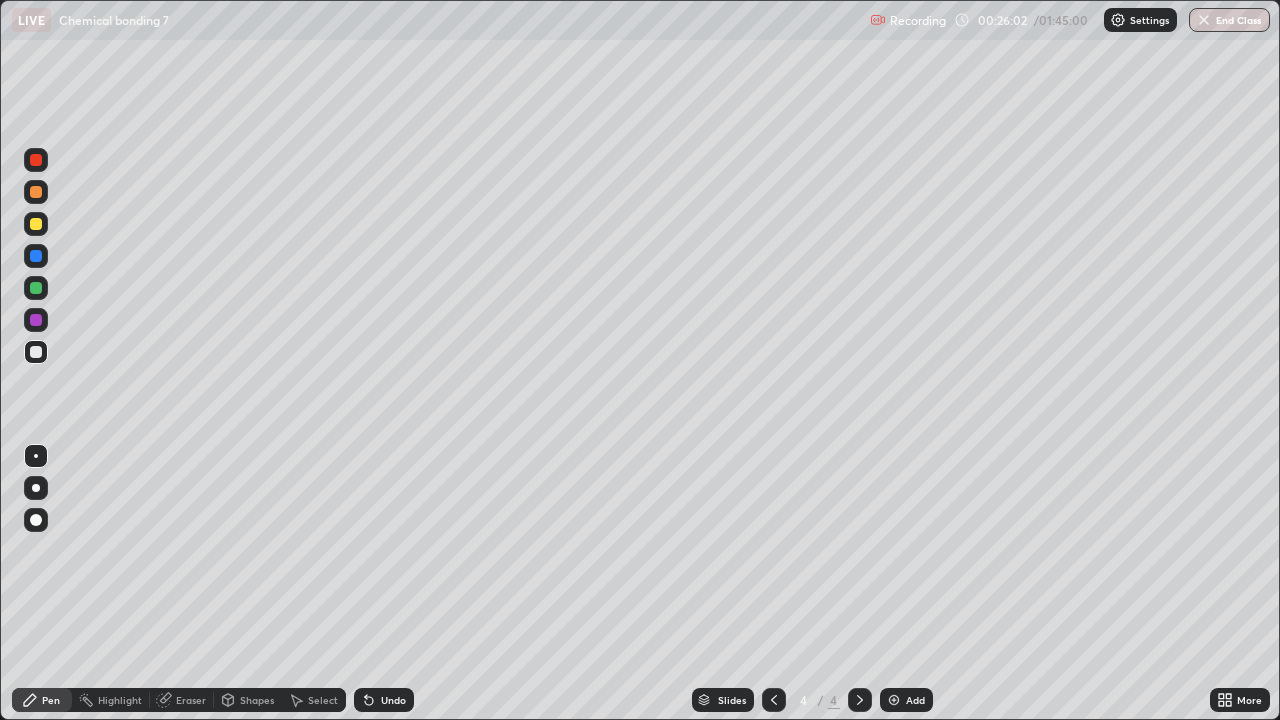 click on "Undo" at bounding box center [380, 700] 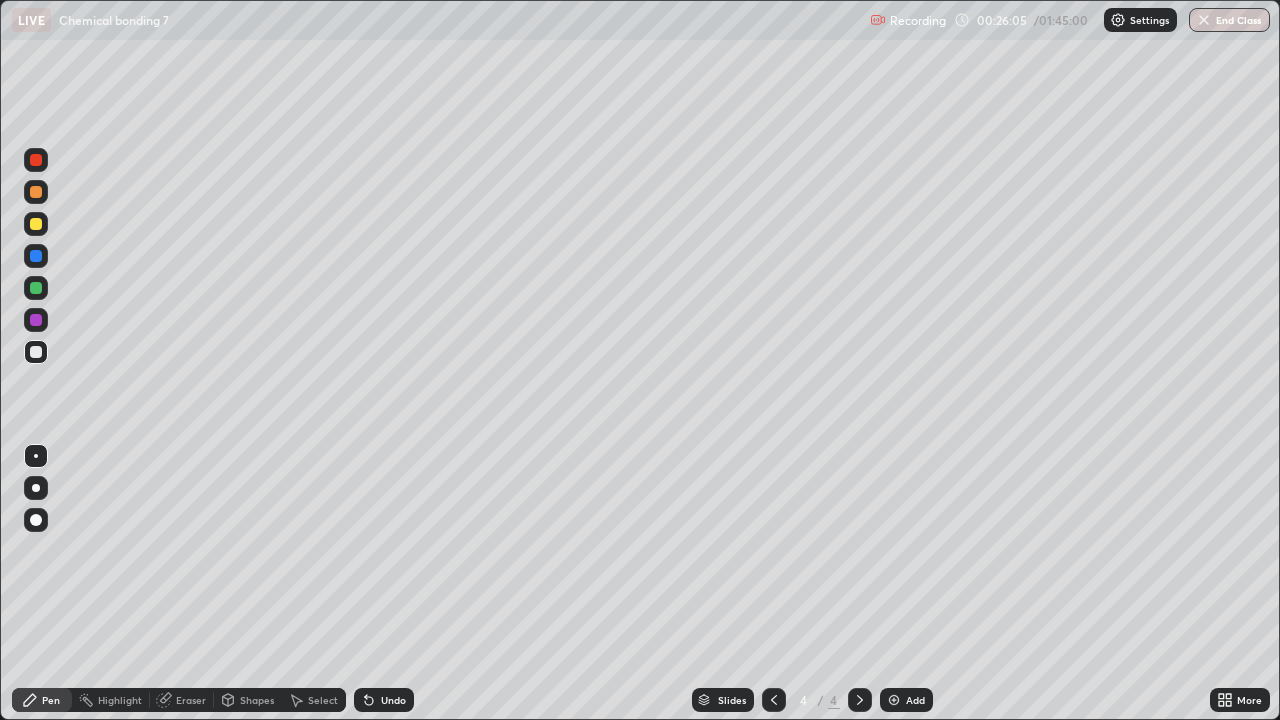 click on "Pen" at bounding box center (51, 700) 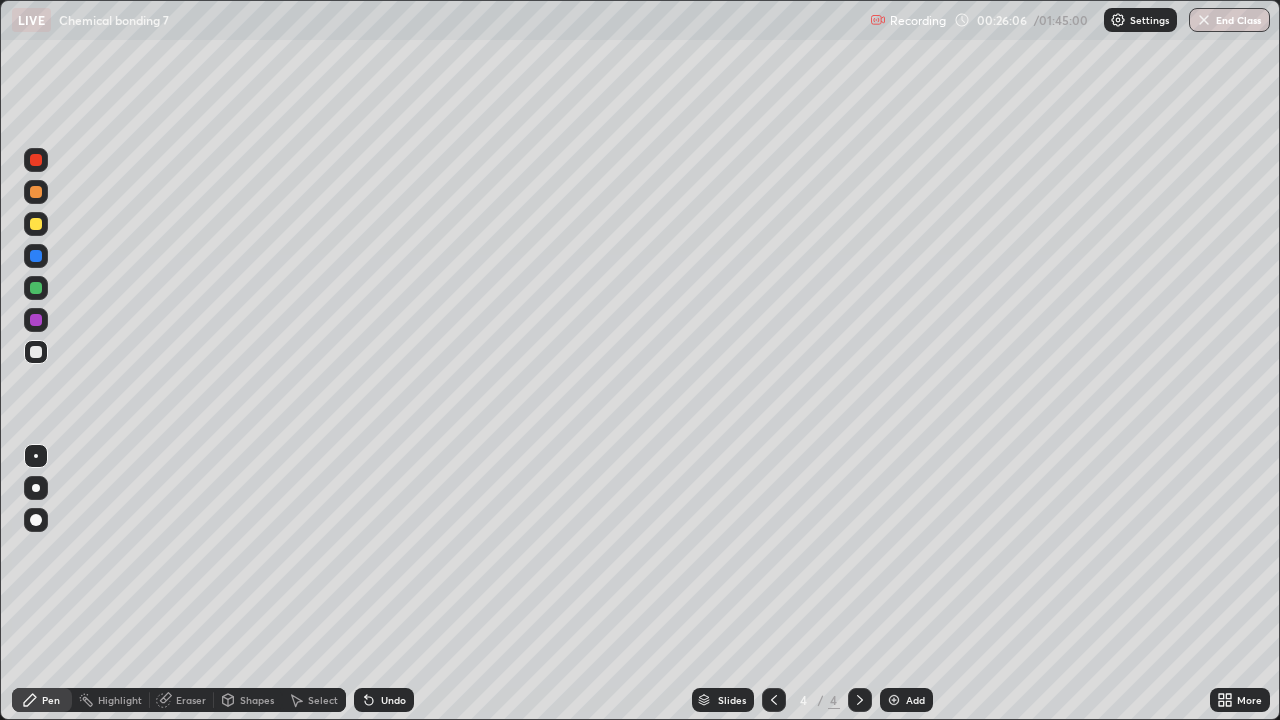 click at bounding box center (36, 352) 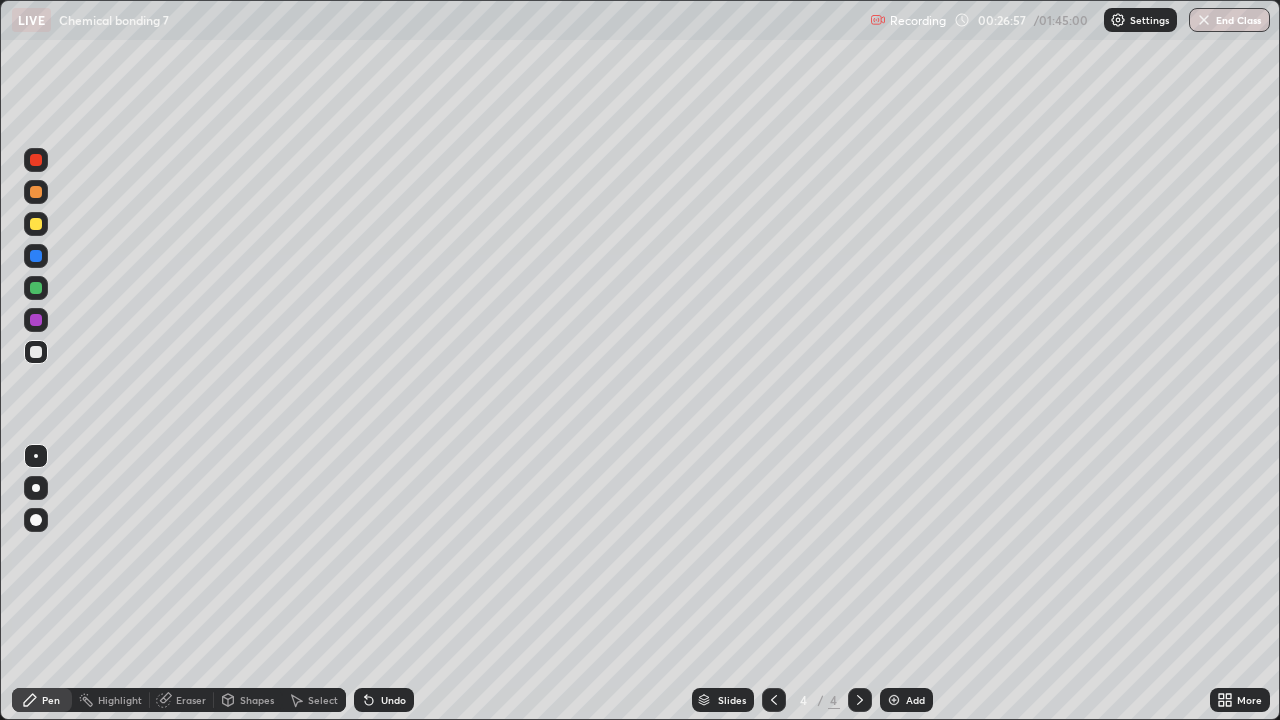 click at bounding box center [36, 224] 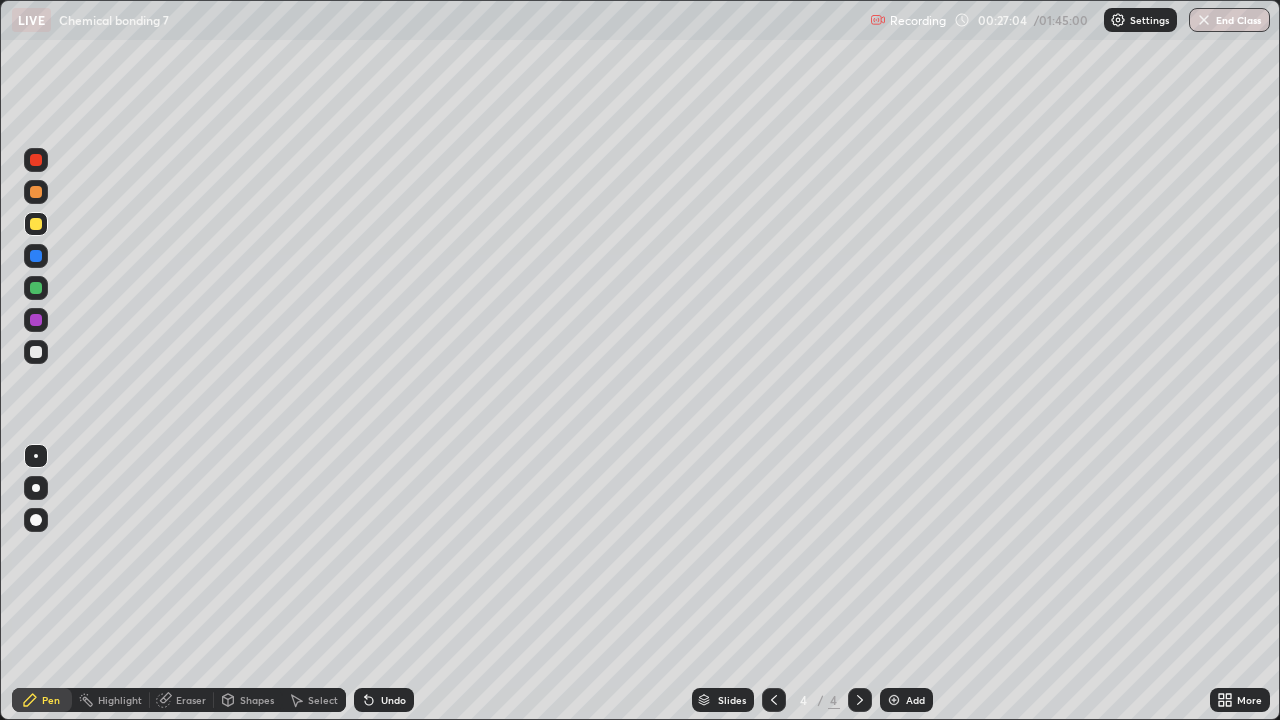 click on "Undo" at bounding box center (384, 700) 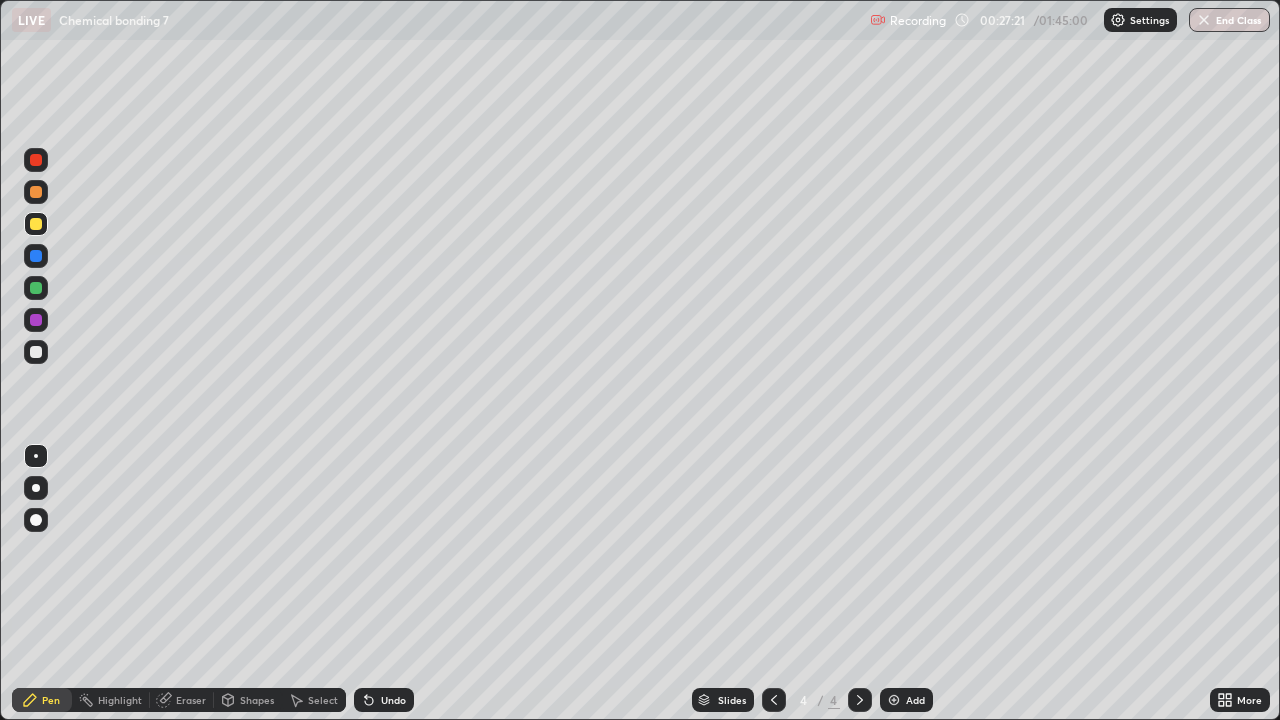 click 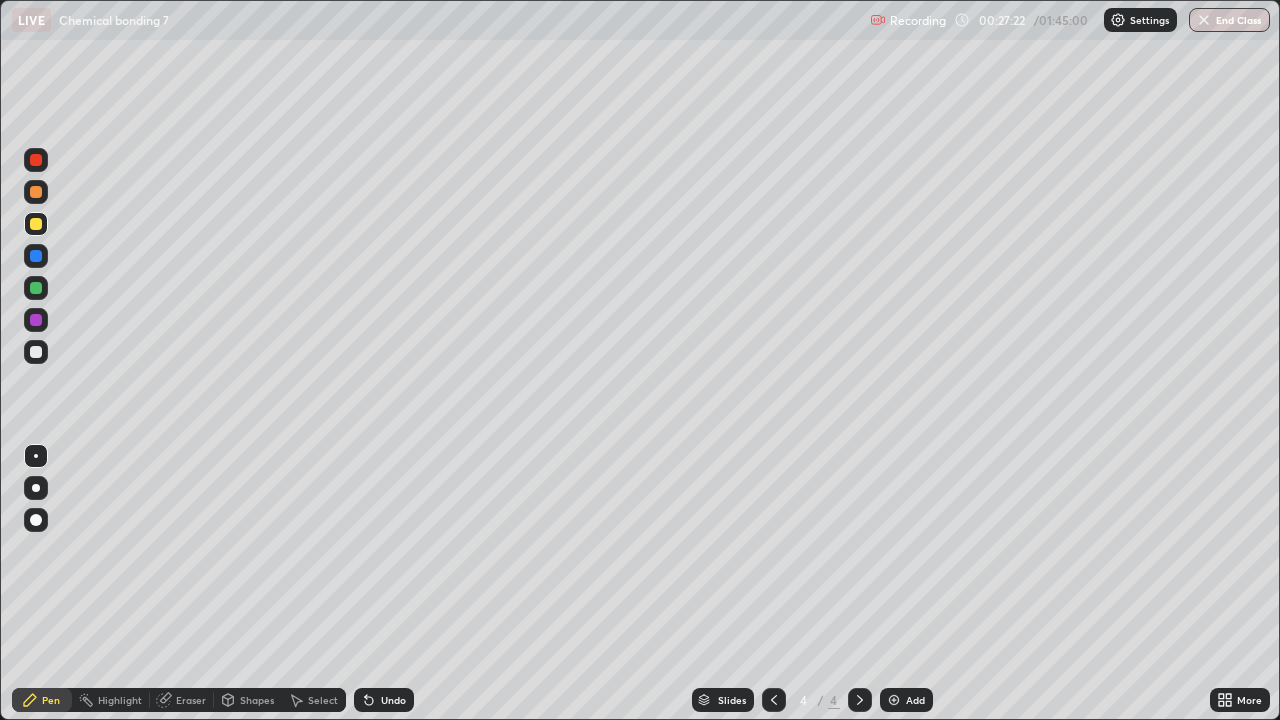 click on "Undo" at bounding box center [380, 700] 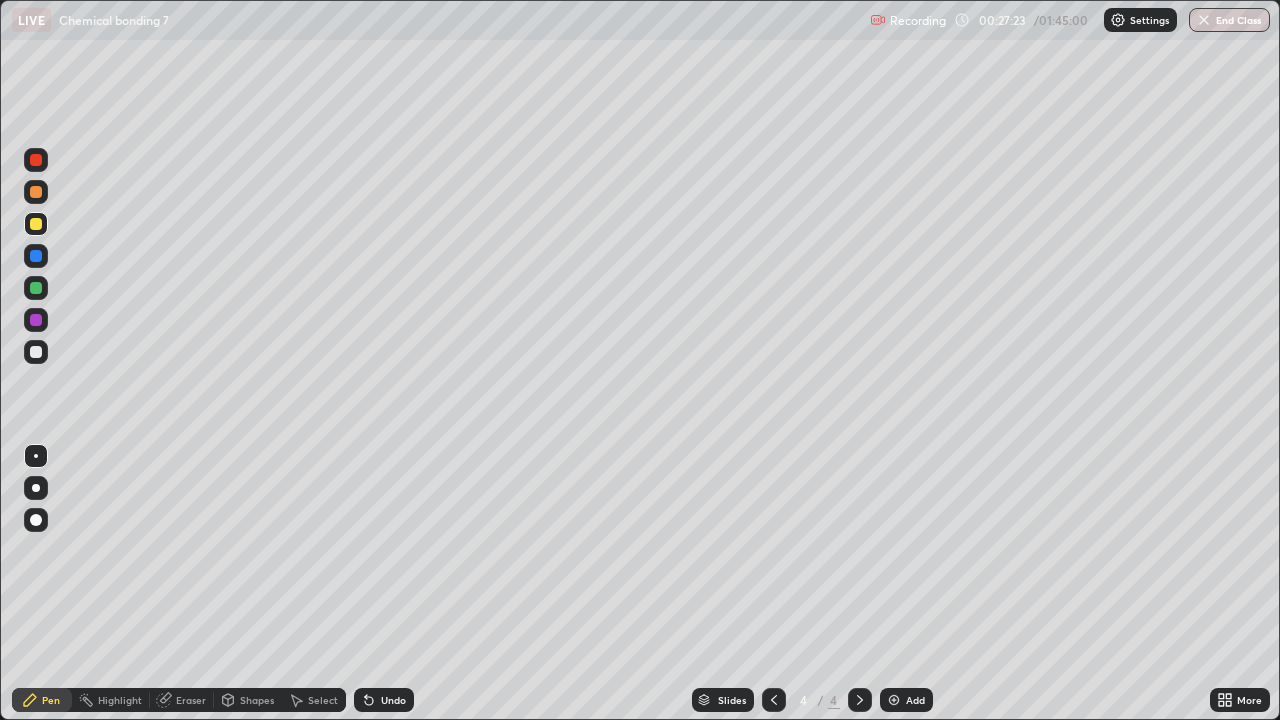 click on "Undo" at bounding box center (384, 700) 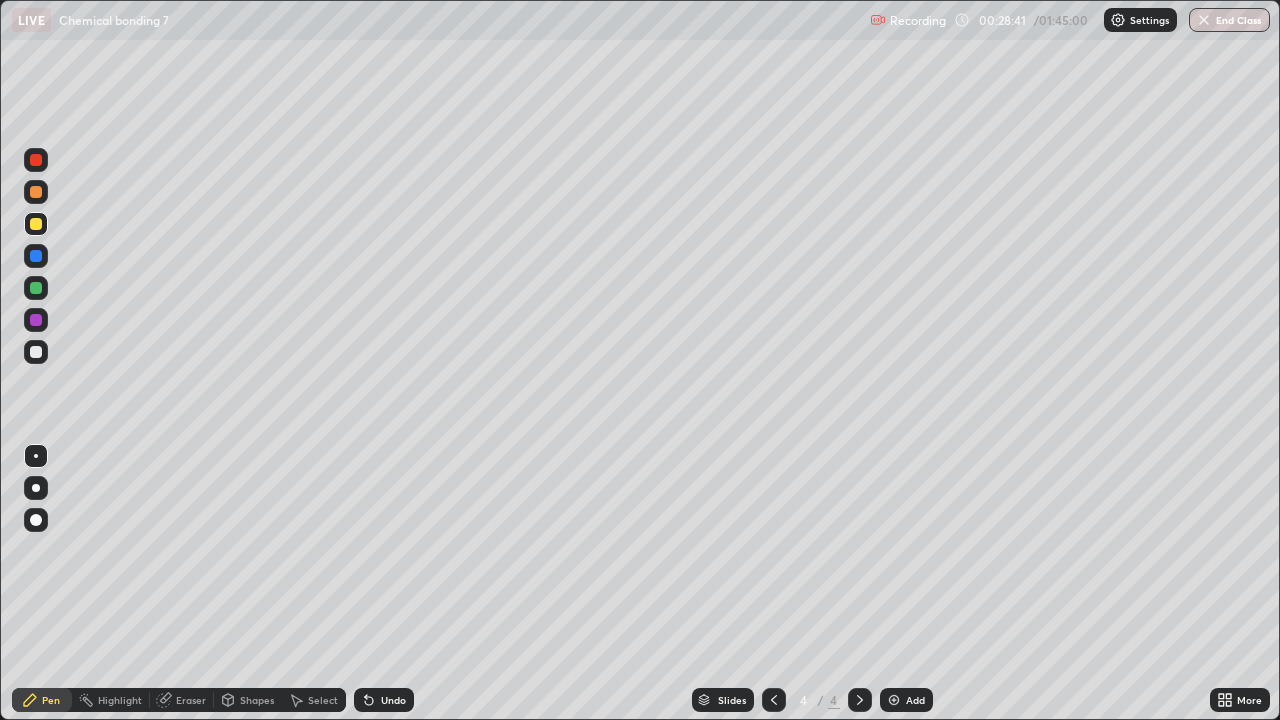 click at bounding box center (36, 352) 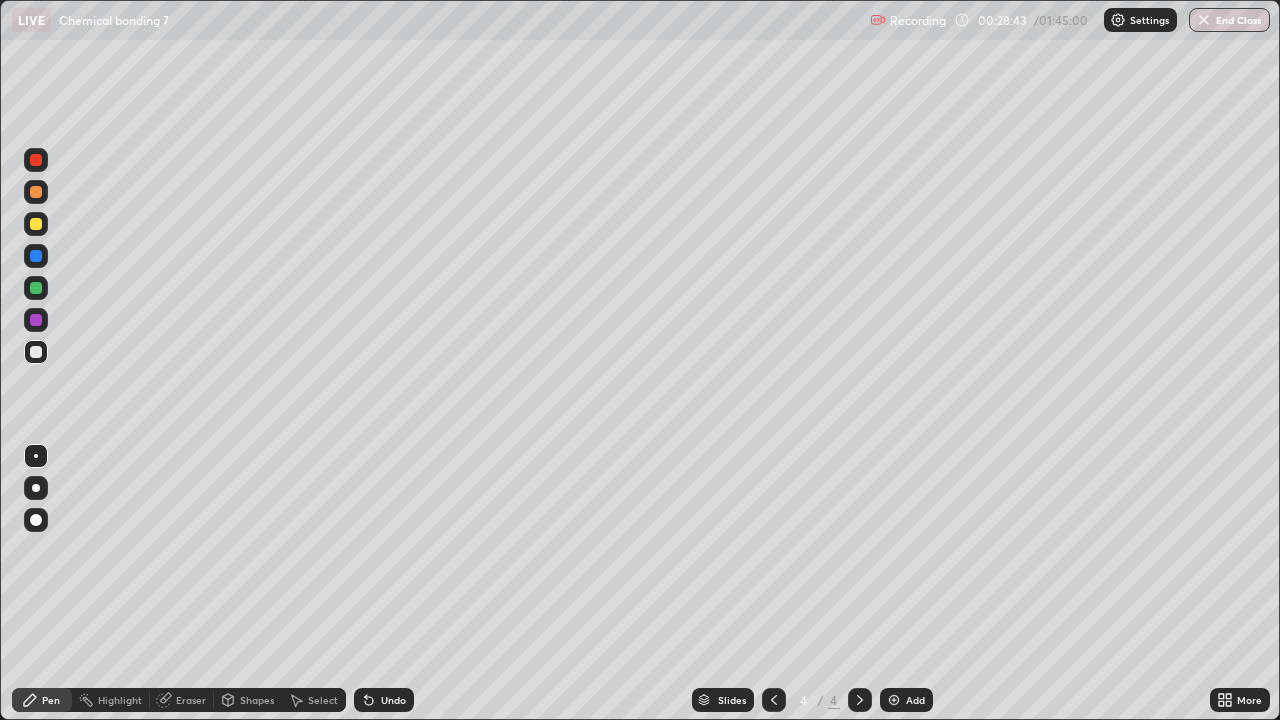 click at bounding box center [36, 288] 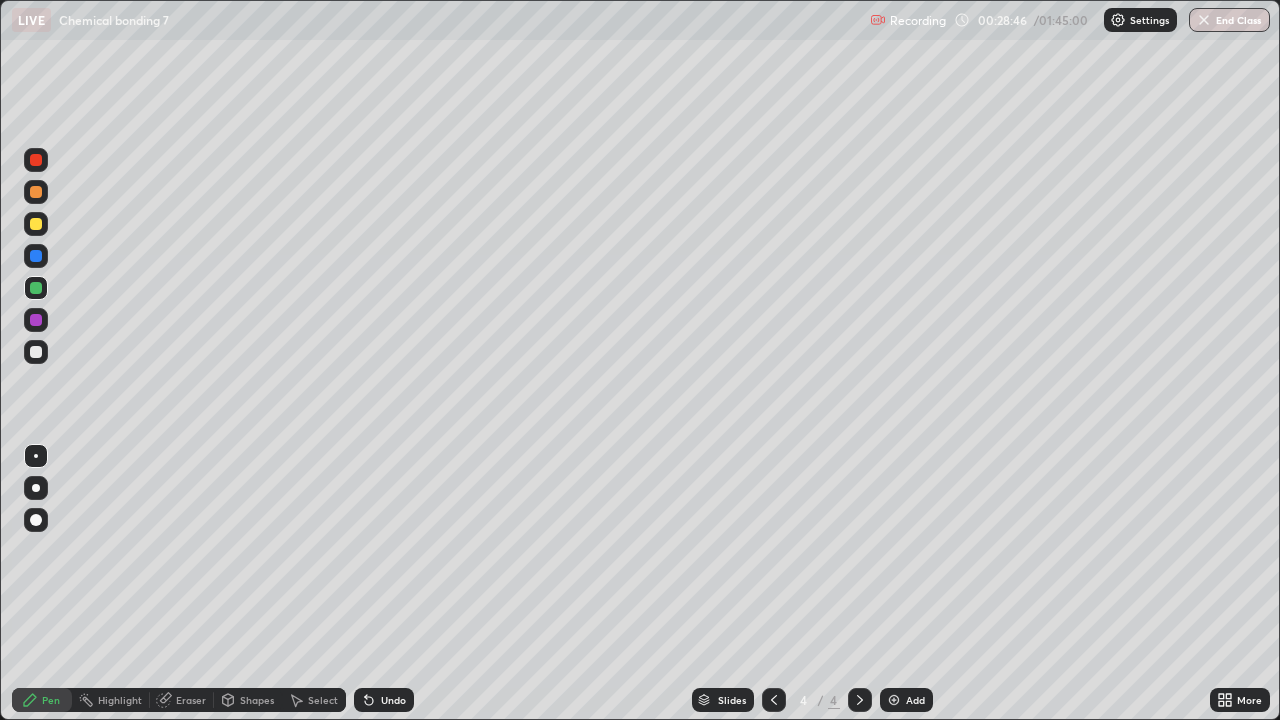 click 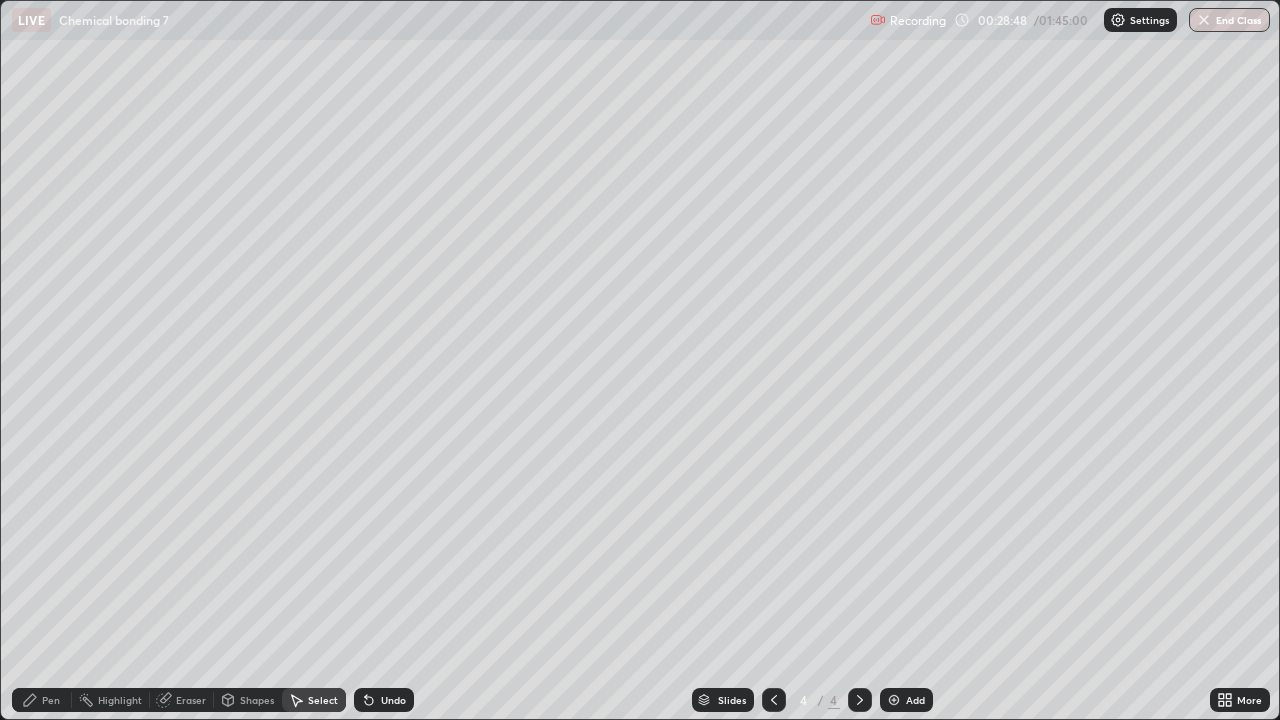click on "Eraser" at bounding box center (182, 700) 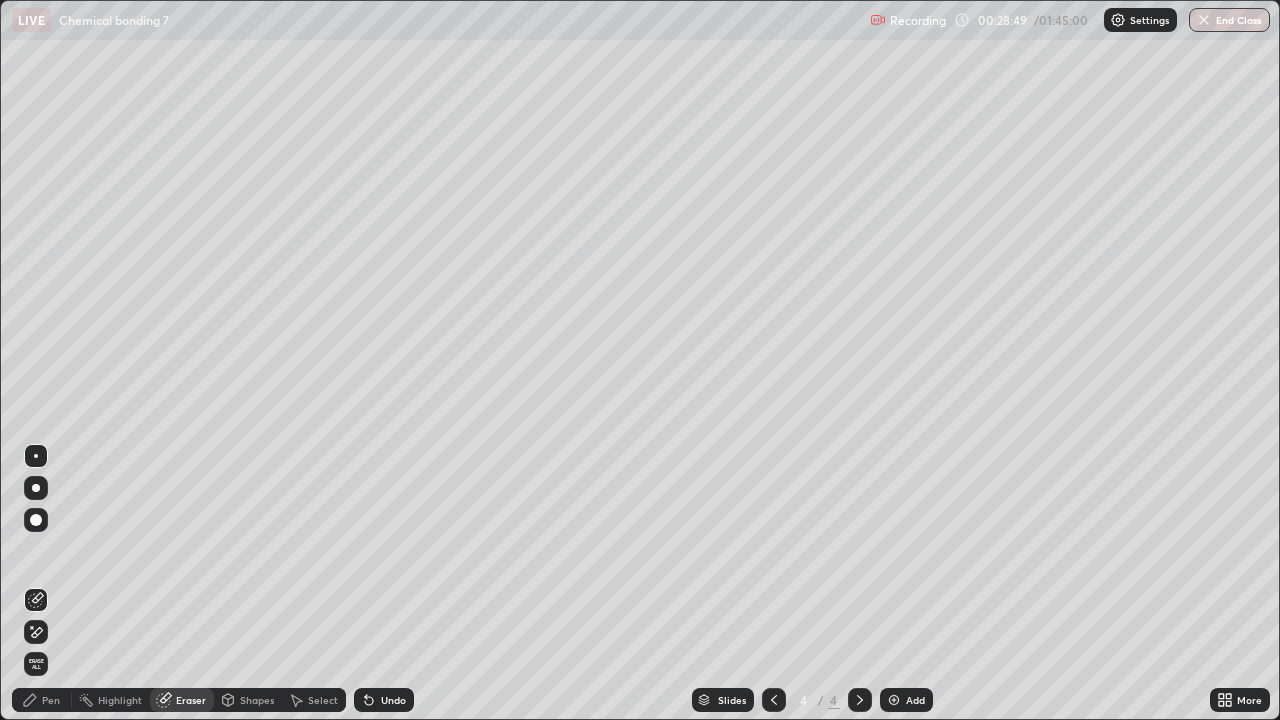 click 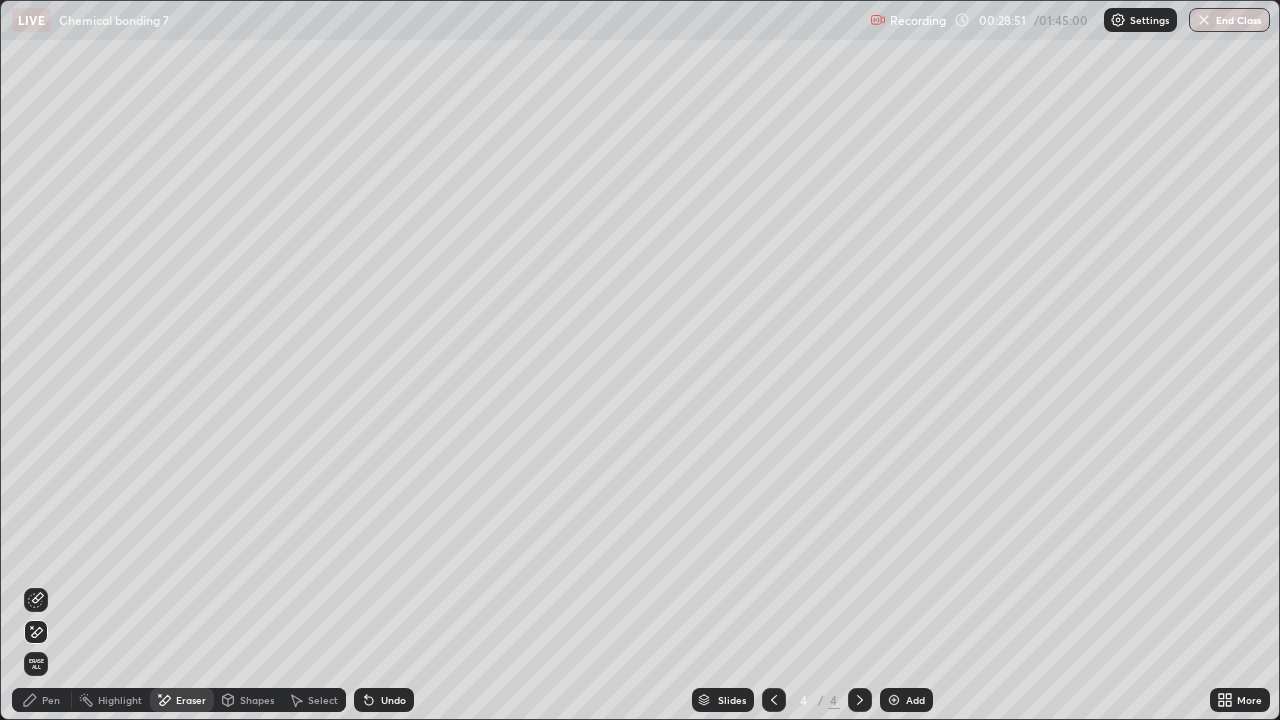 click on "Select" at bounding box center [314, 700] 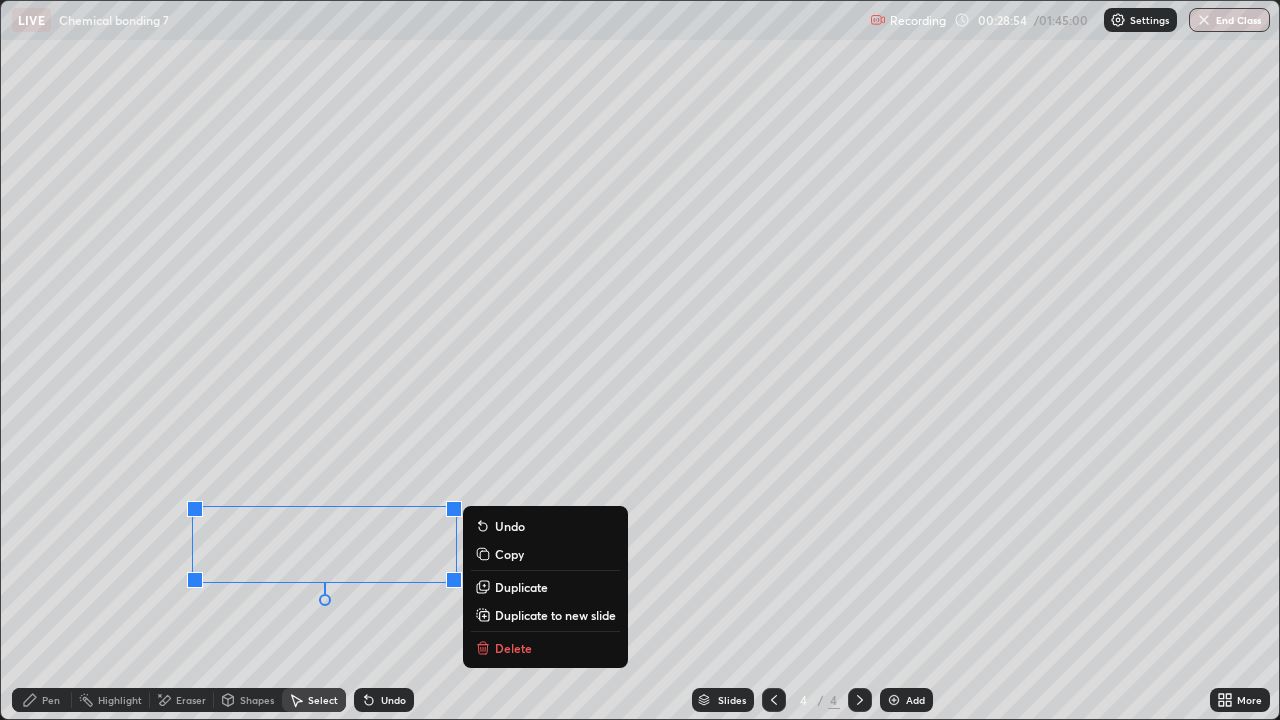 click on "Pen" at bounding box center [51, 700] 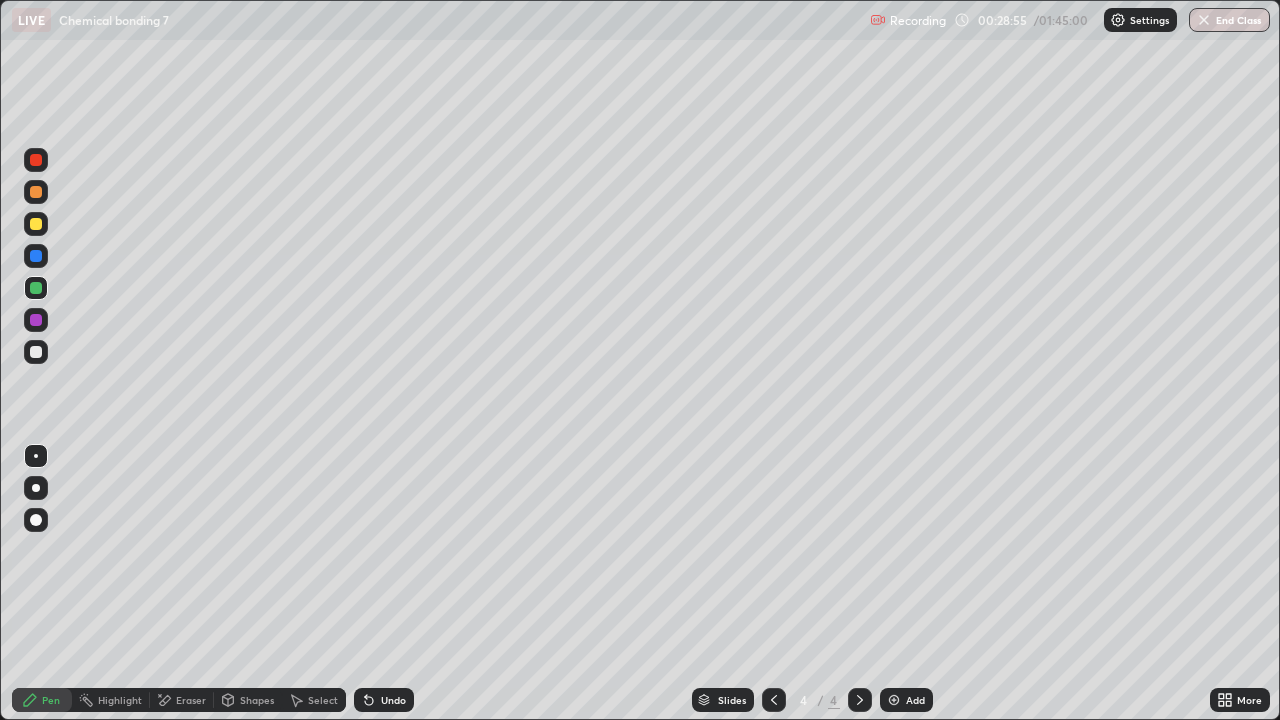 click at bounding box center (36, 192) 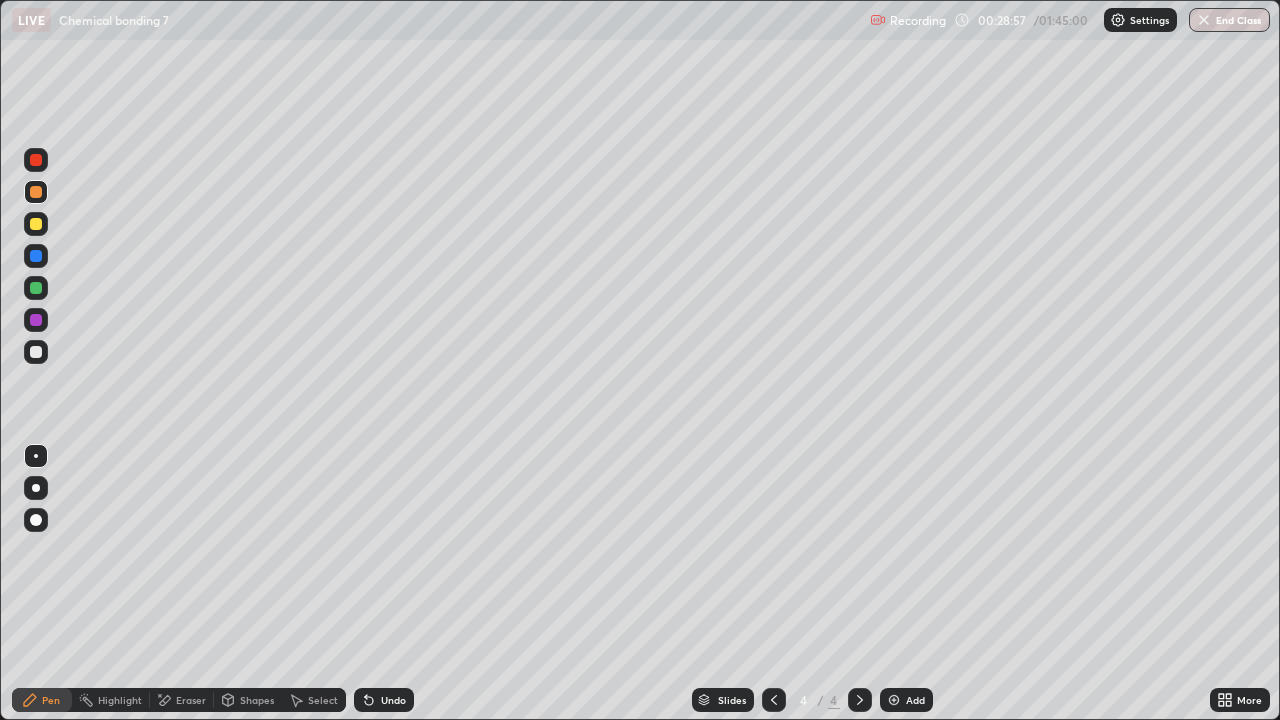 click on "Undo" at bounding box center (384, 700) 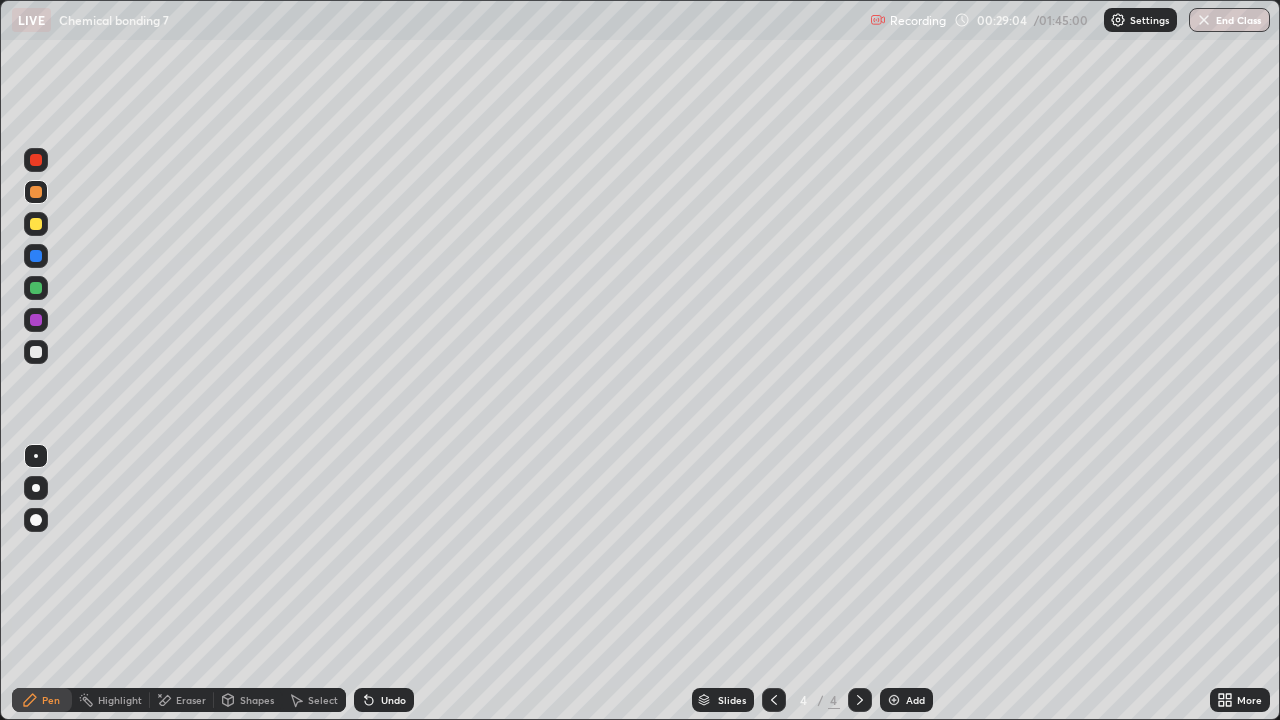 click on "Eraser" at bounding box center [182, 700] 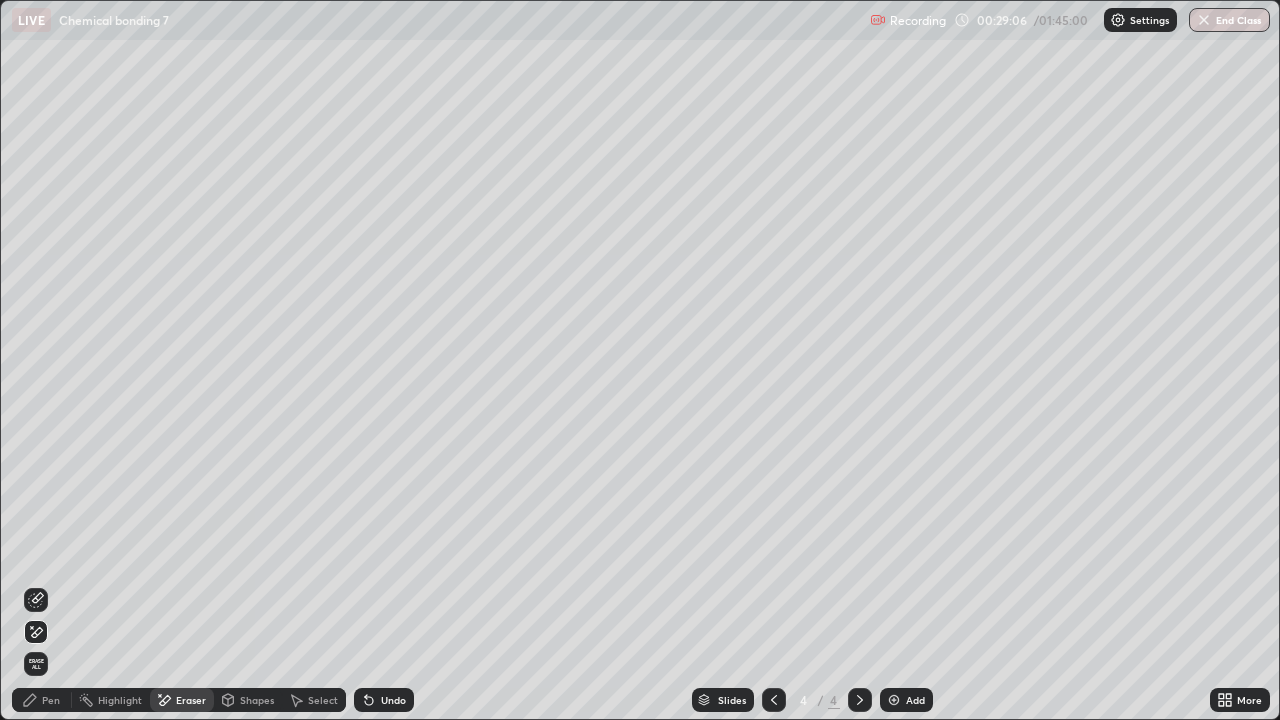 click on "Pen" at bounding box center [51, 700] 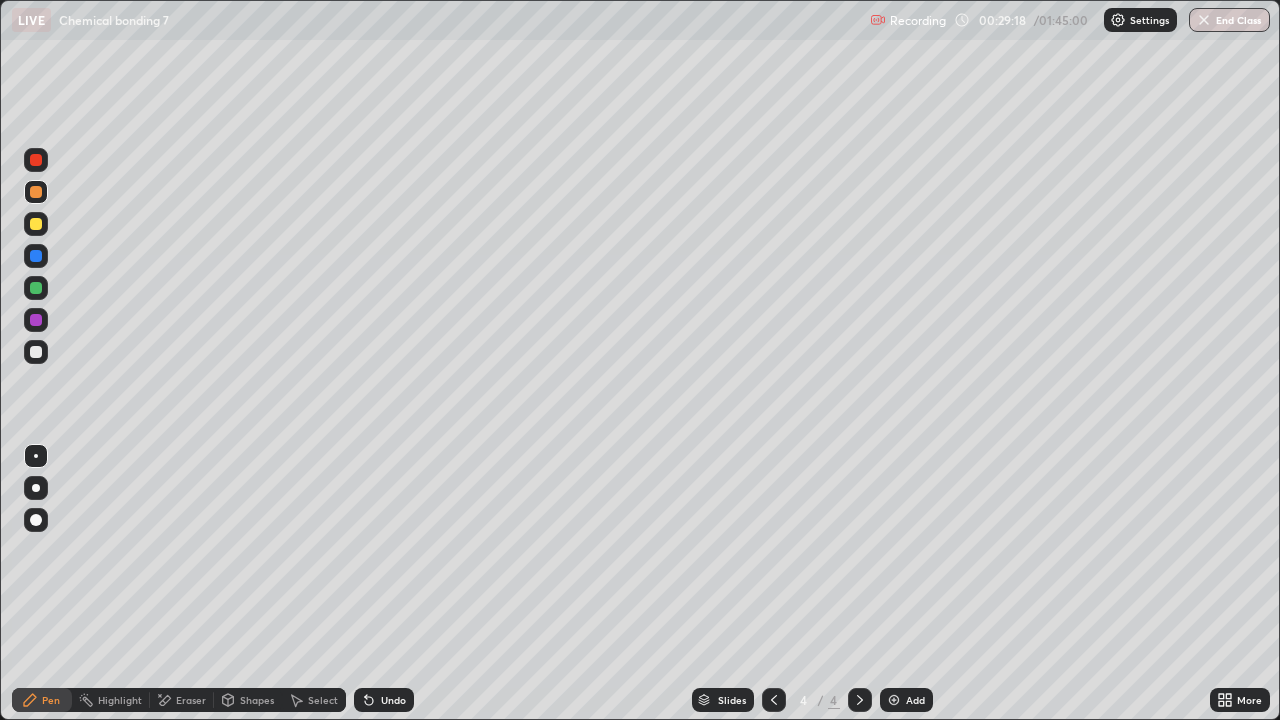 click on "Eraser" at bounding box center [182, 700] 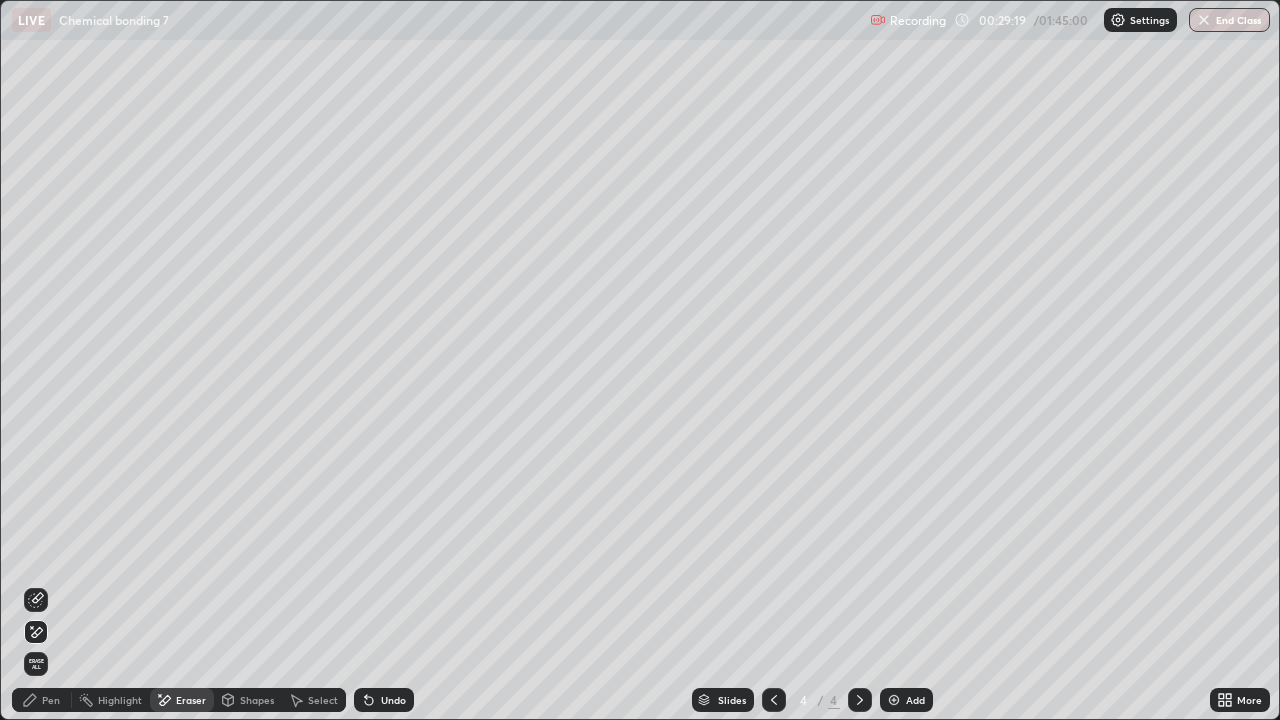 click 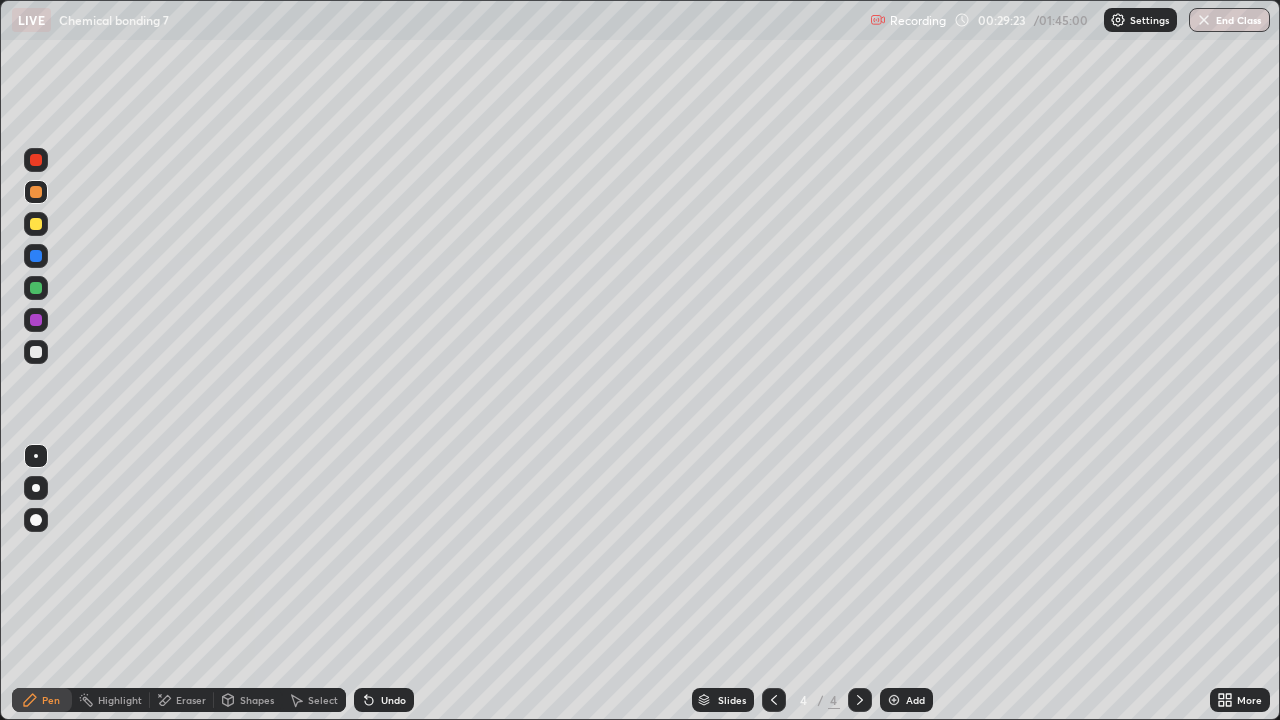 click at bounding box center (36, 288) 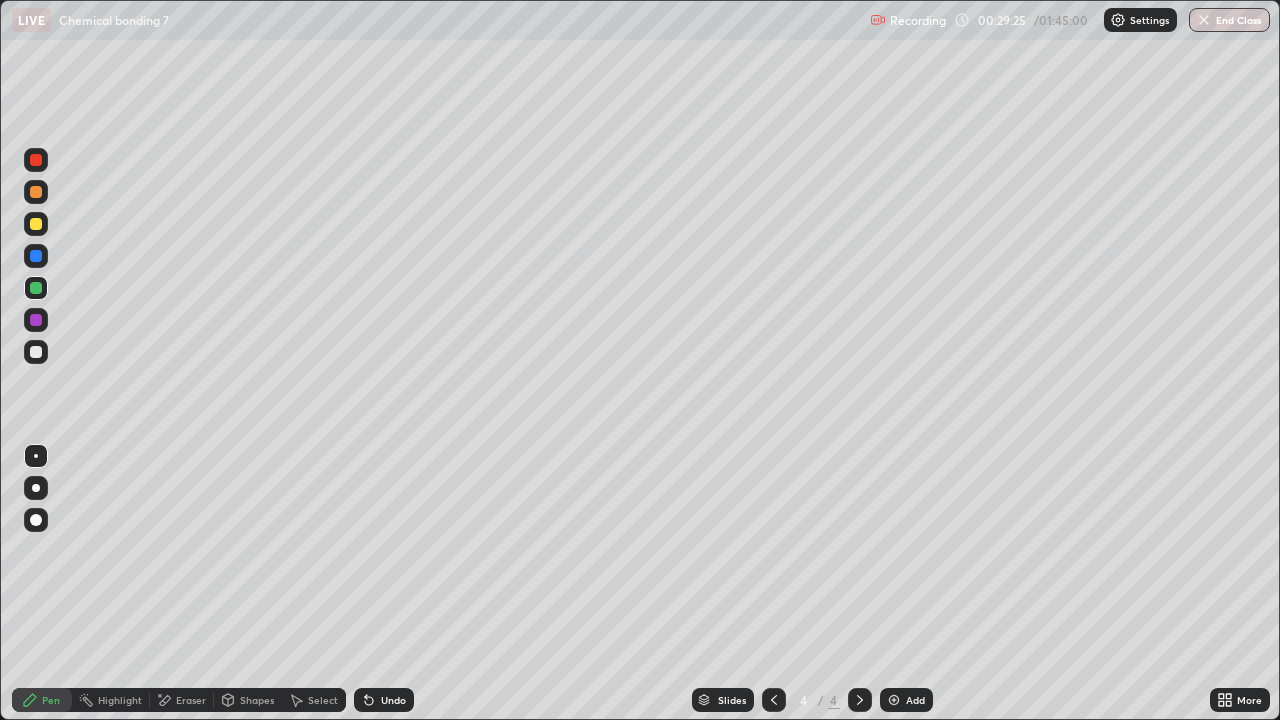 click on "Highlight" at bounding box center [120, 700] 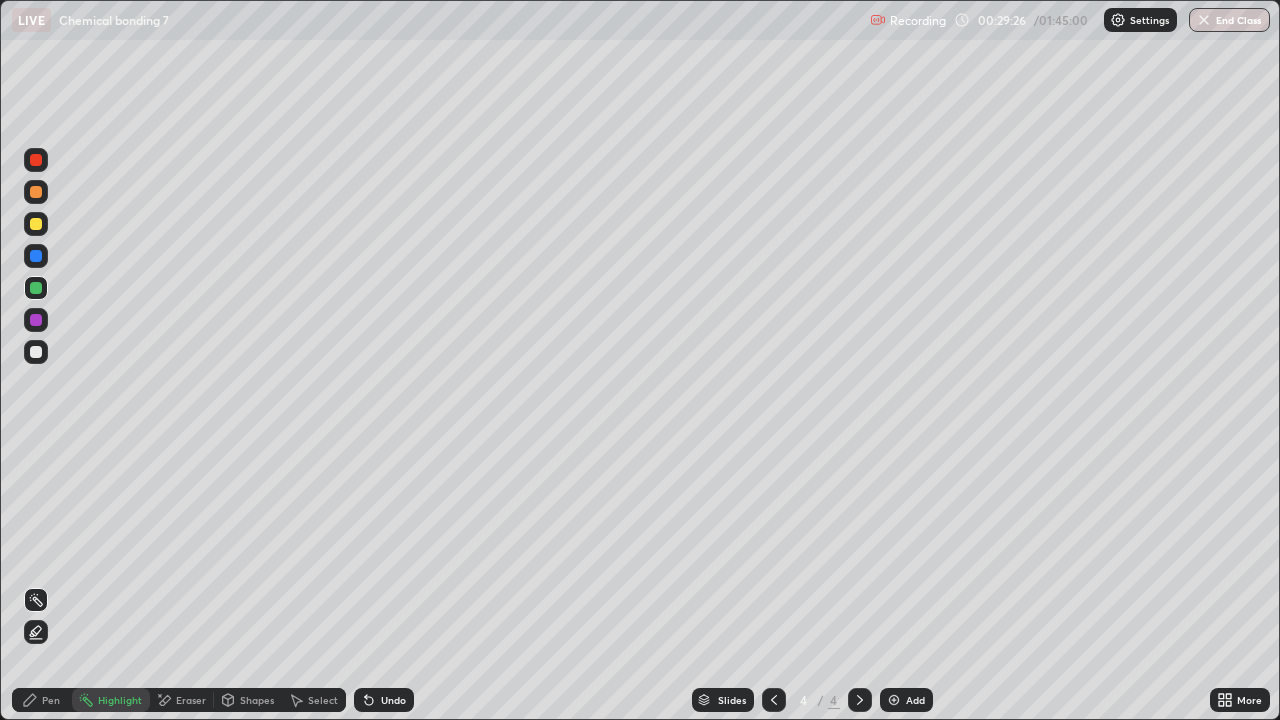 click 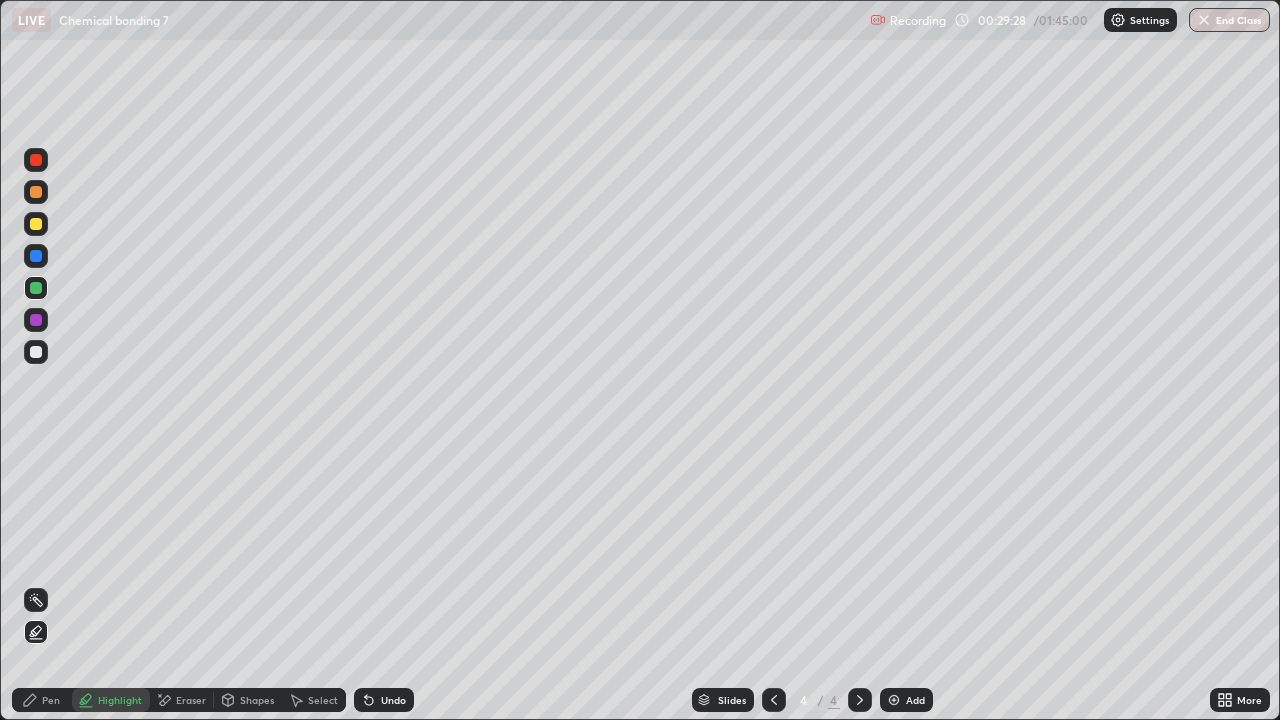 click on "Pen" at bounding box center (51, 700) 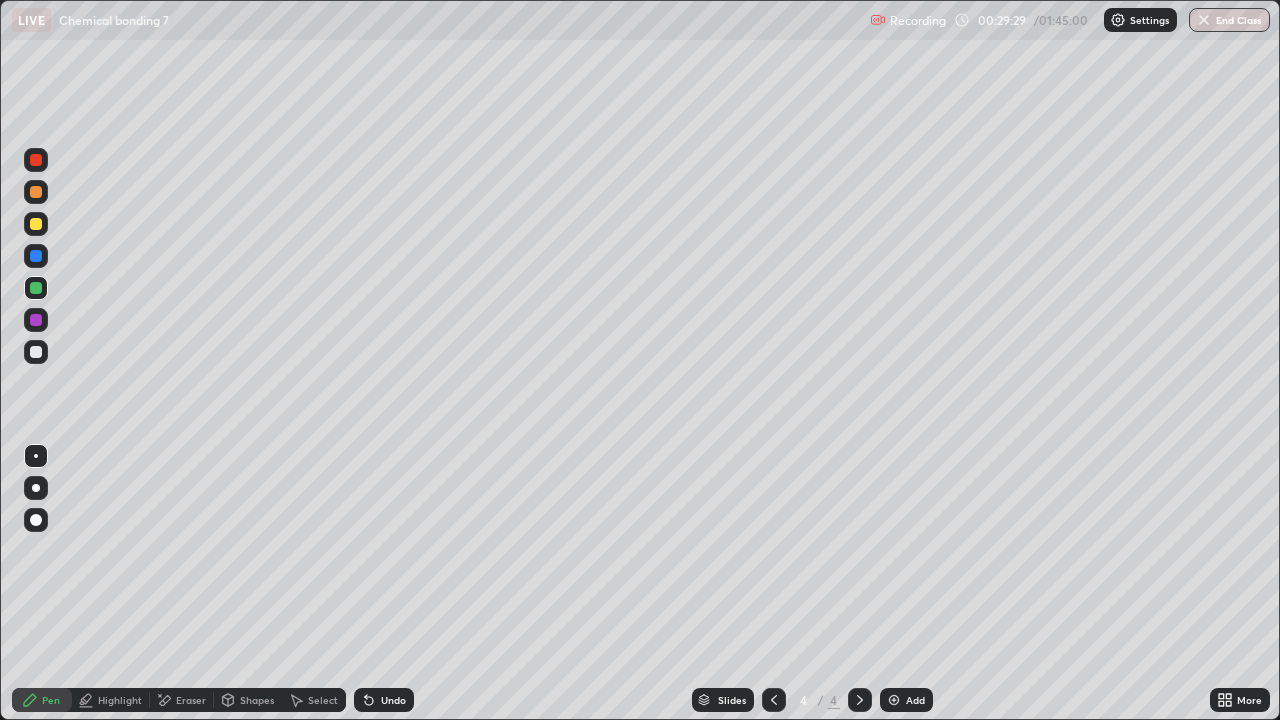 click at bounding box center (36, 224) 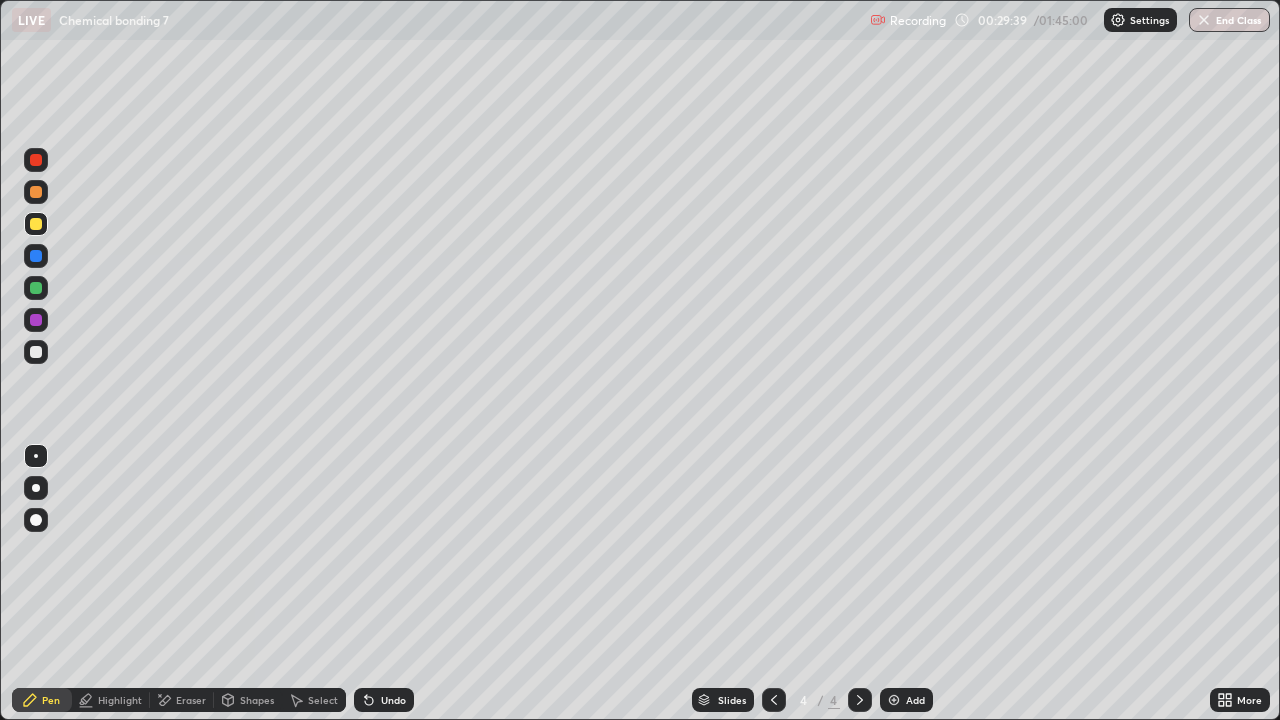 click on "Highlight" at bounding box center (111, 700) 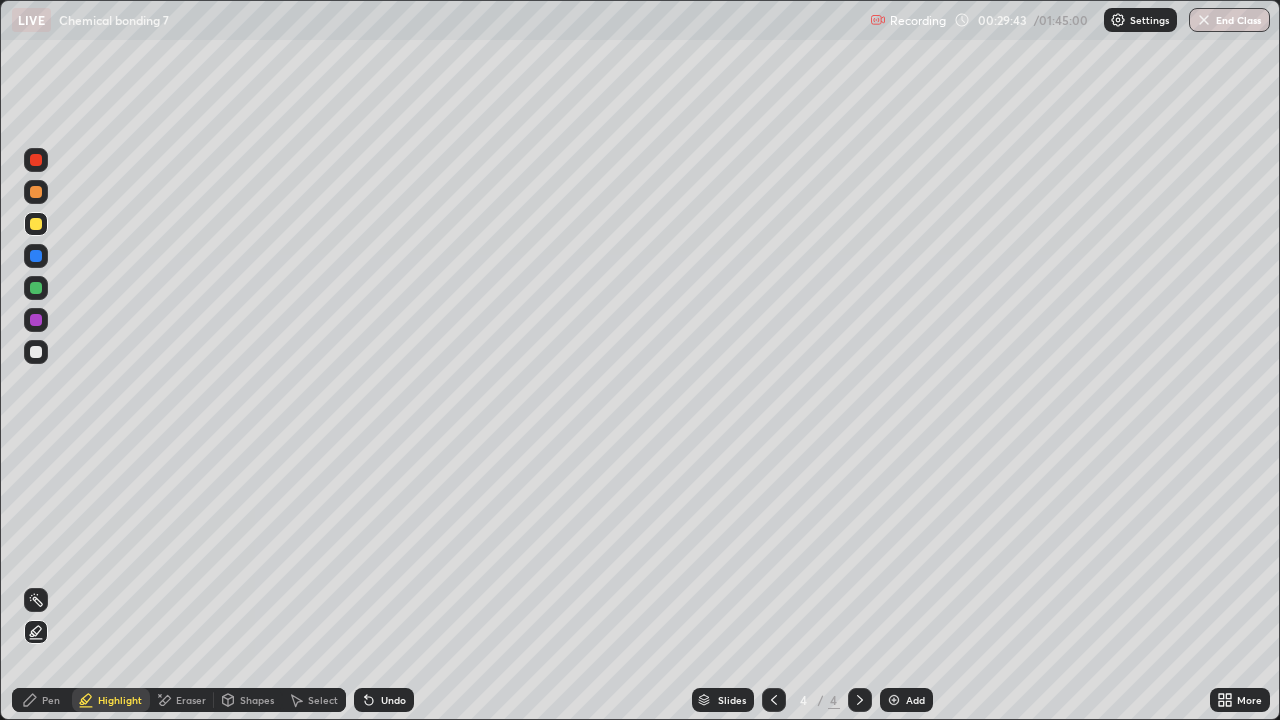 click on "Pen" at bounding box center (42, 700) 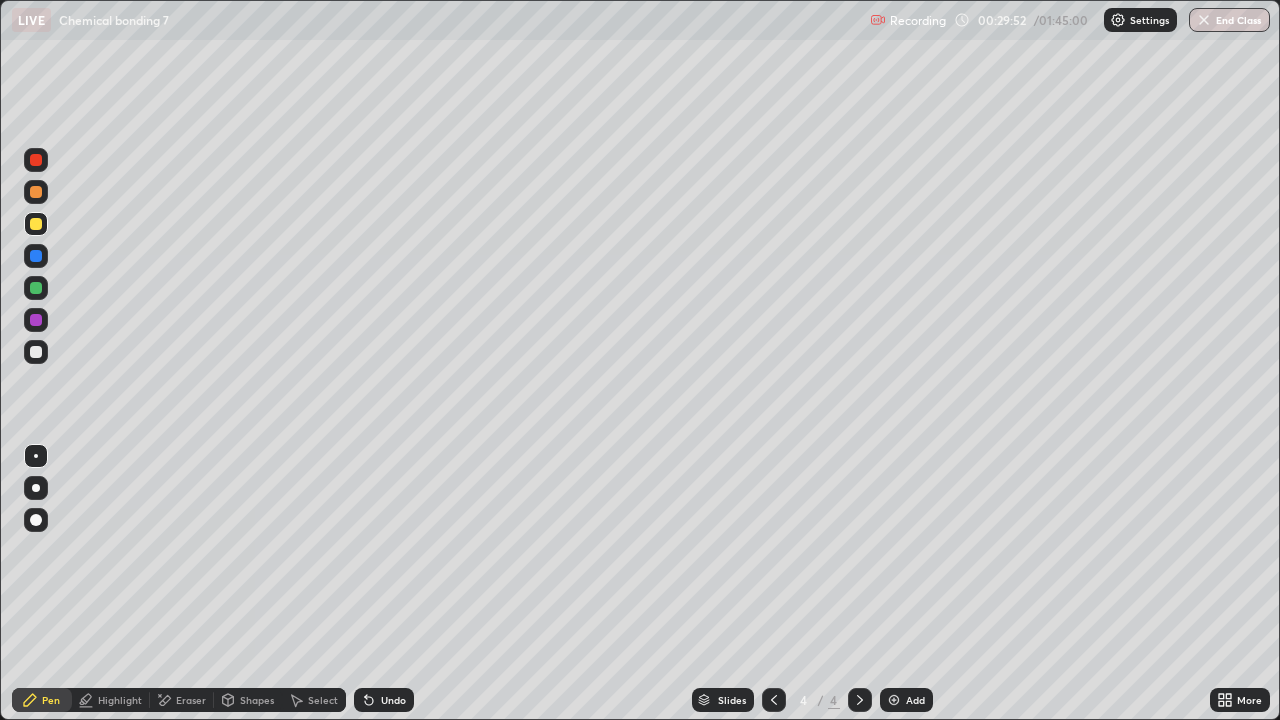 click 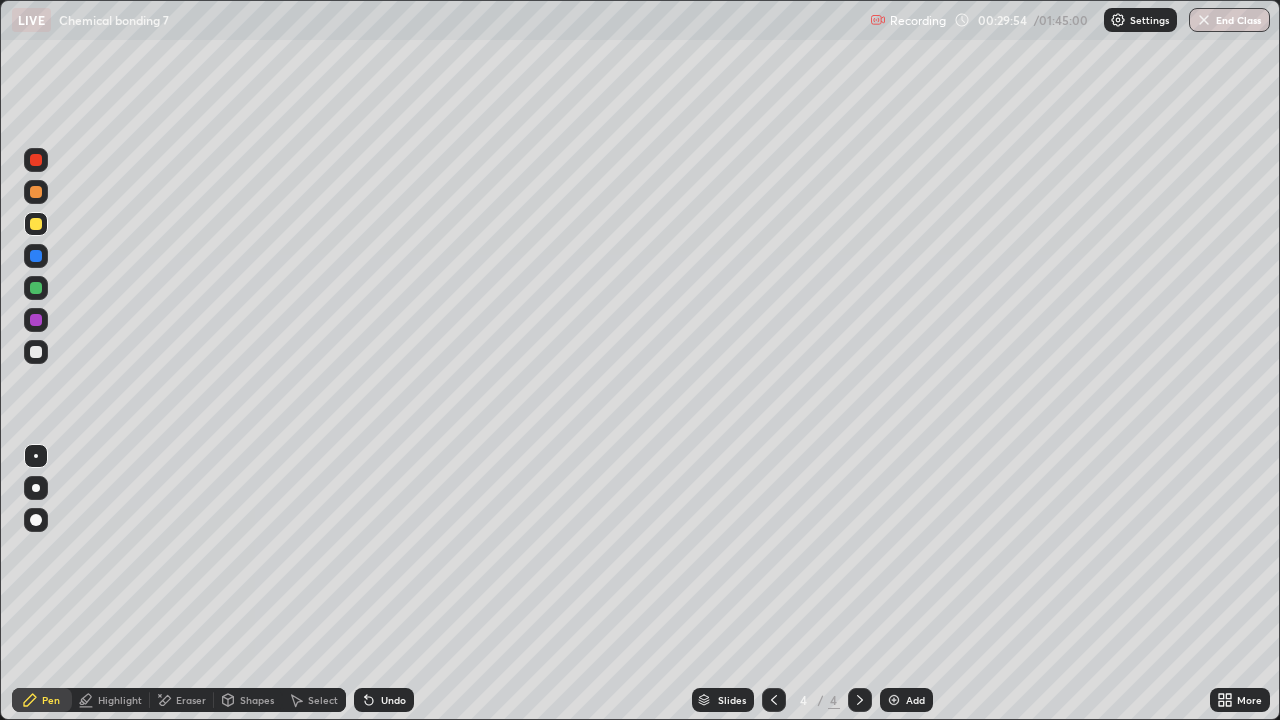 click at bounding box center [36, 352] 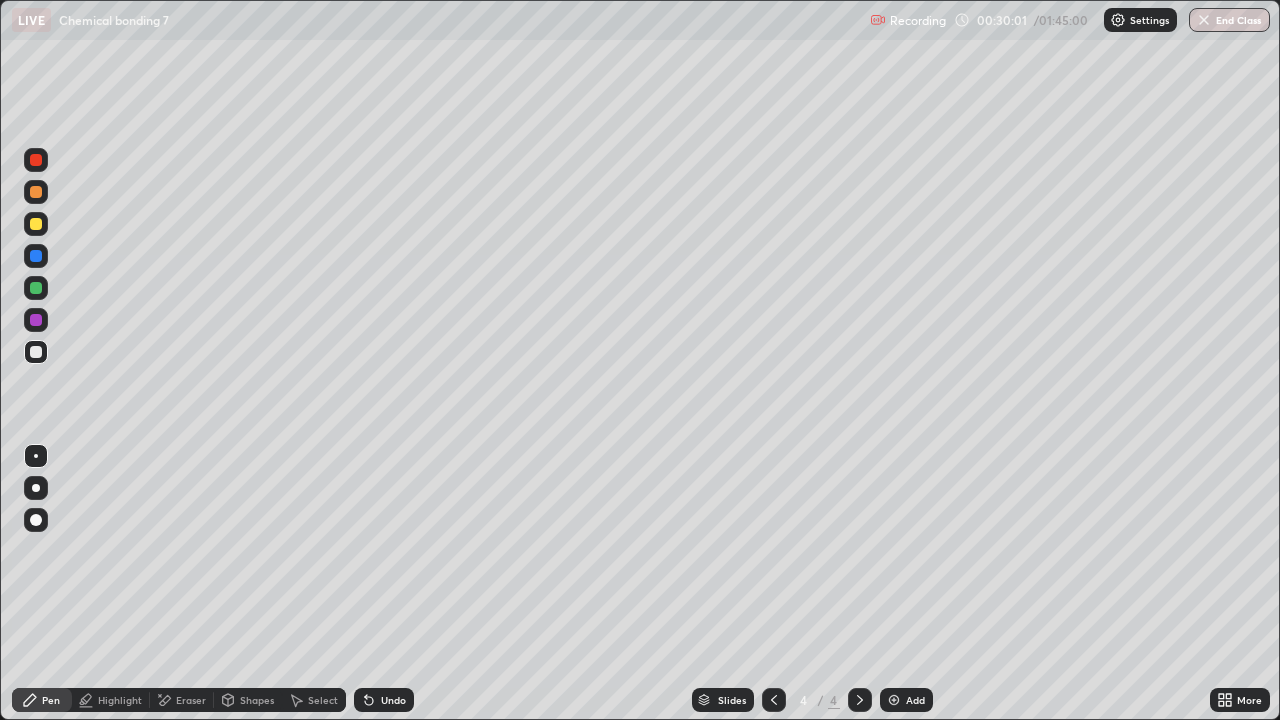 click on "Undo" at bounding box center (393, 700) 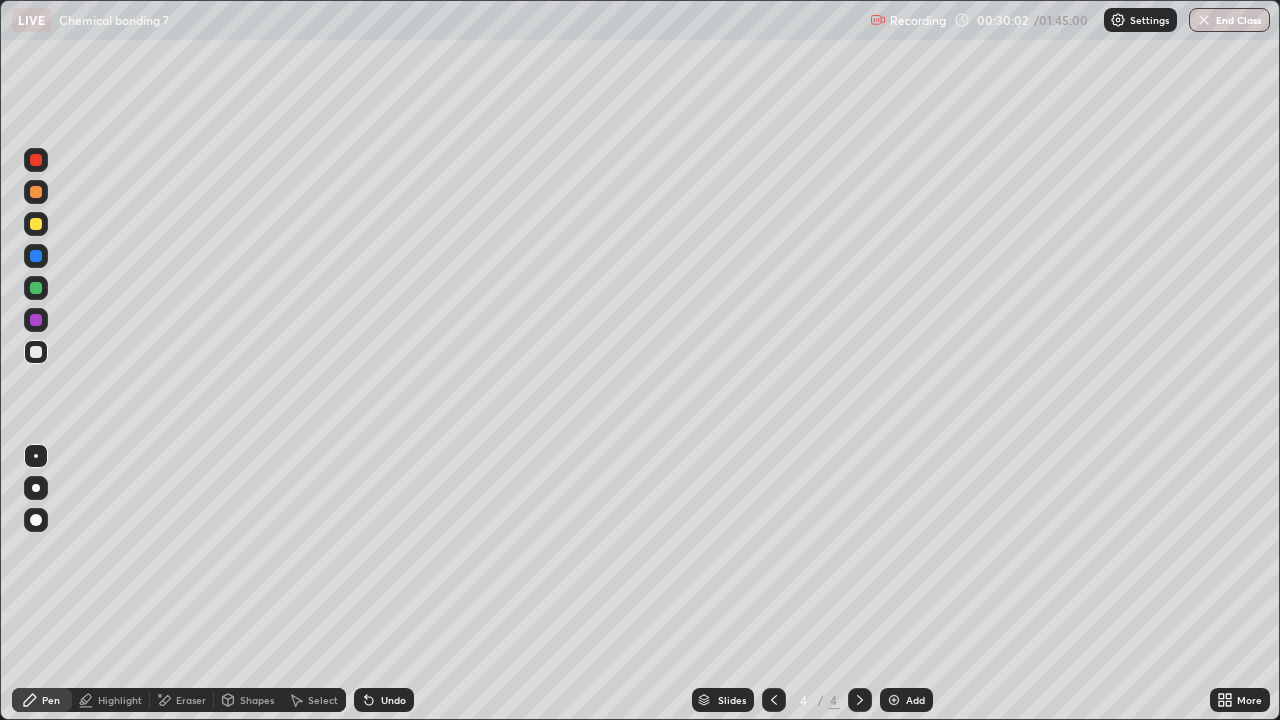 click on "Undo" at bounding box center (384, 700) 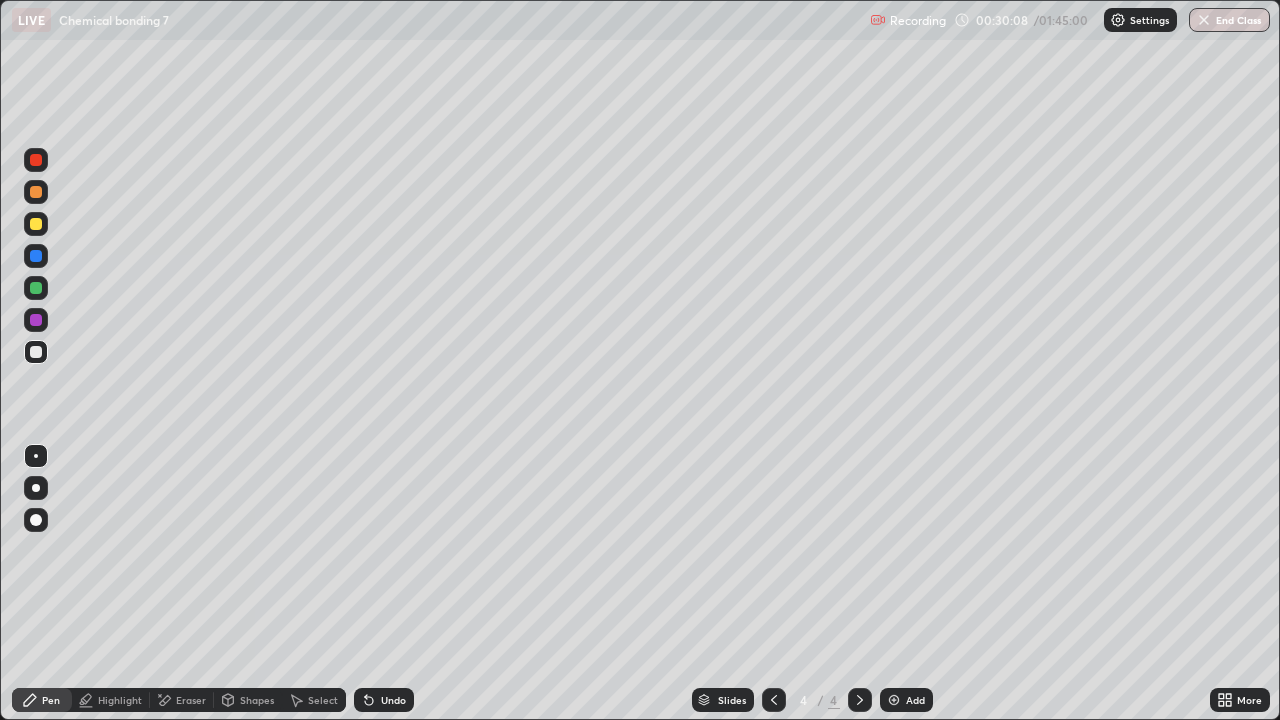 click at bounding box center [36, 288] 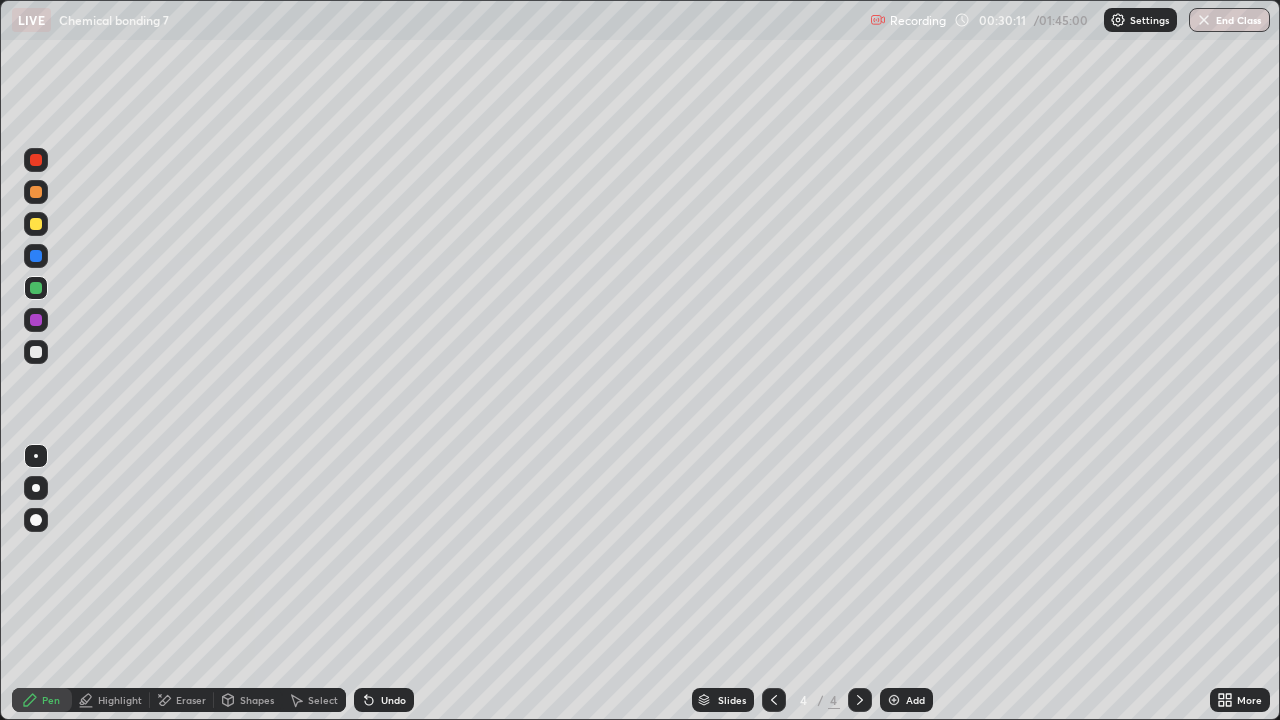 click on "Highlight" at bounding box center (120, 700) 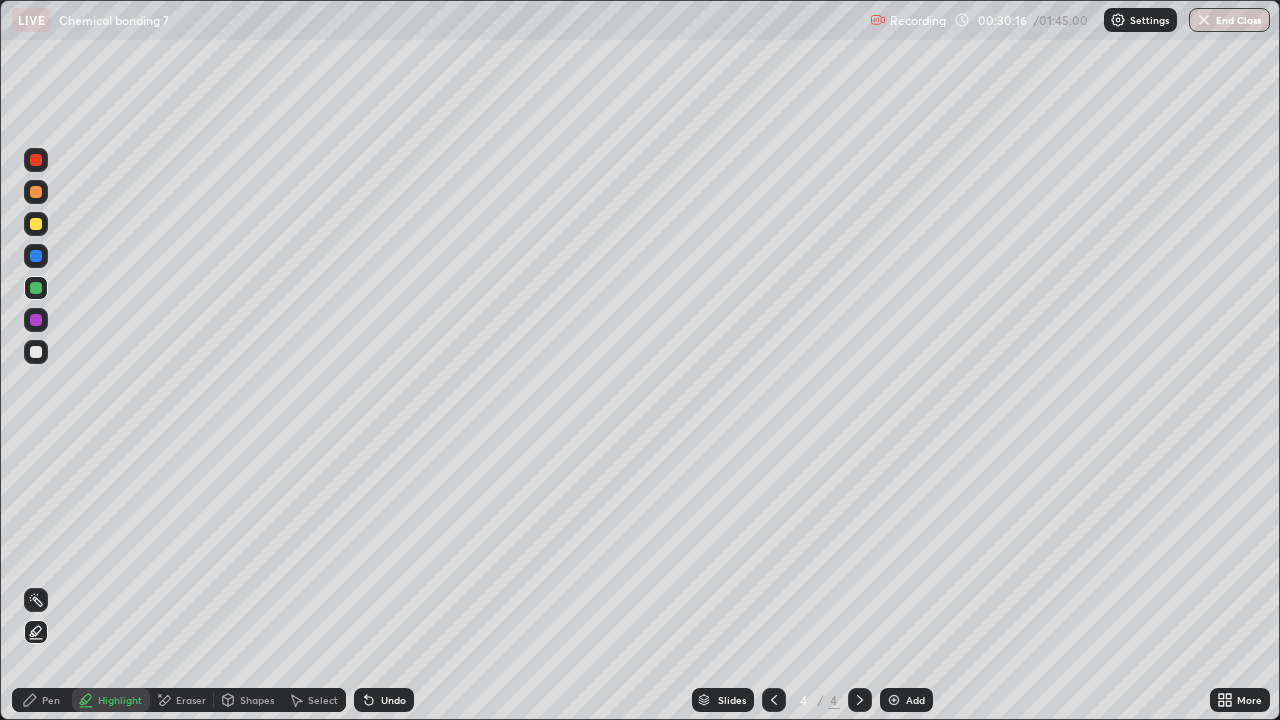 click on "Undo" at bounding box center [384, 700] 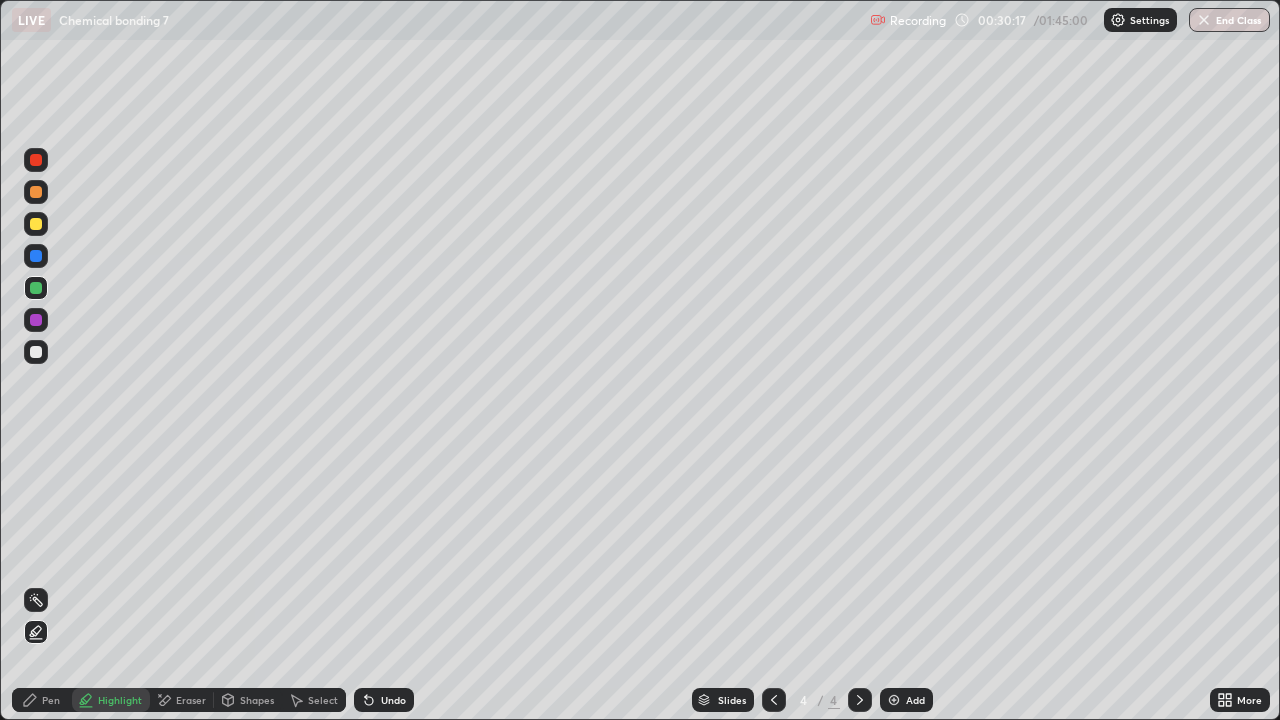 click at bounding box center [36, 224] 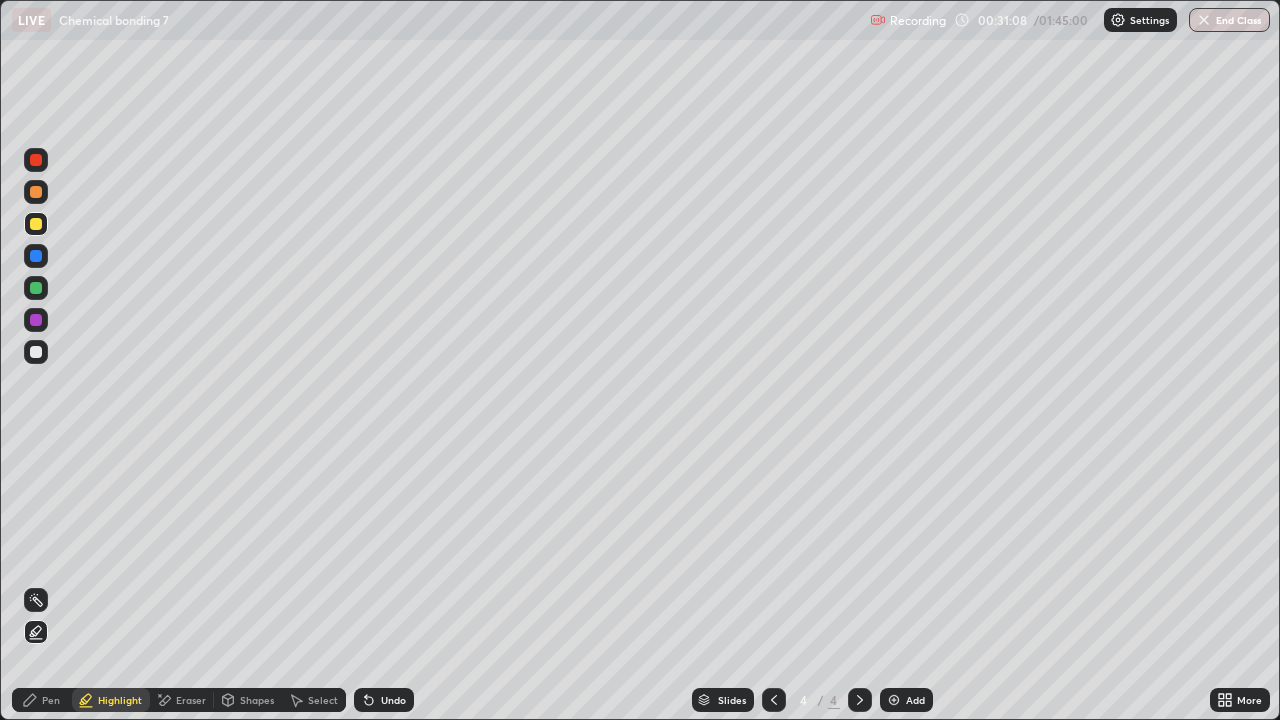 click at bounding box center (36, 288) 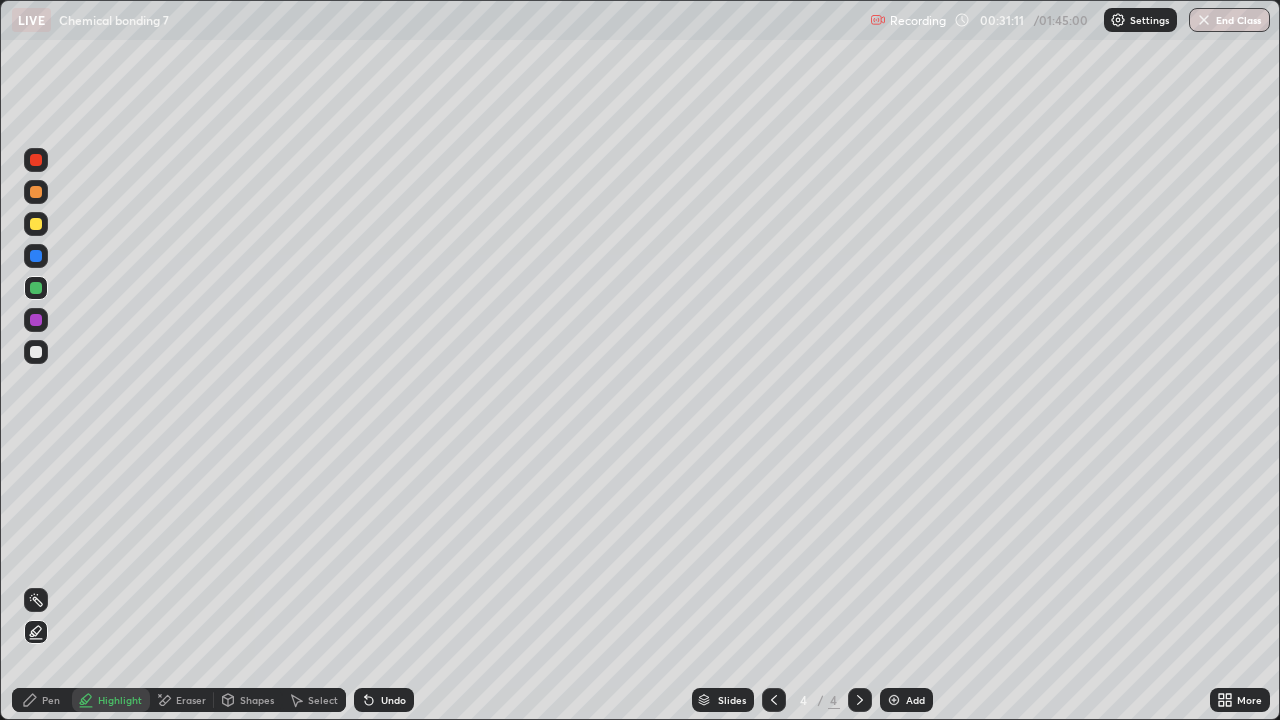 click on "Setting up your live class" at bounding box center (640, 360) 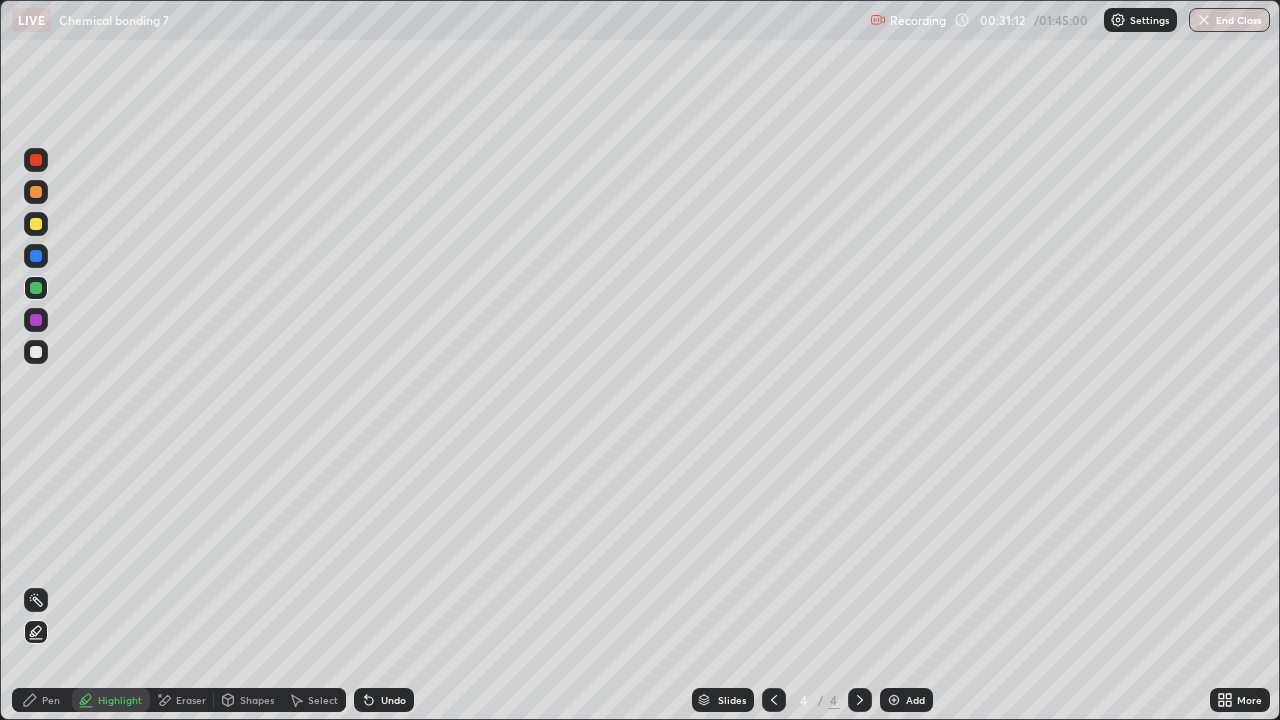 click on "Erase all" at bounding box center [36, 360] 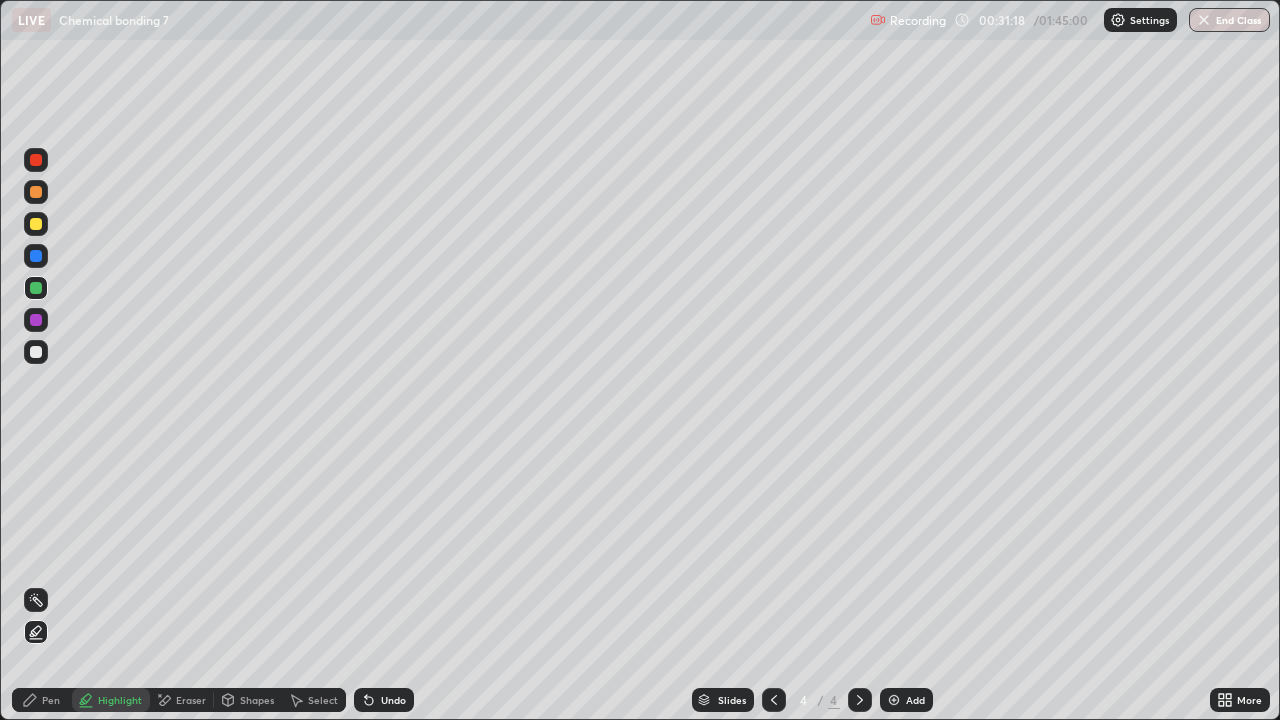 click on "Add" at bounding box center [906, 700] 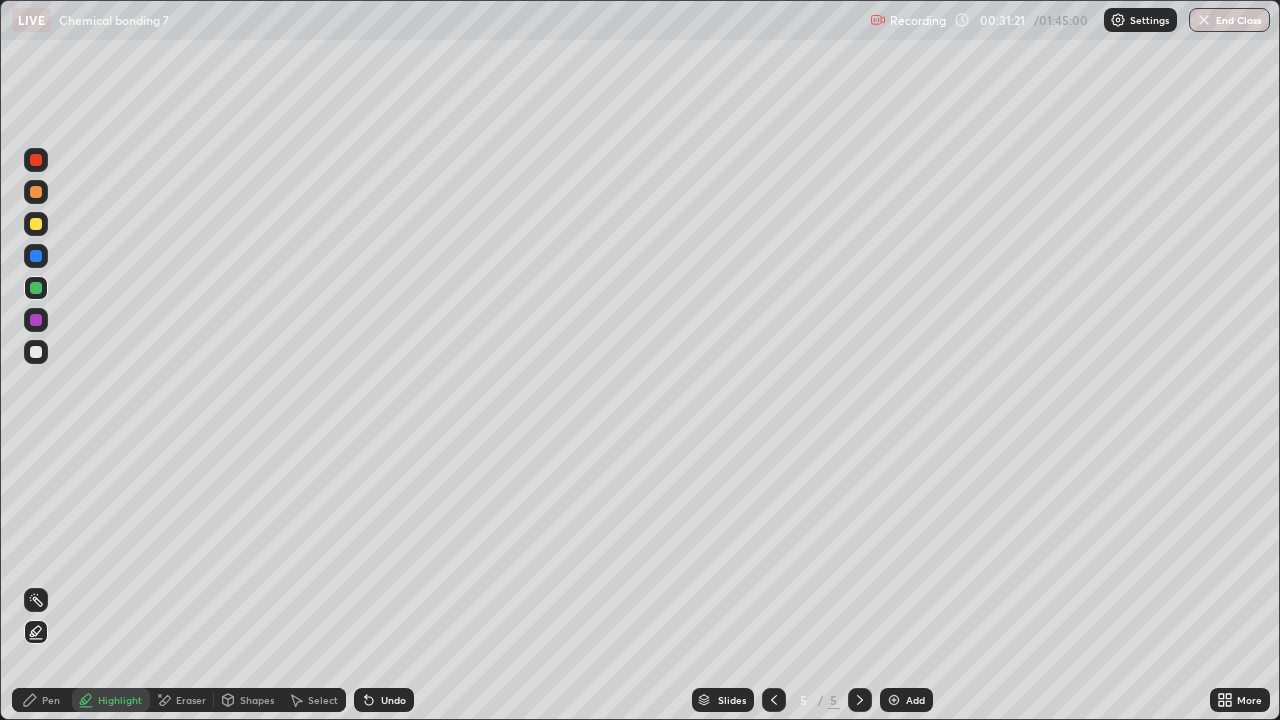 click at bounding box center [36, 192] 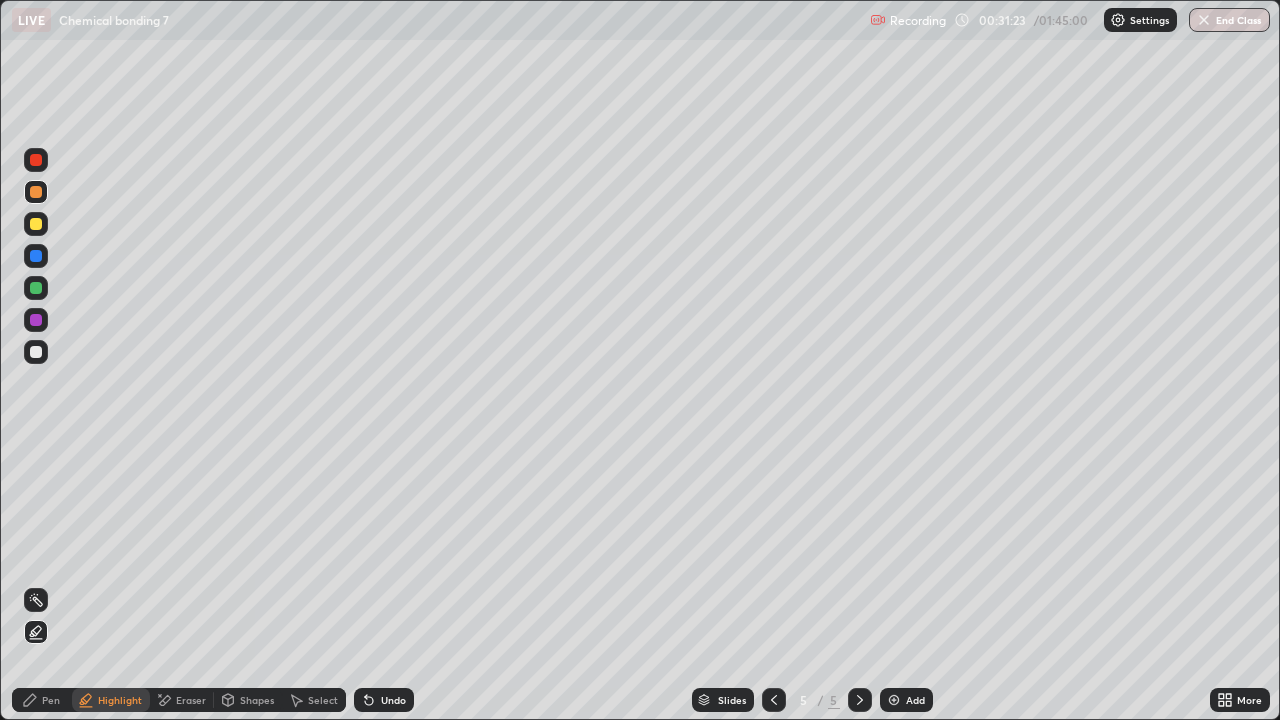 click on "Undo" at bounding box center [393, 700] 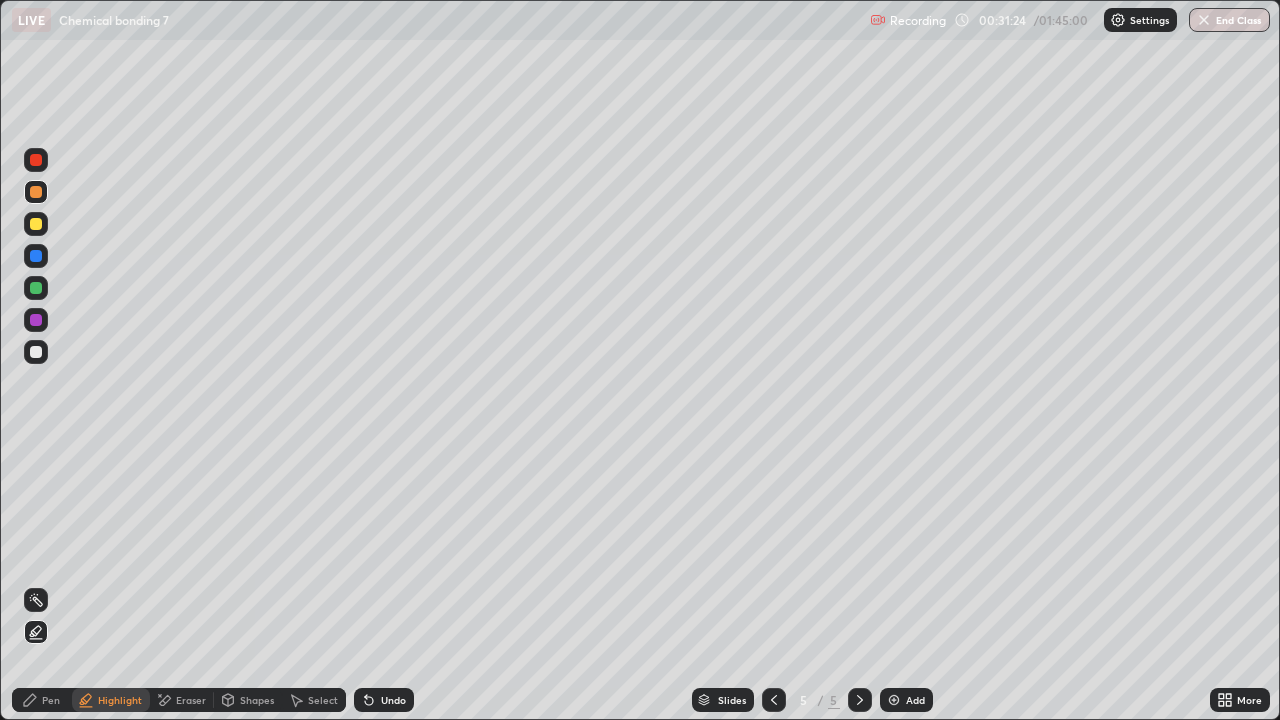 click on "Pen" at bounding box center [51, 700] 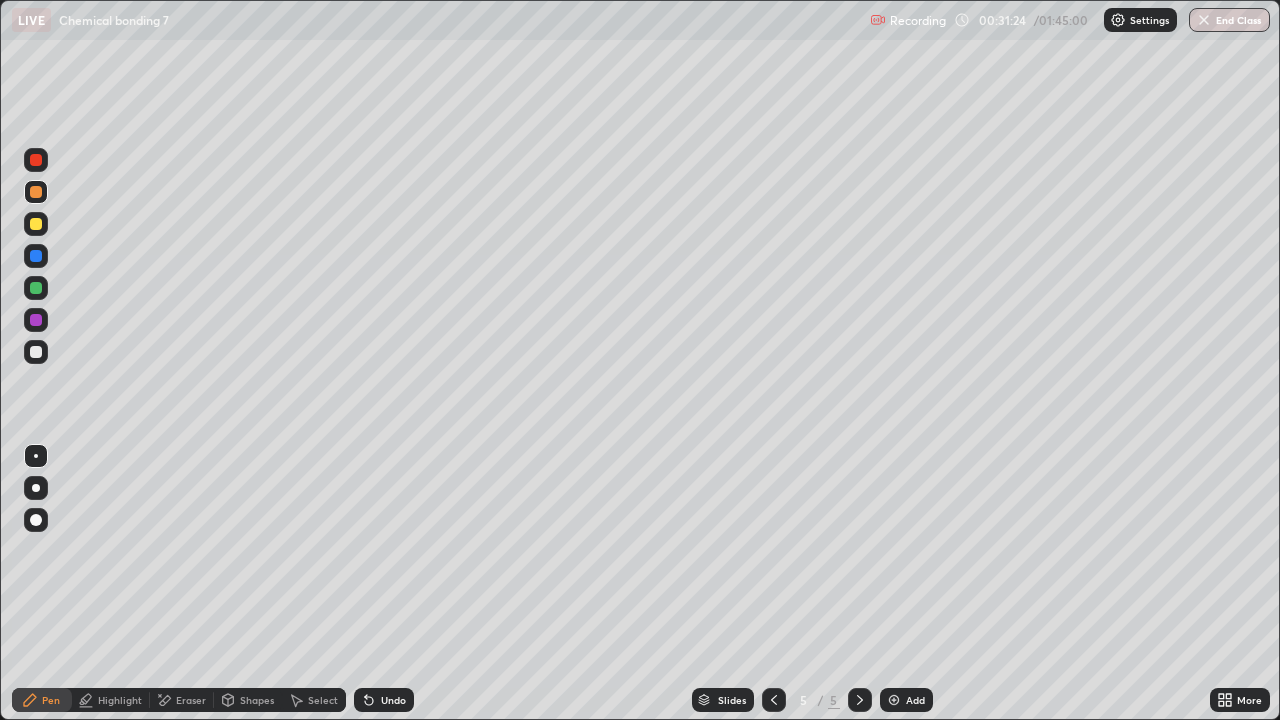 click at bounding box center (36, 352) 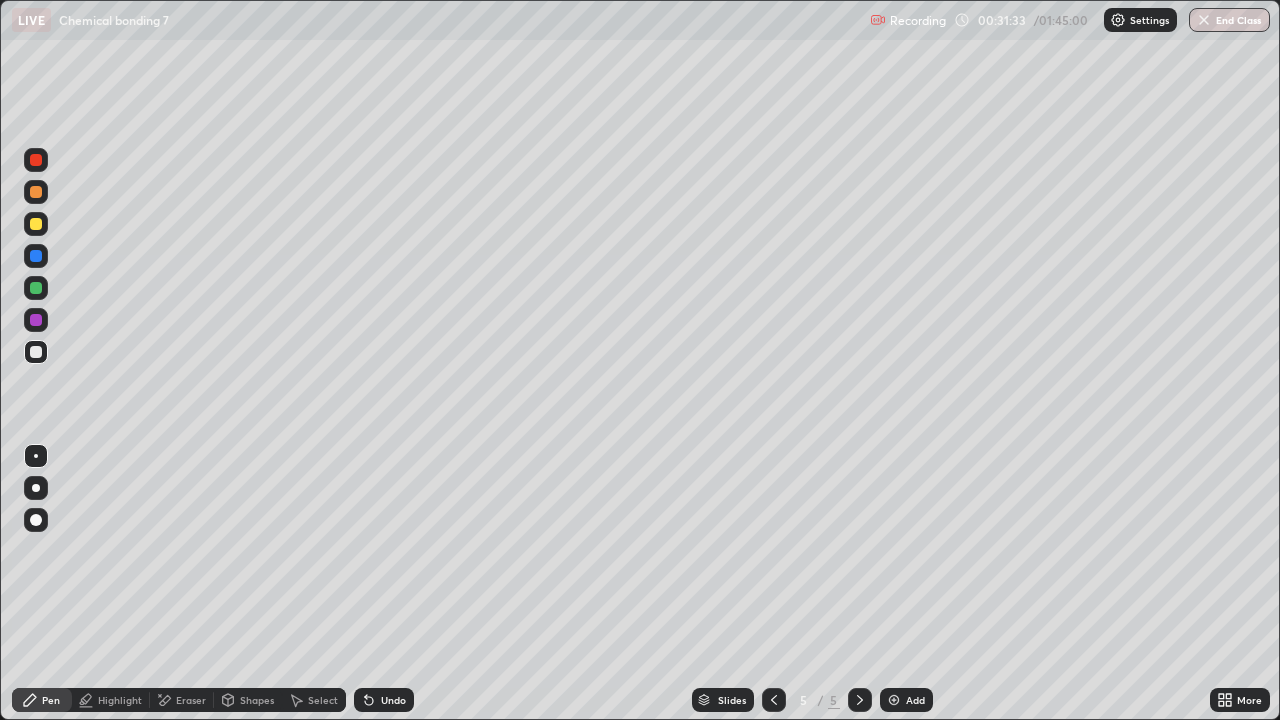 click at bounding box center [36, 224] 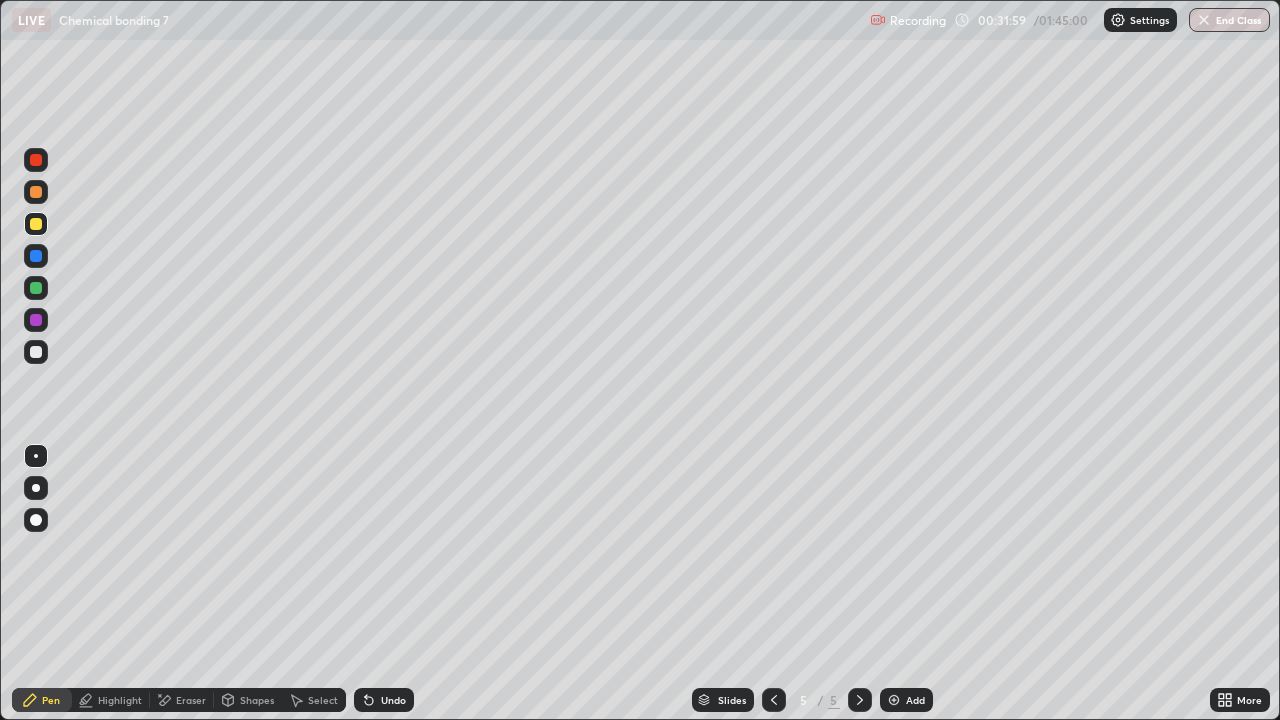 click at bounding box center [774, 700] 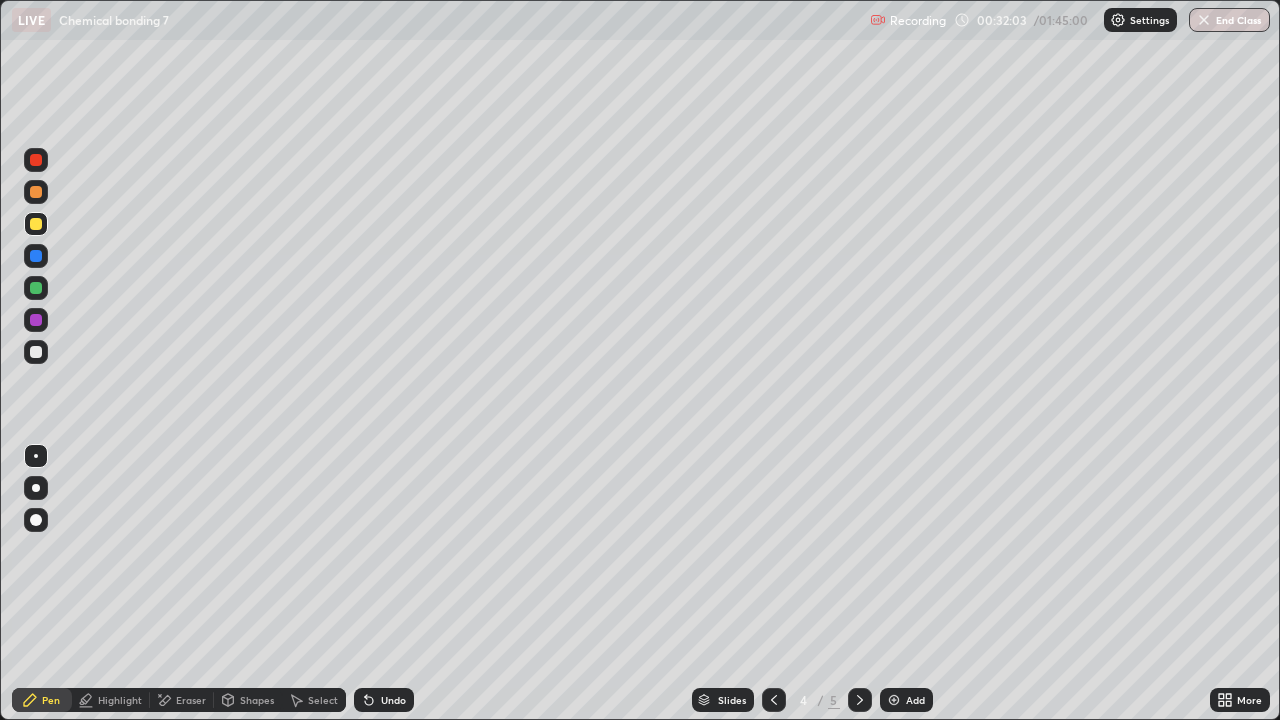 click at bounding box center [36, 520] 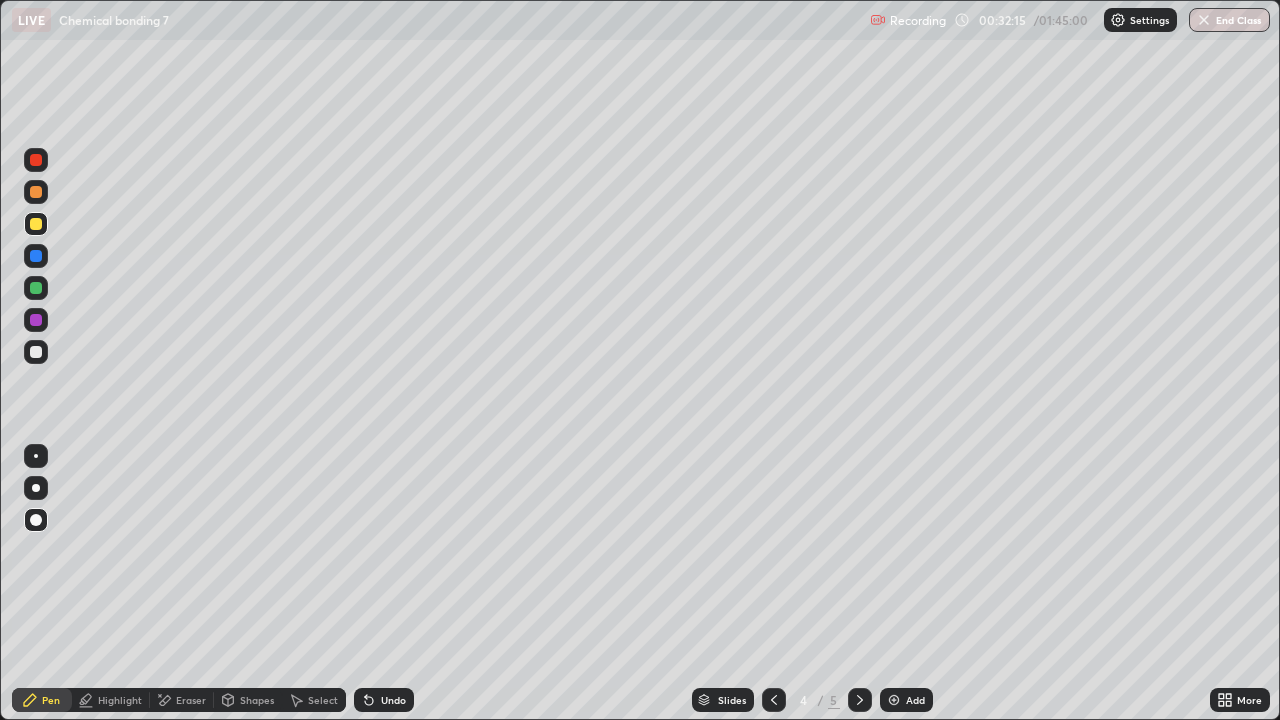 click at bounding box center [860, 700] 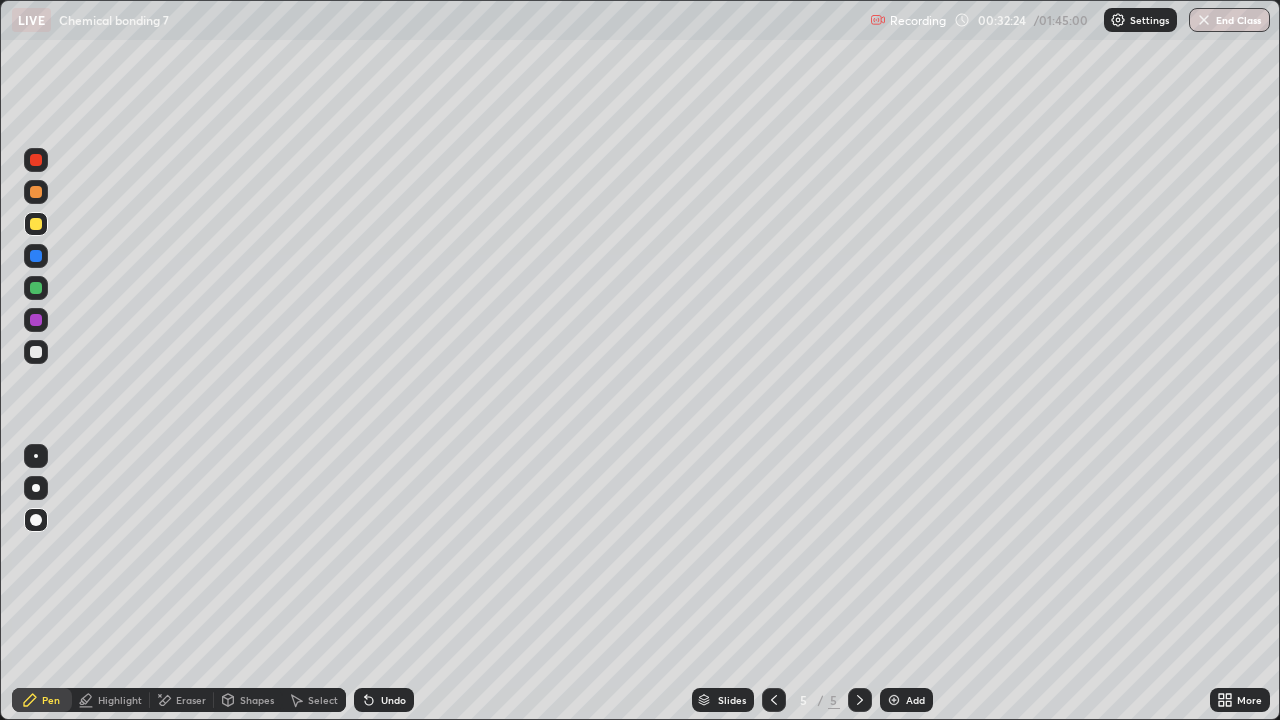 click at bounding box center (36, 352) 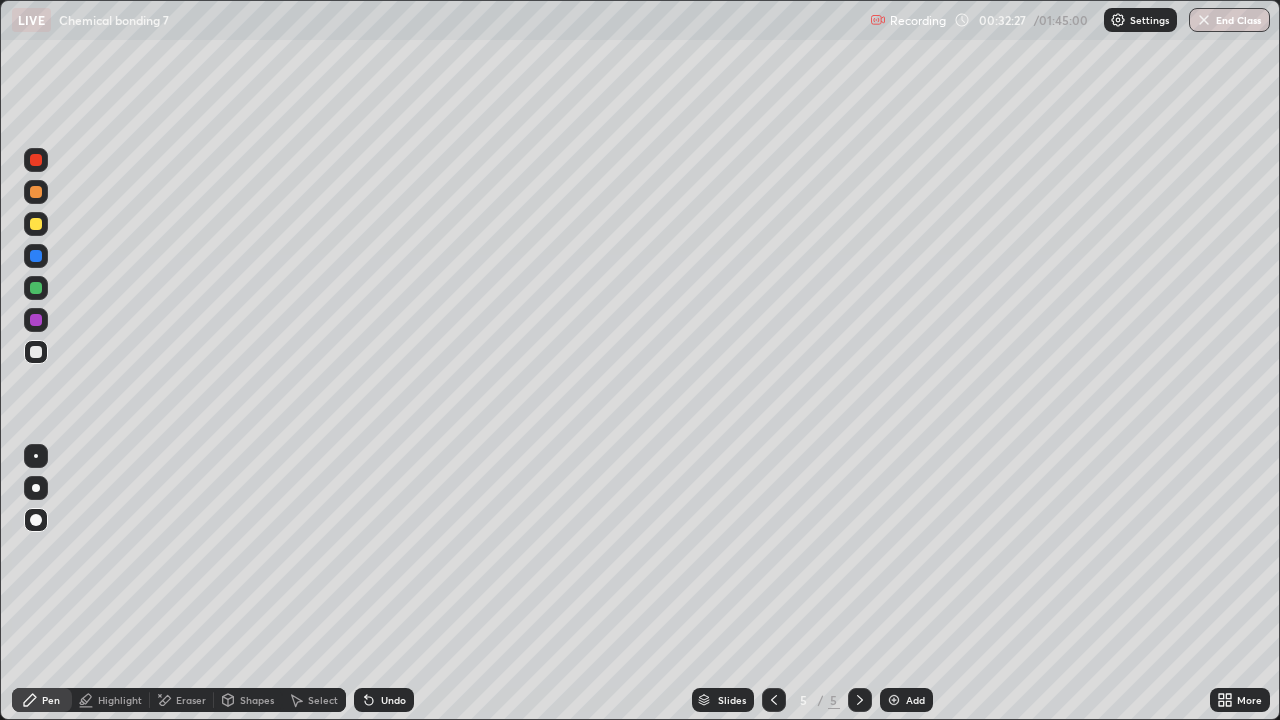click at bounding box center [36, 192] 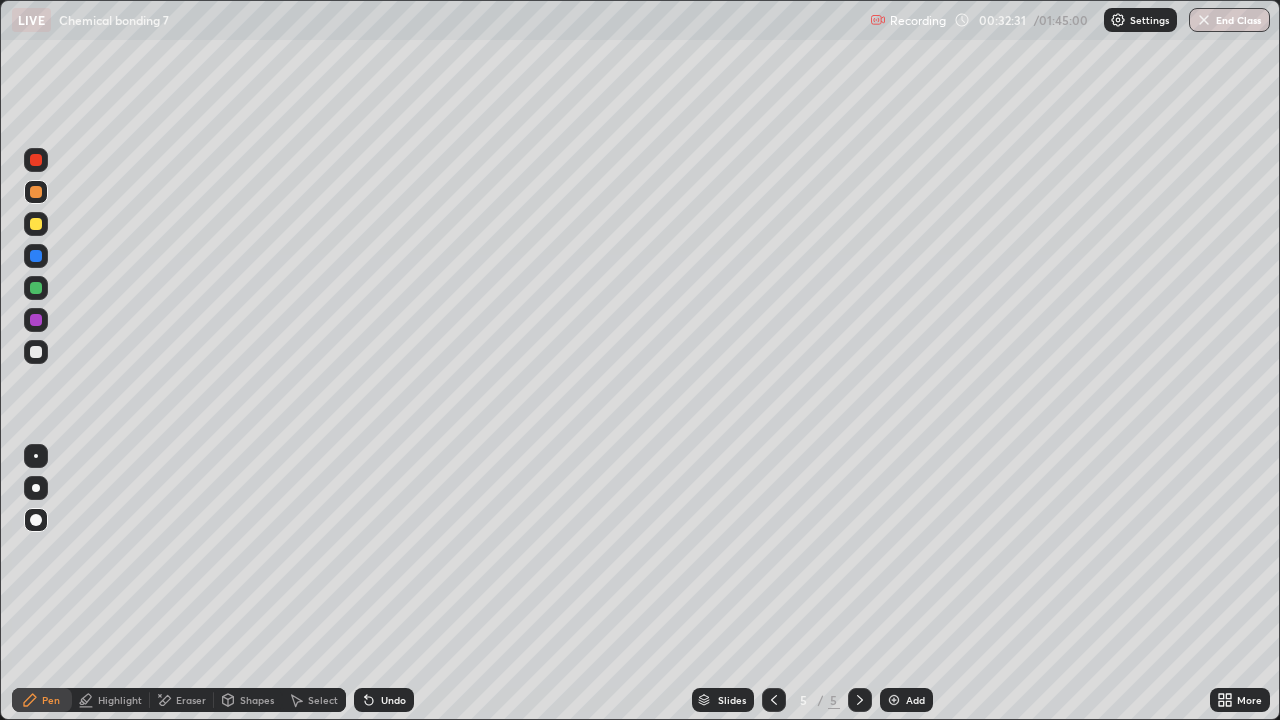 click at bounding box center [36, 456] 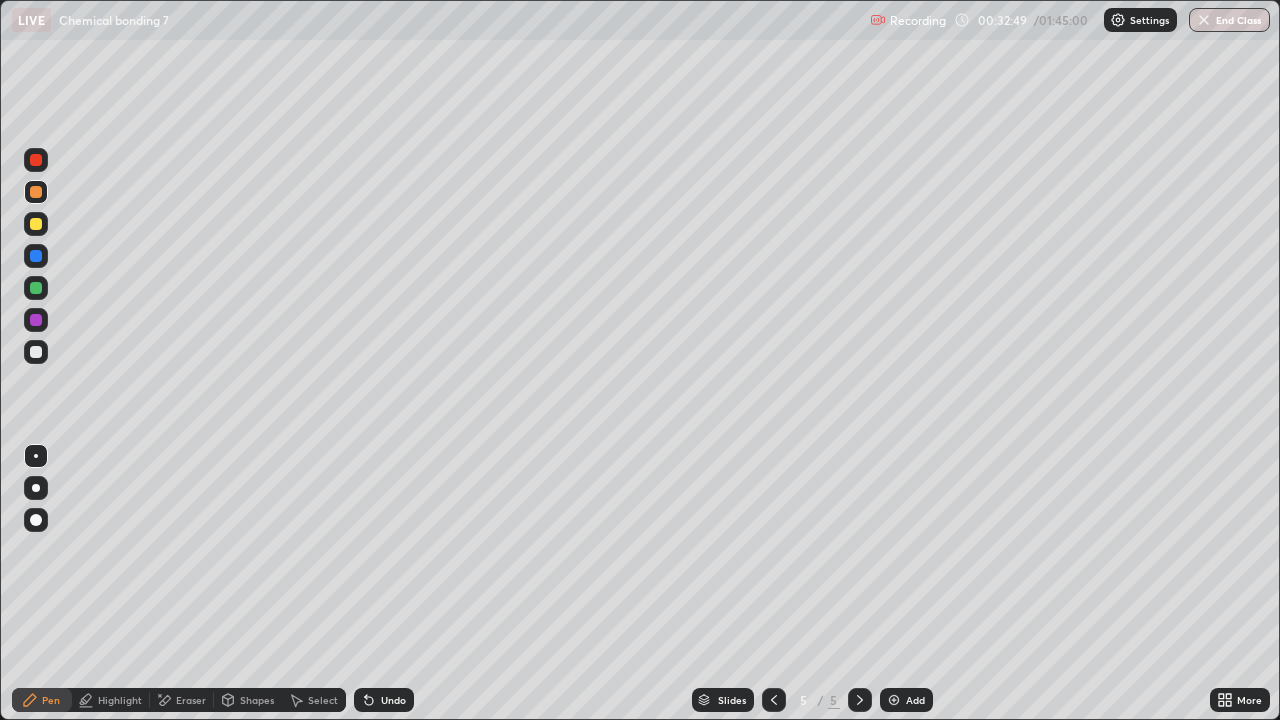 click at bounding box center (36, 256) 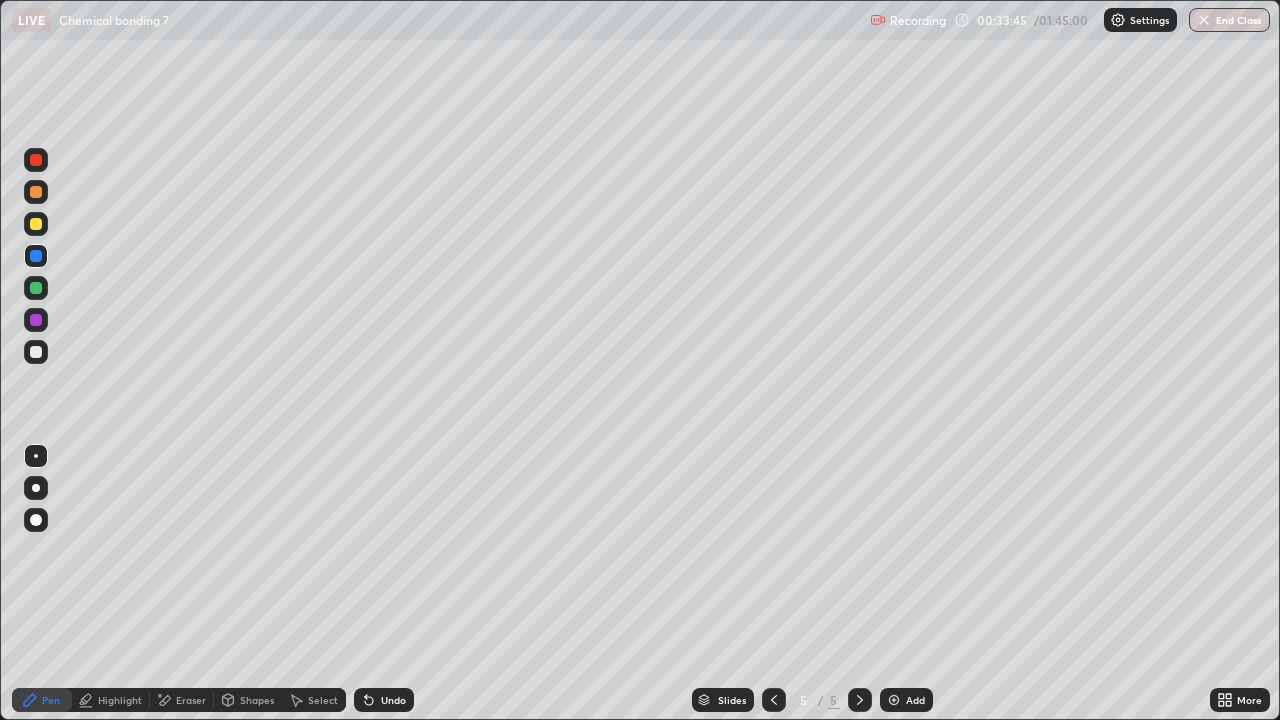 click at bounding box center (36, 352) 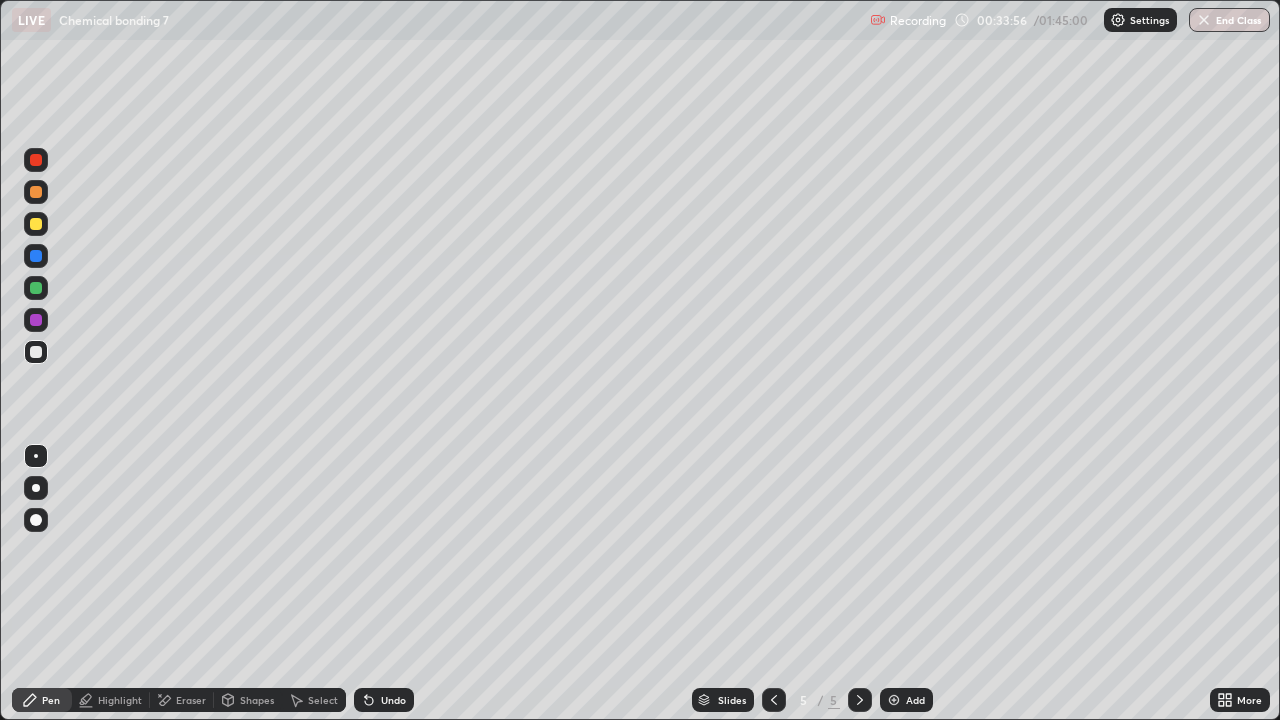 click on "Select" at bounding box center [314, 700] 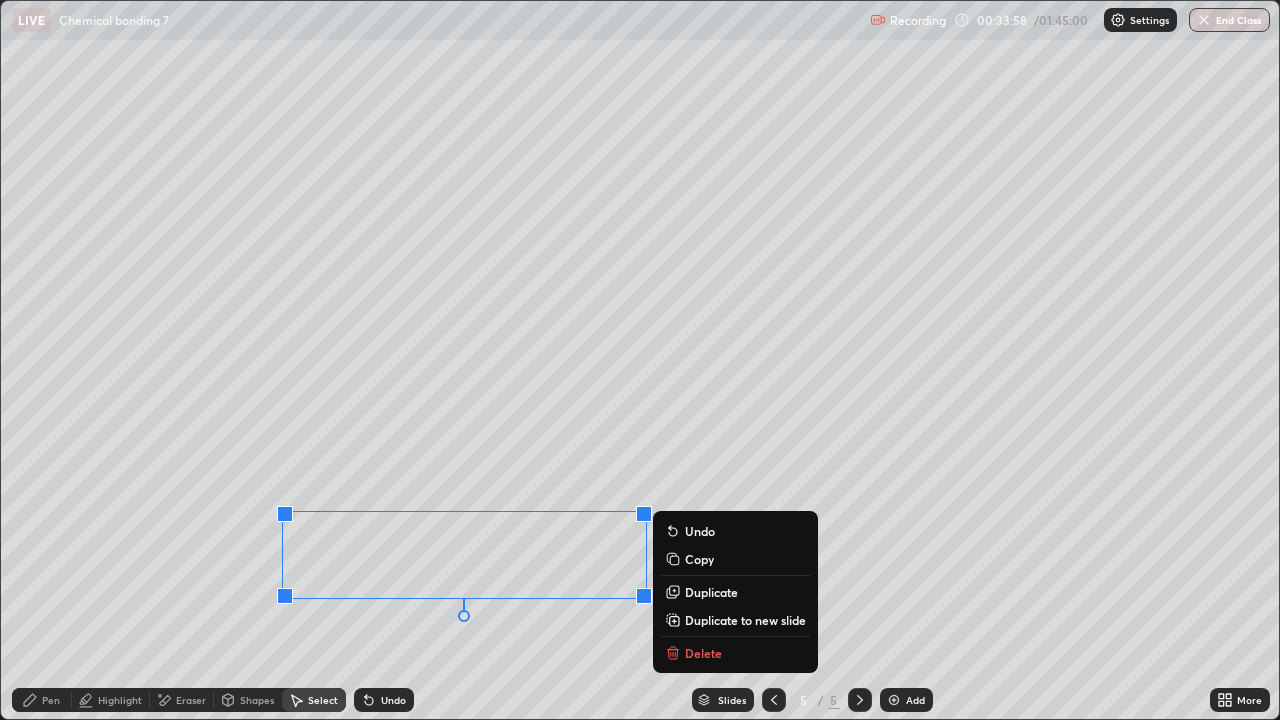 click on "Duplicate to new slide" at bounding box center (745, 620) 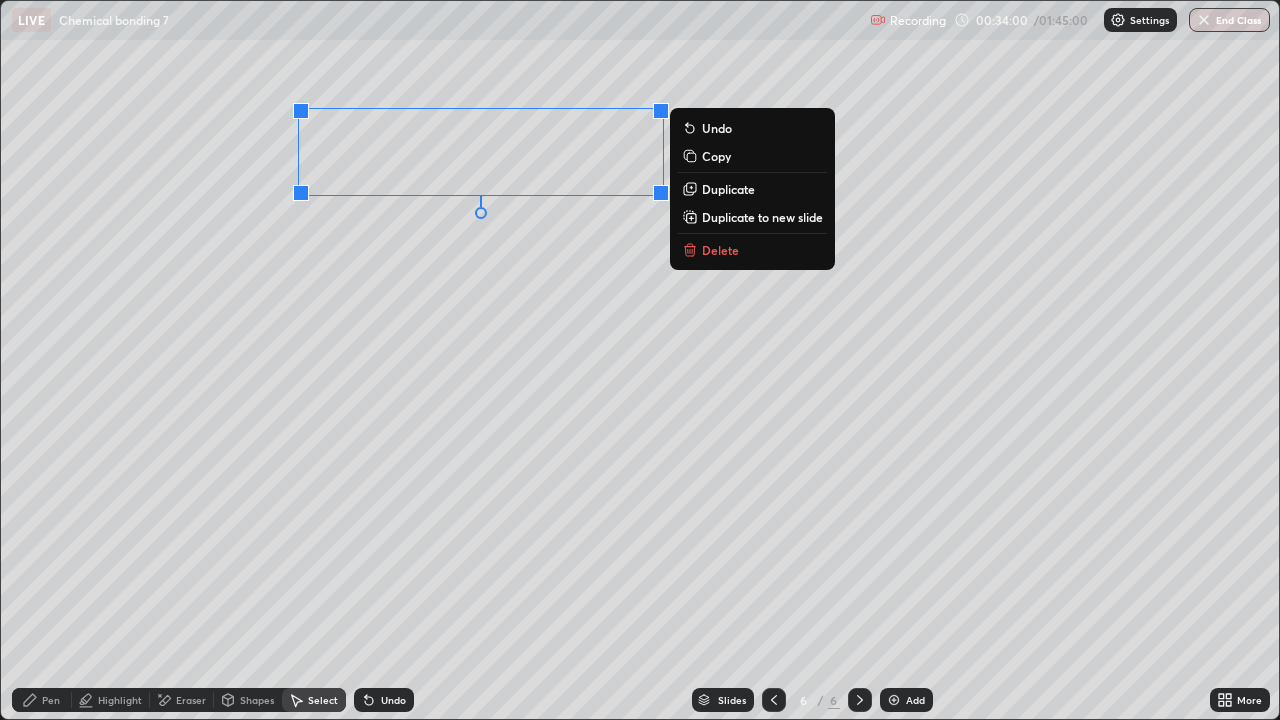 click on "0 ° Undo Copy Duplicate Duplicate to new slide Delete" at bounding box center (640, 360) 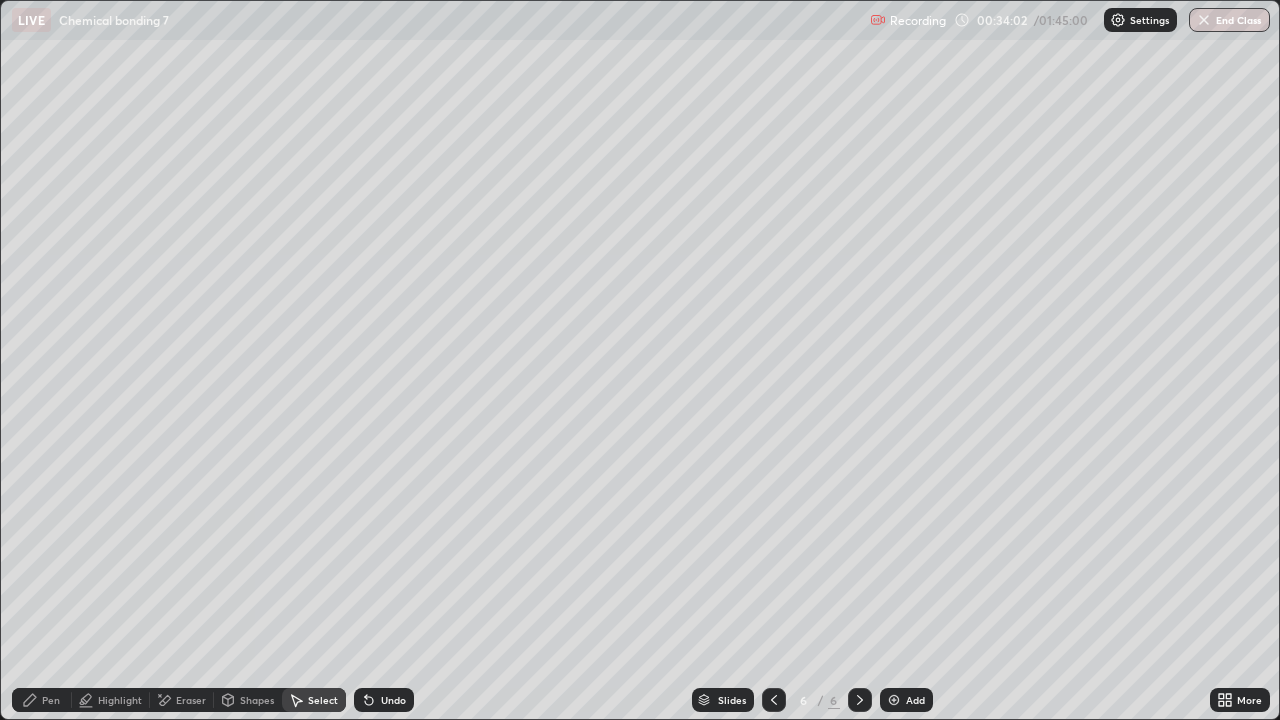 click 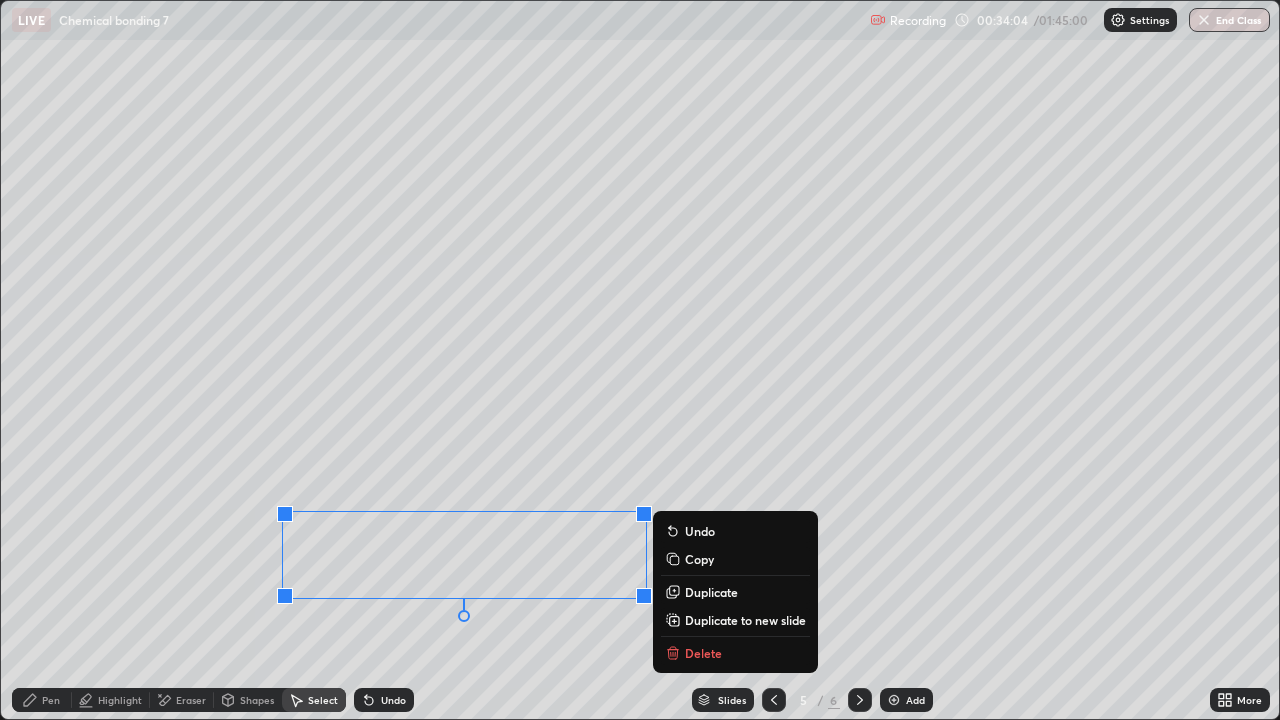 click on "Delete" at bounding box center [703, 653] 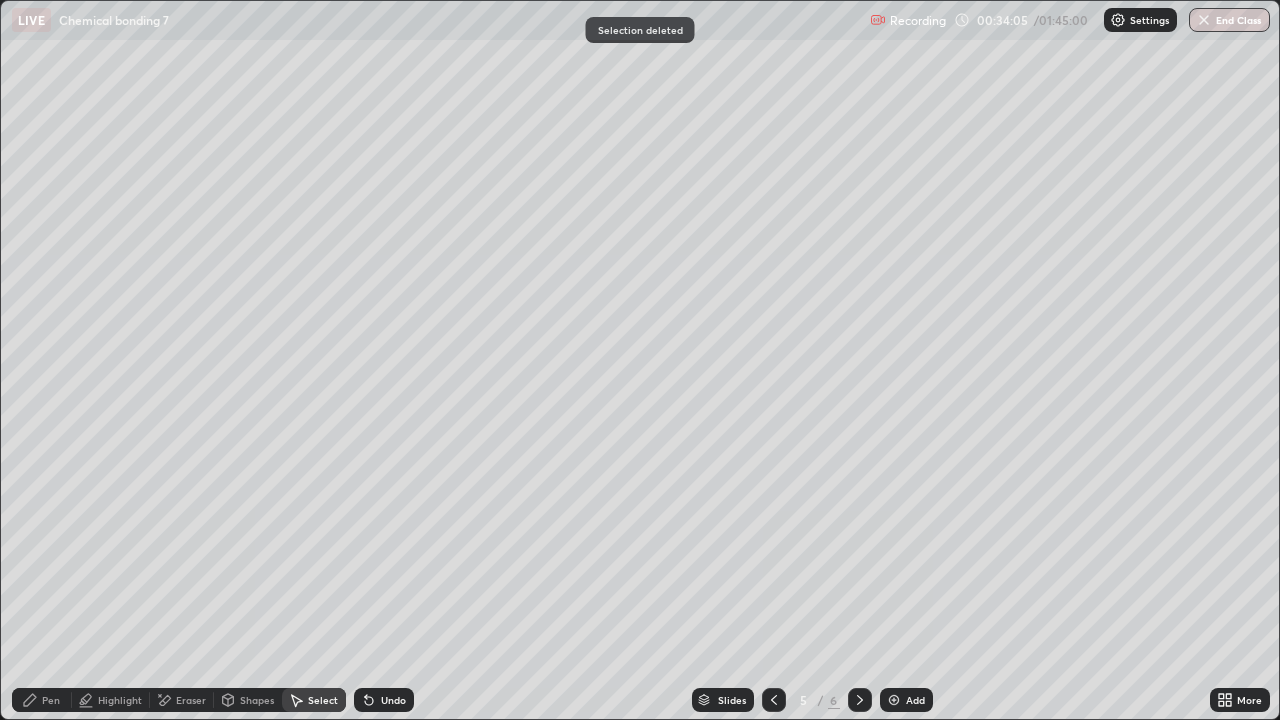 click on "Pen" at bounding box center [42, 700] 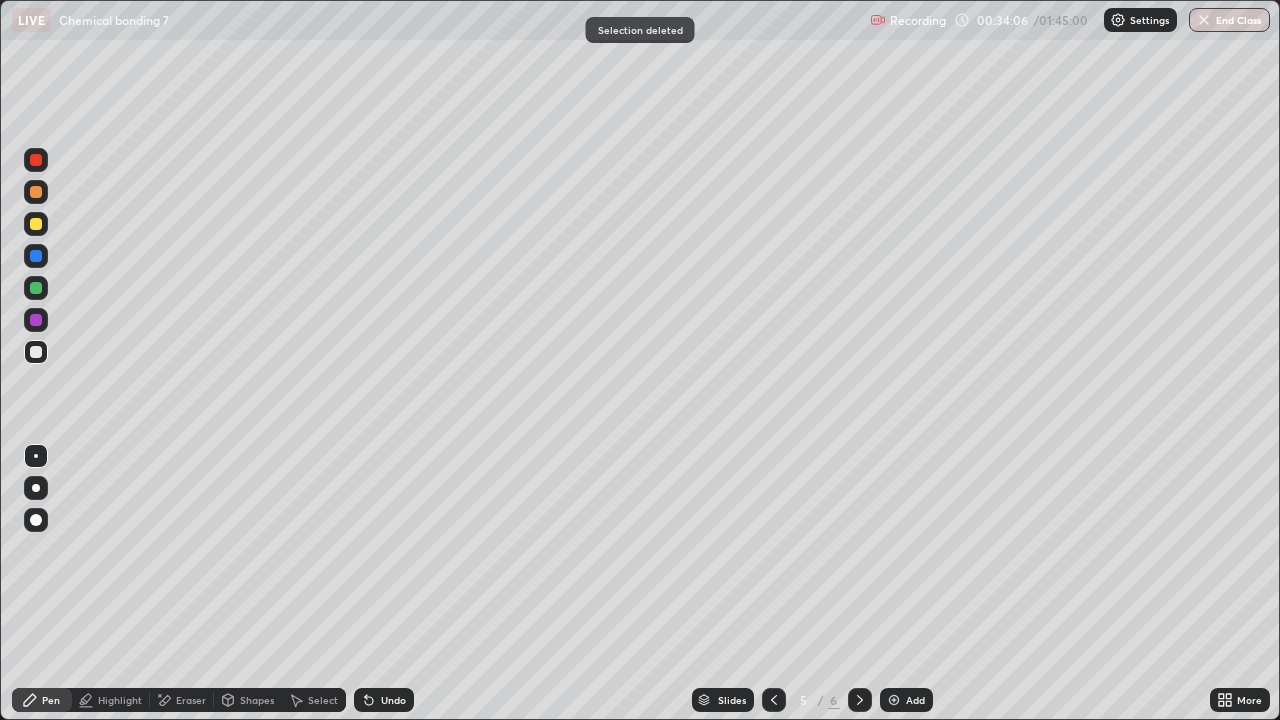 click at bounding box center (36, 224) 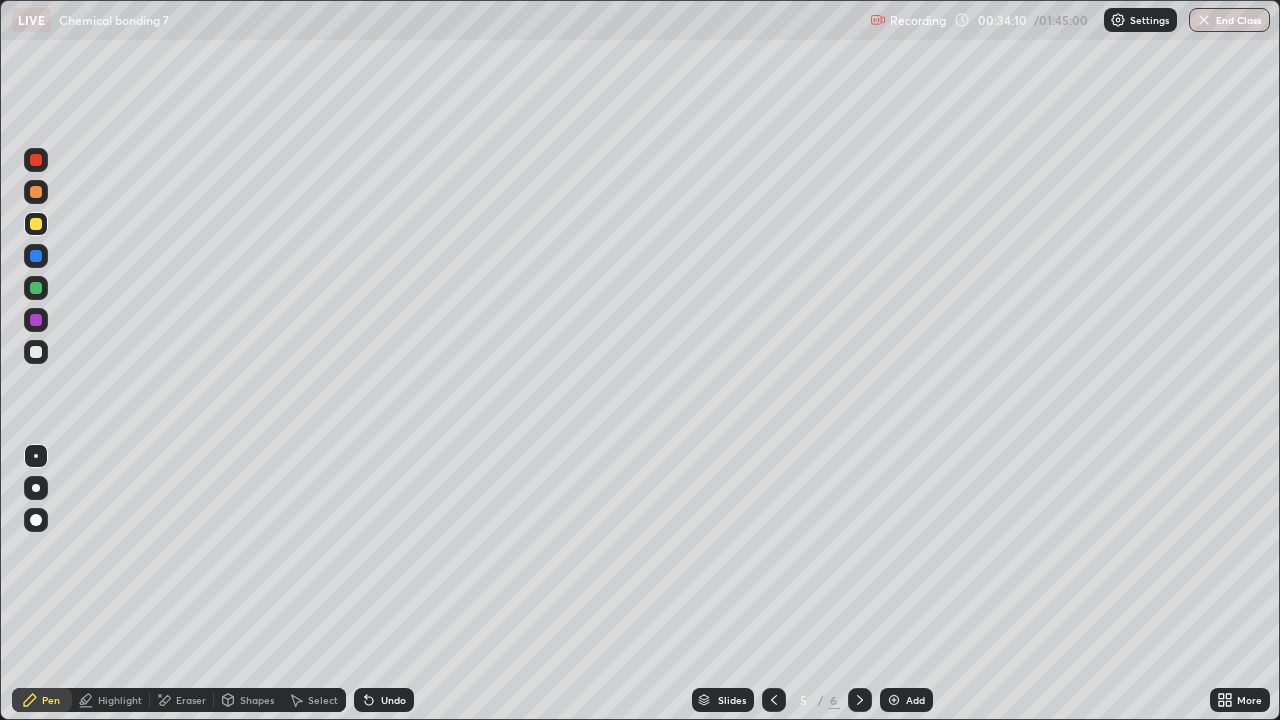 click at bounding box center (36, 288) 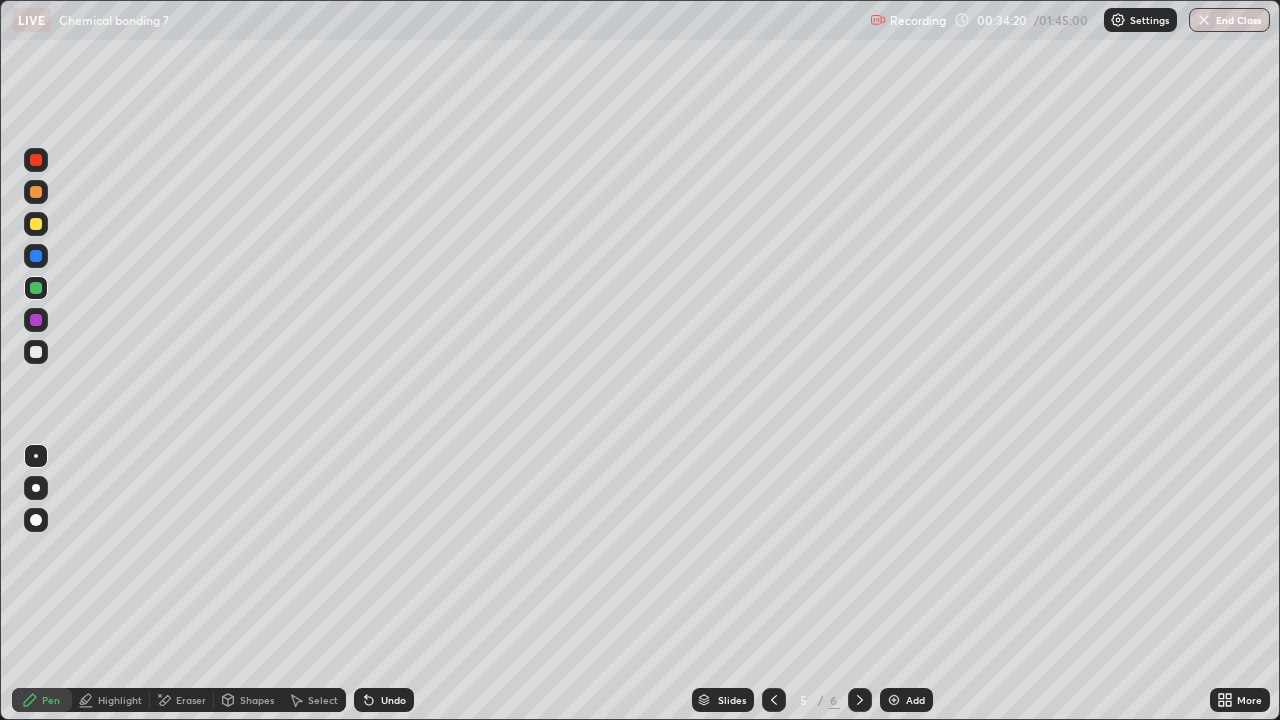 click on "Select" at bounding box center (323, 700) 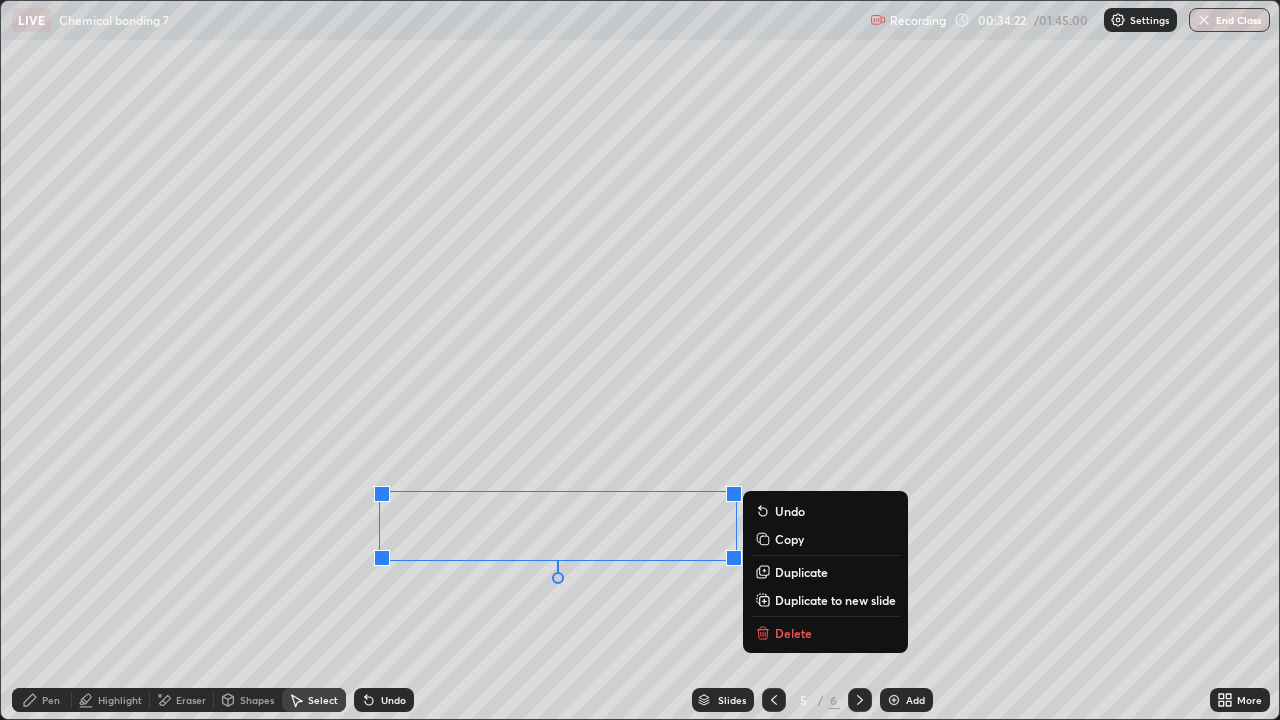 click 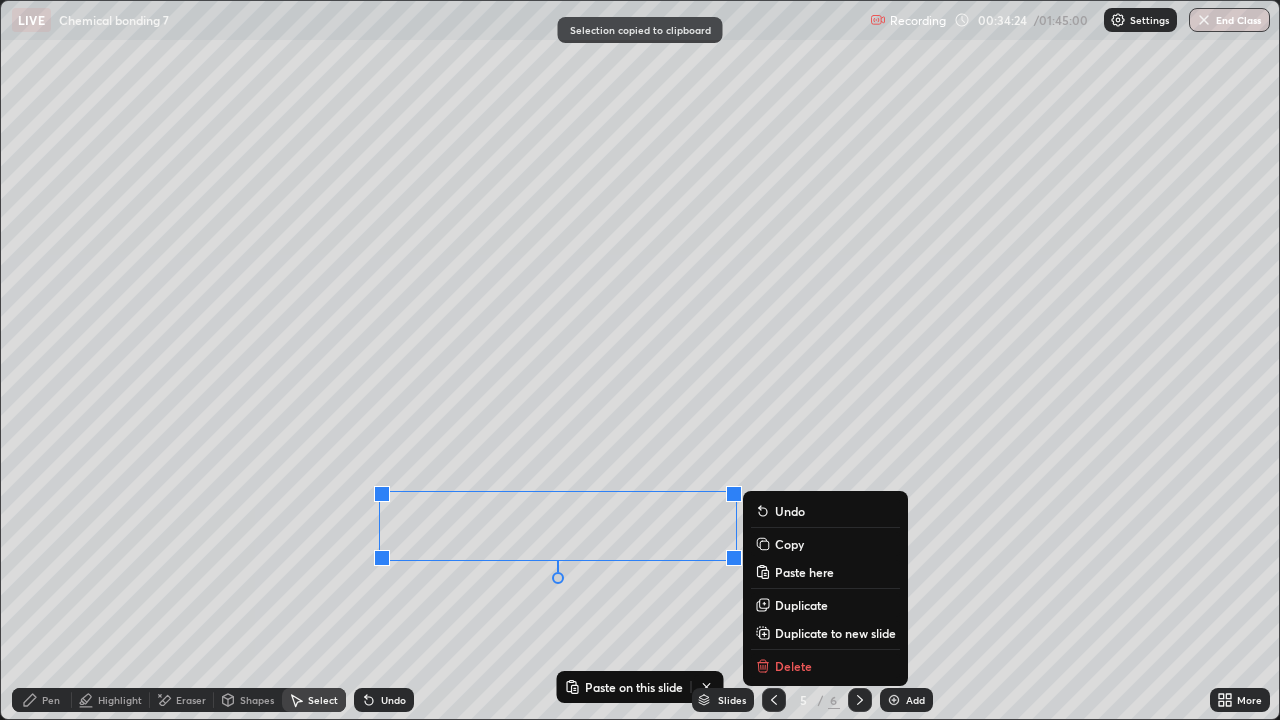 click on "Delete" at bounding box center [793, 666] 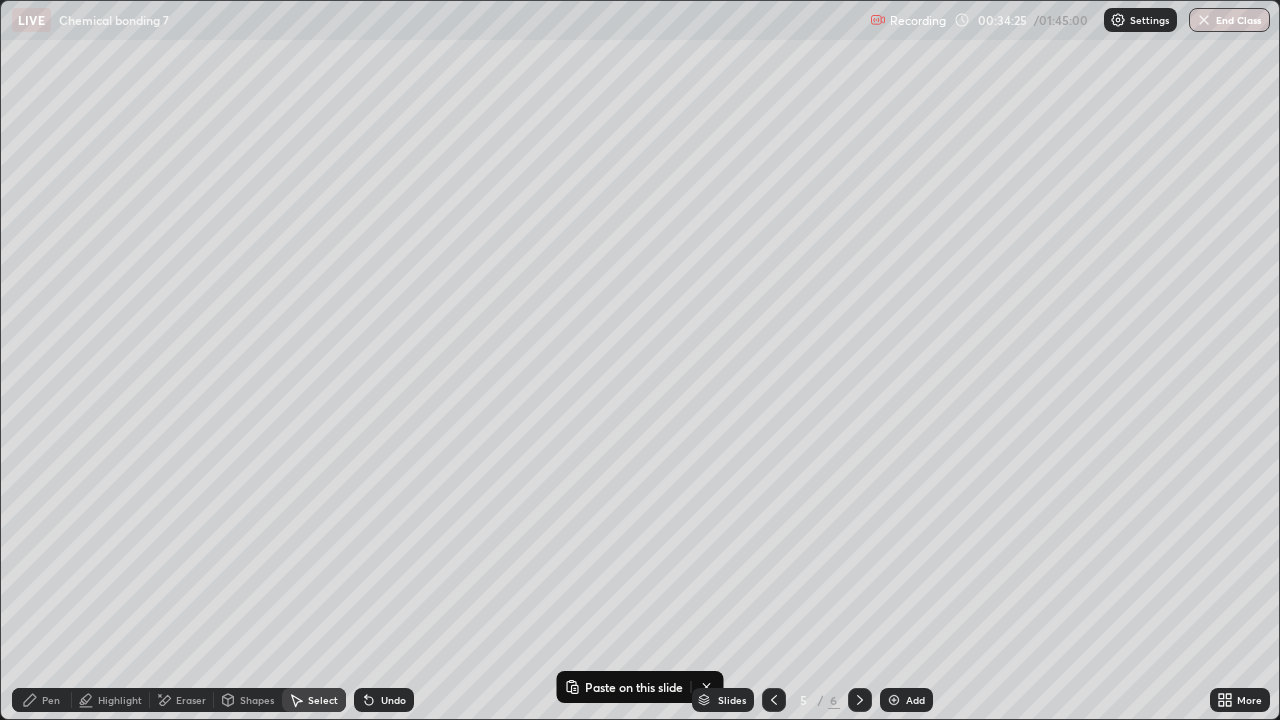 click at bounding box center (860, 700) 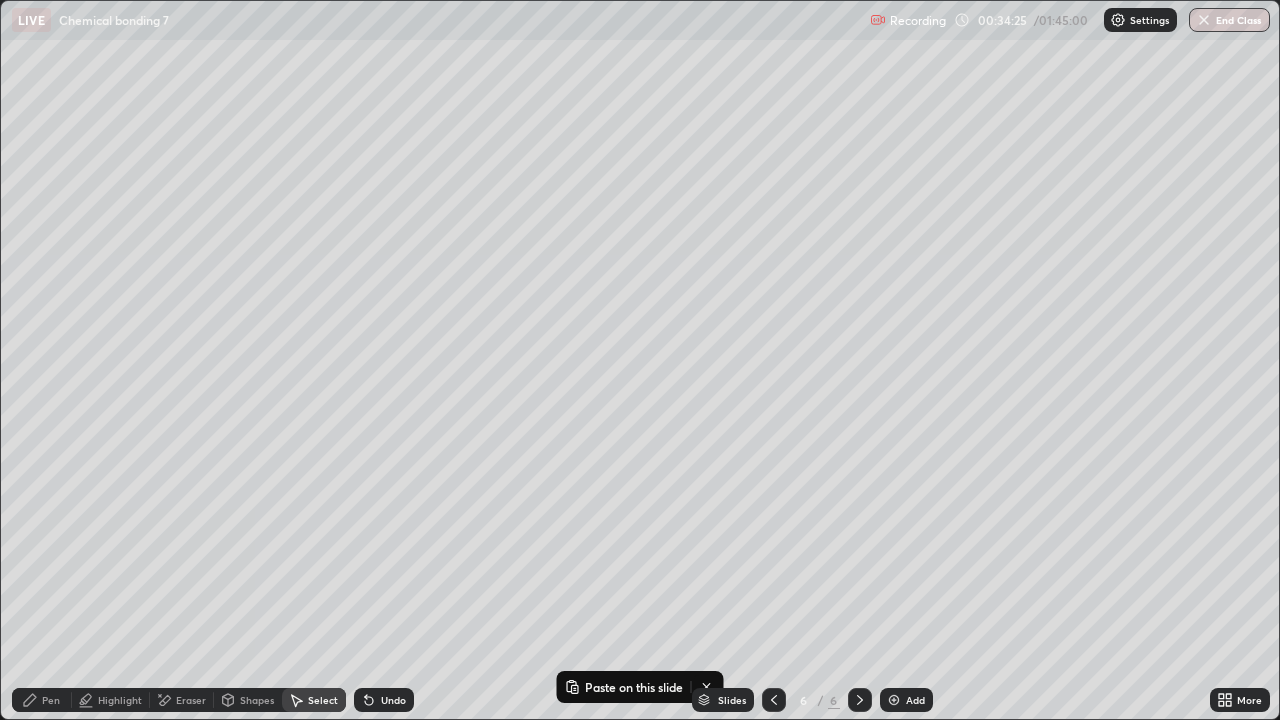 click on "0 ° Undo Copy Paste here Duplicate Duplicate to new slide Delete" at bounding box center (640, 360) 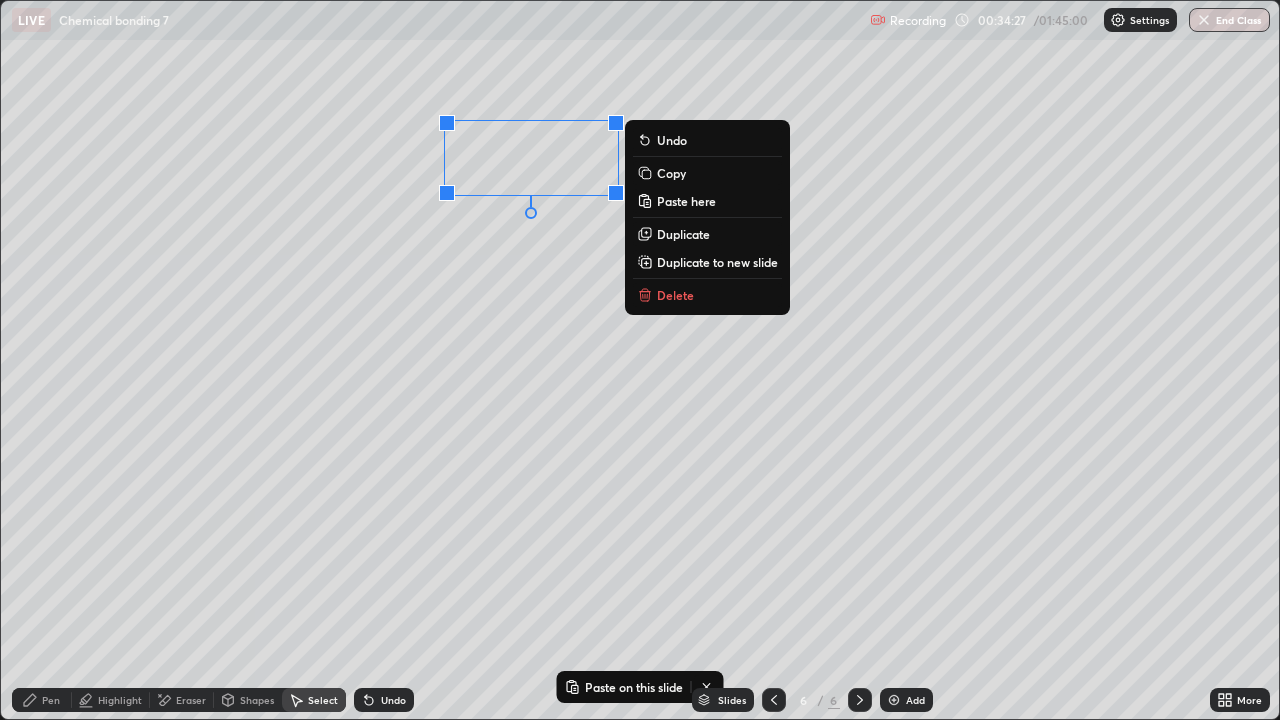 click on "Paste here" at bounding box center (686, 201) 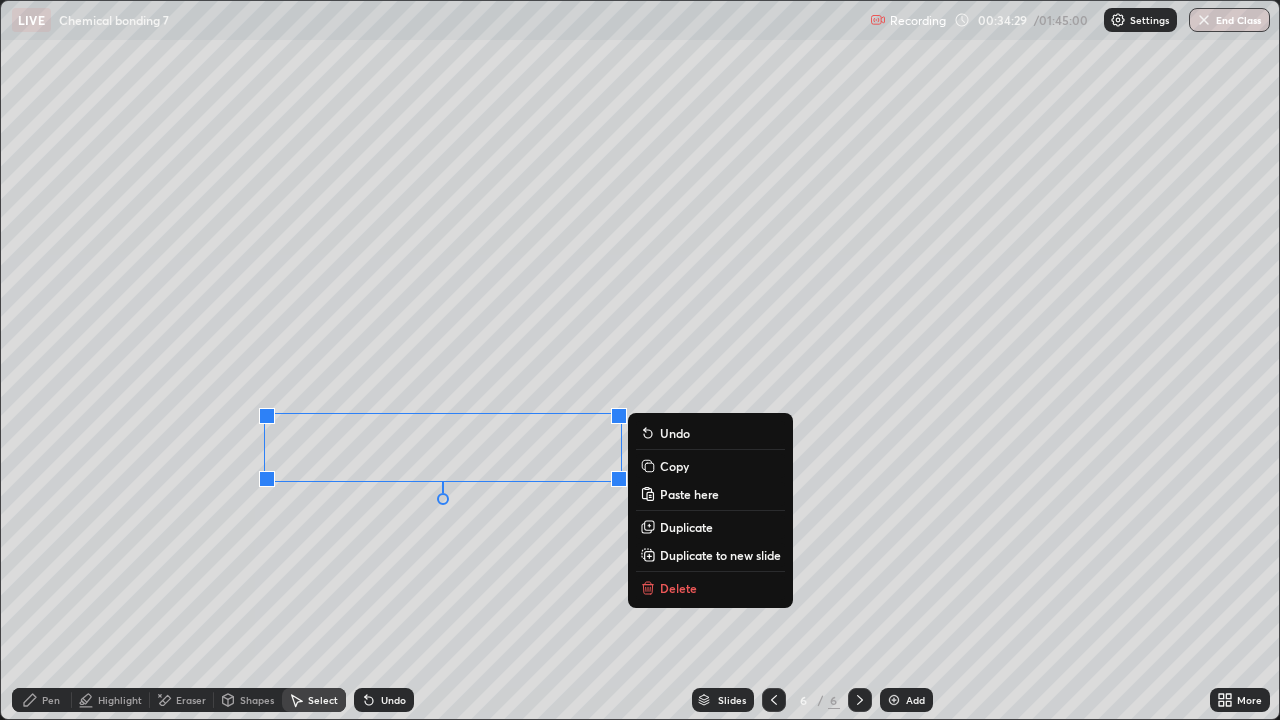 click on "0 ° Undo Copy Paste here Duplicate Duplicate to new slide Delete" at bounding box center (640, 360) 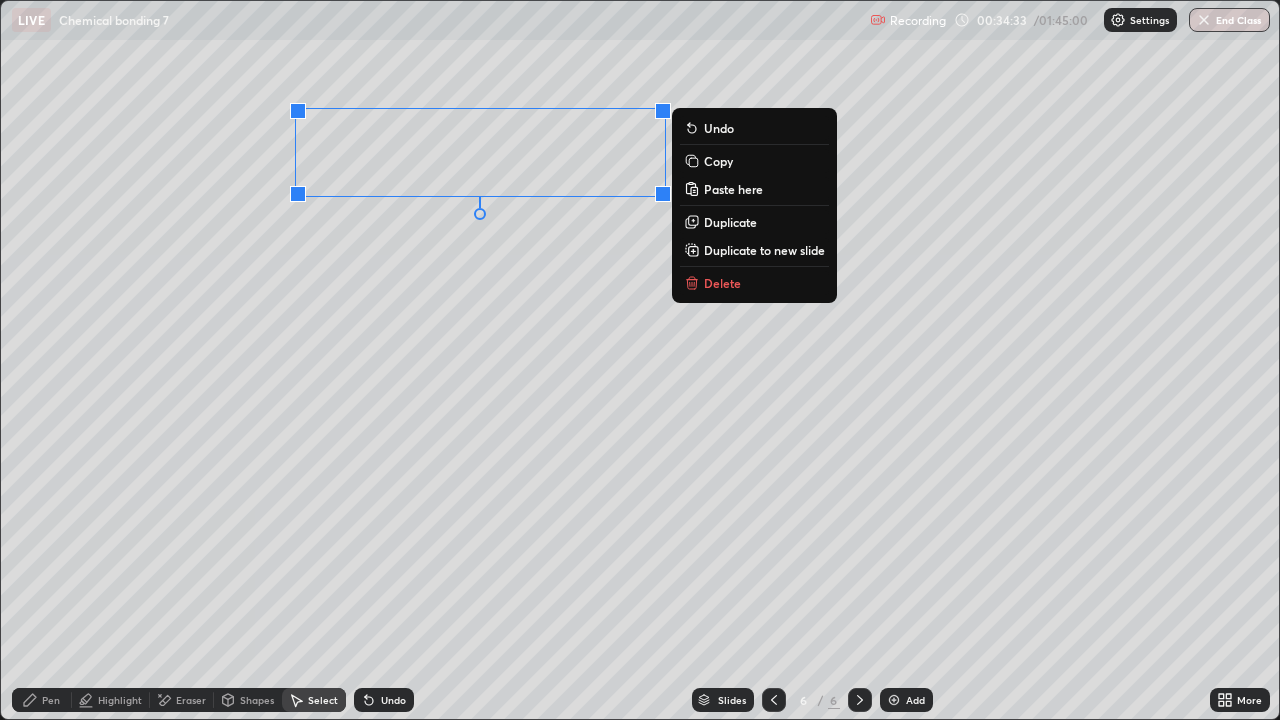 click 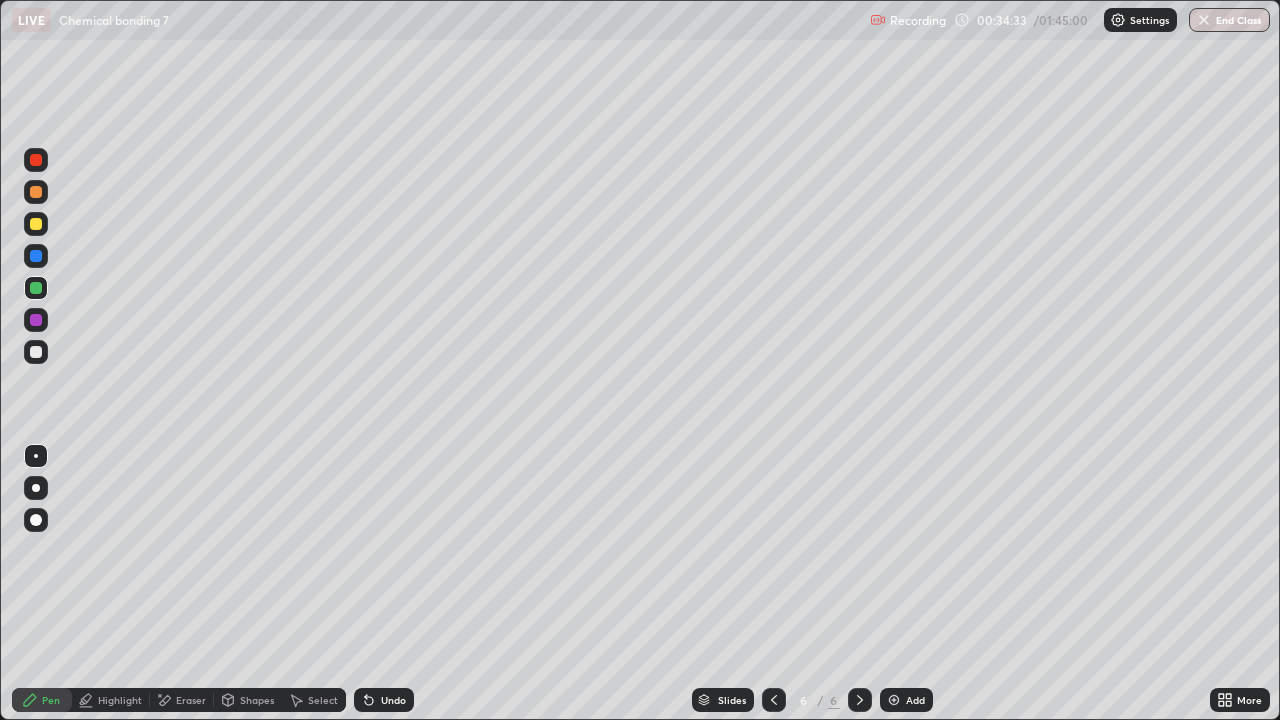 click at bounding box center (36, 224) 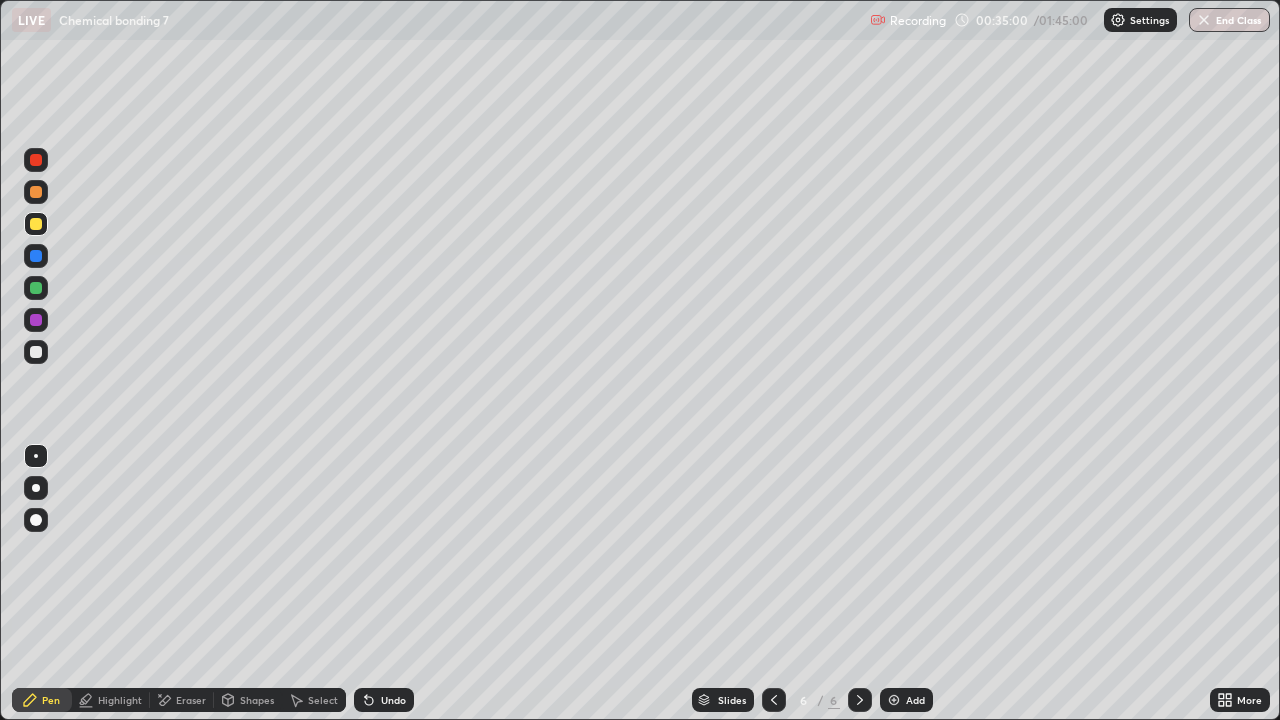 click 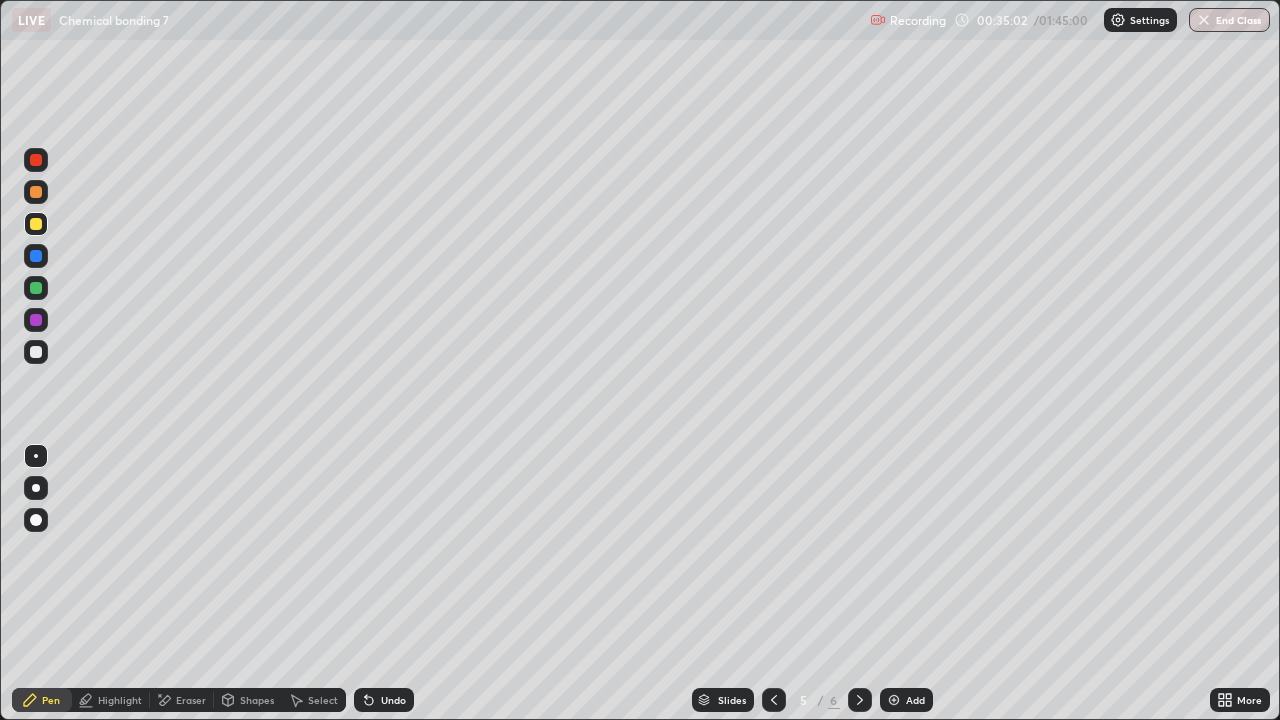 click 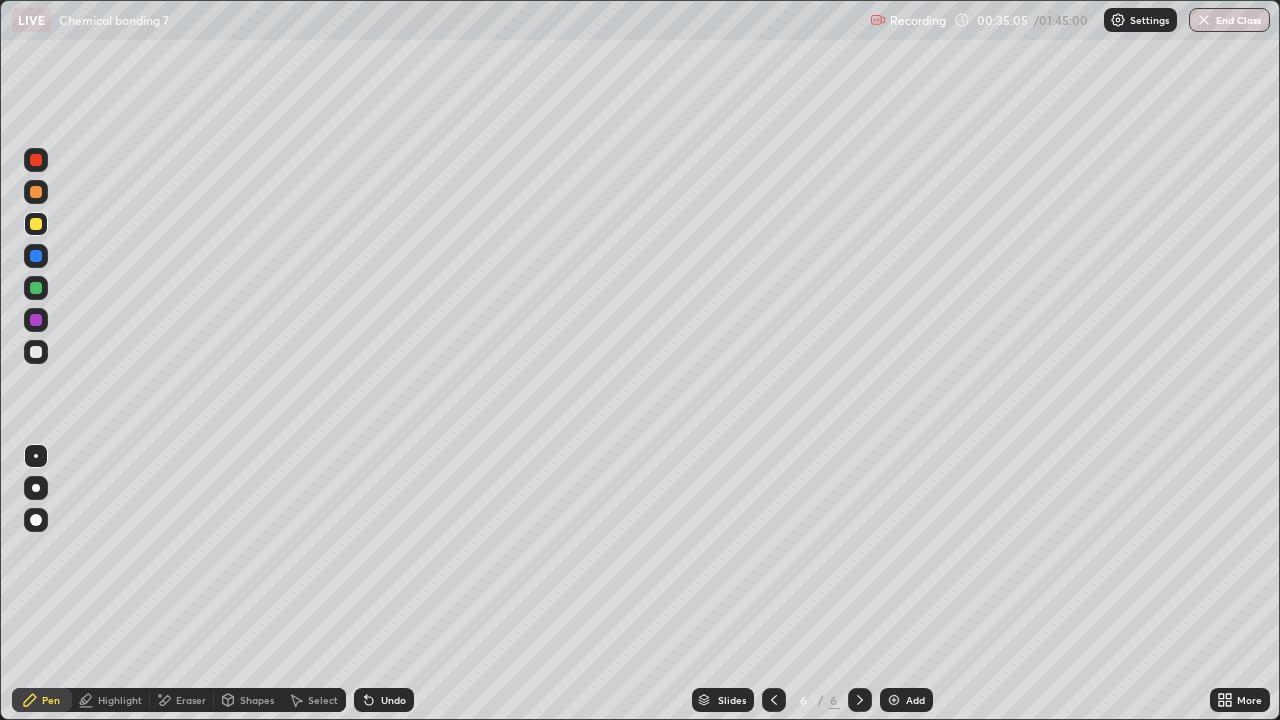 click 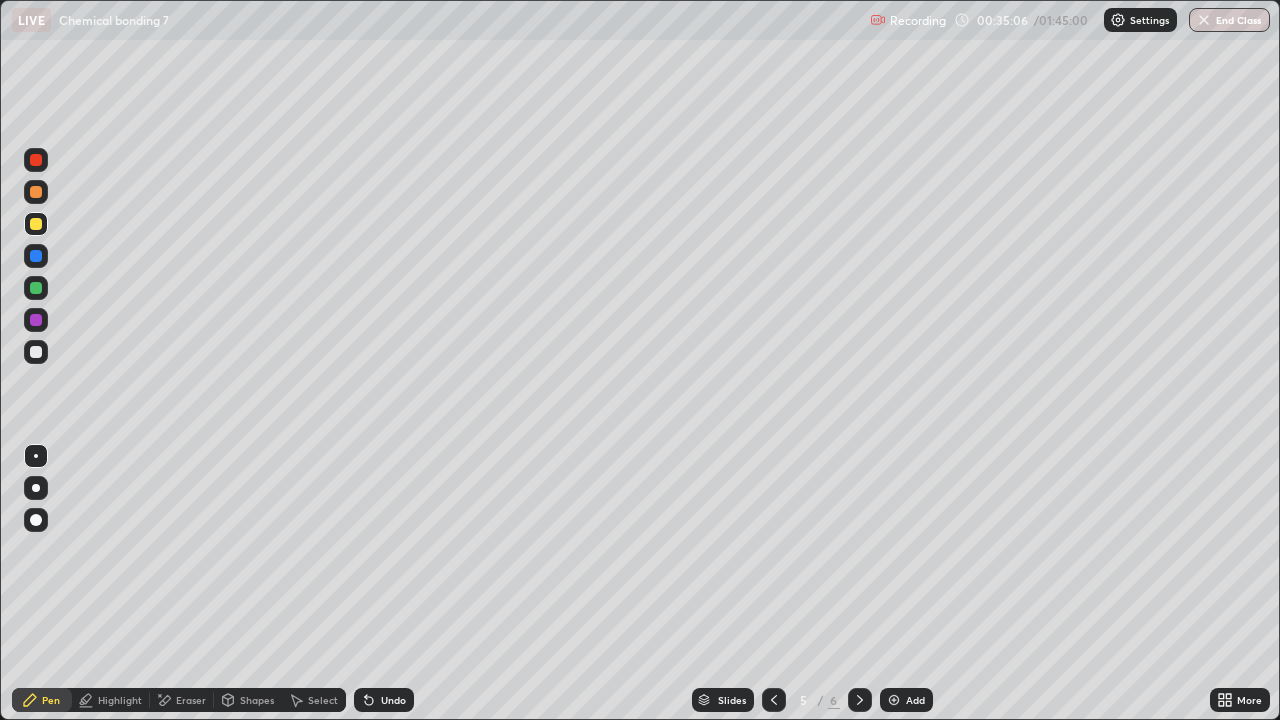 click 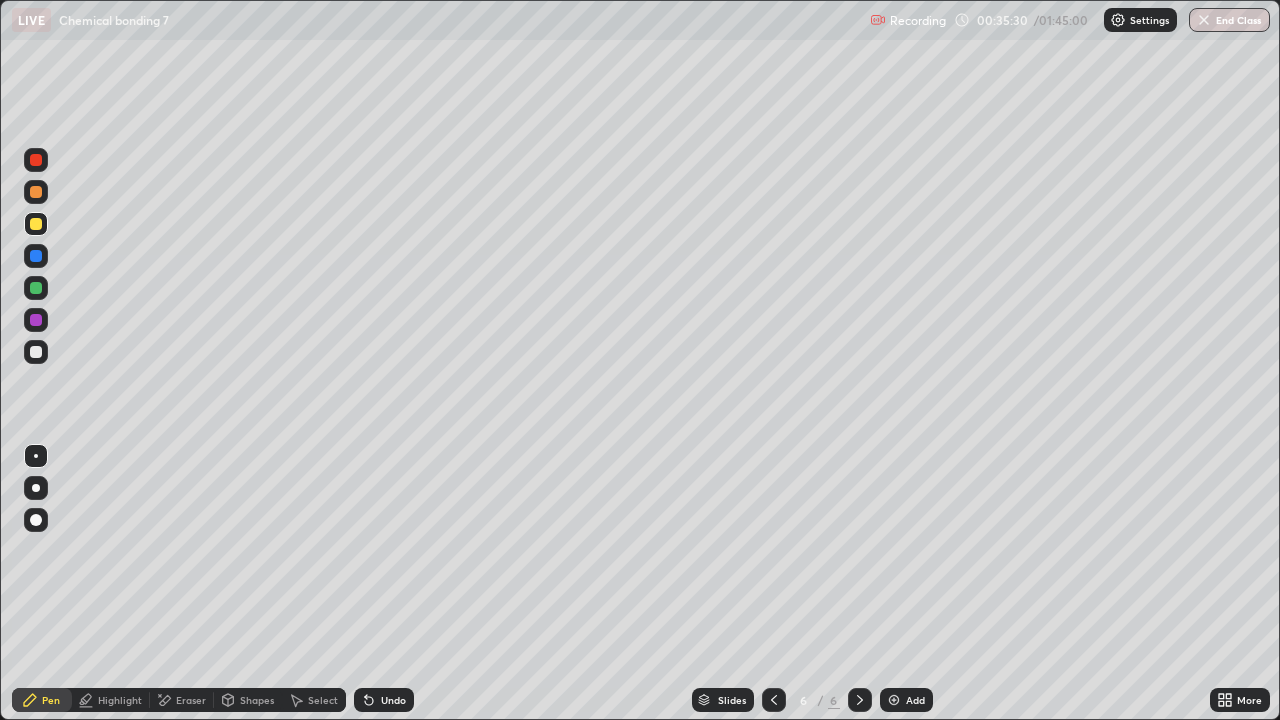 click at bounding box center (36, 352) 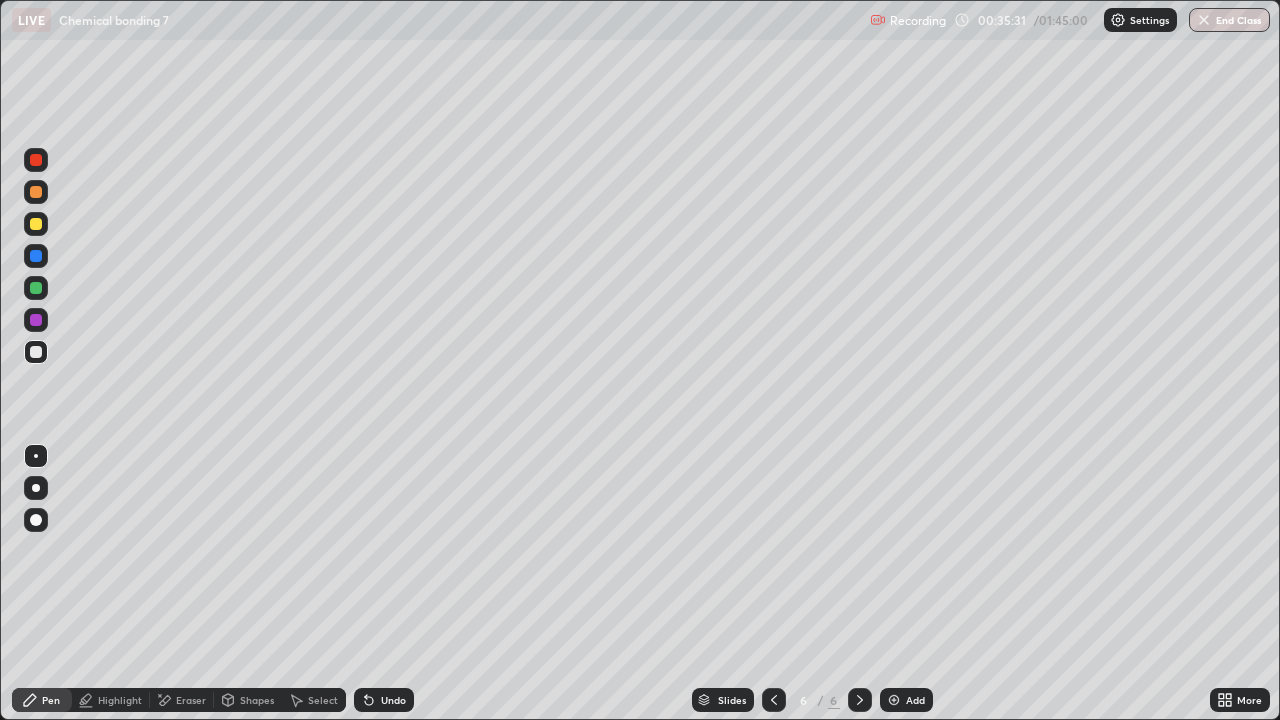 click at bounding box center [36, 224] 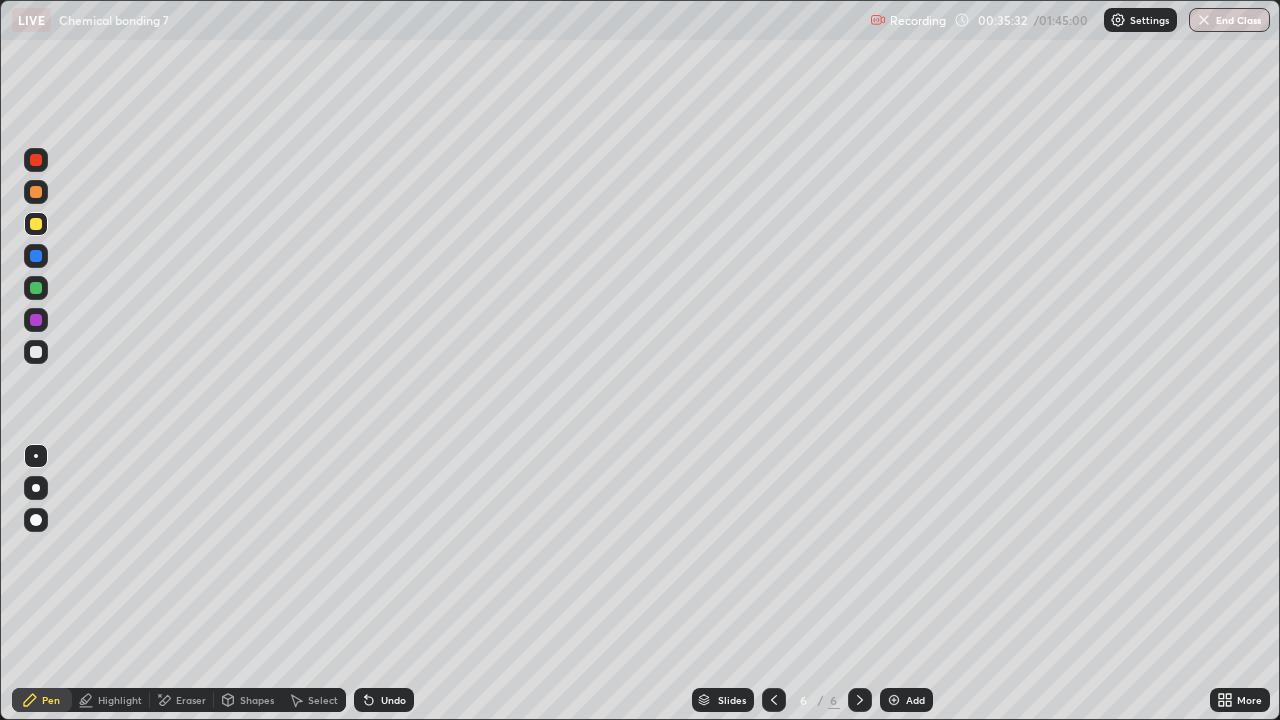 click at bounding box center (36, 192) 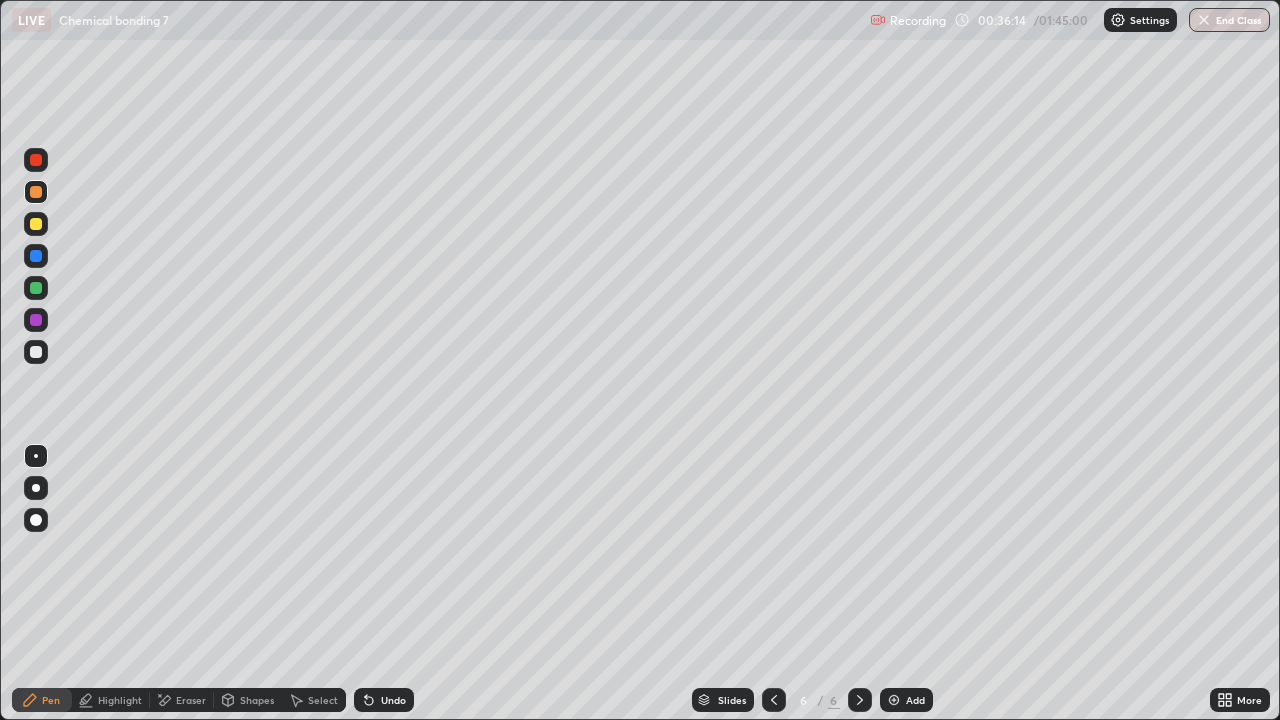 click at bounding box center [36, 288] 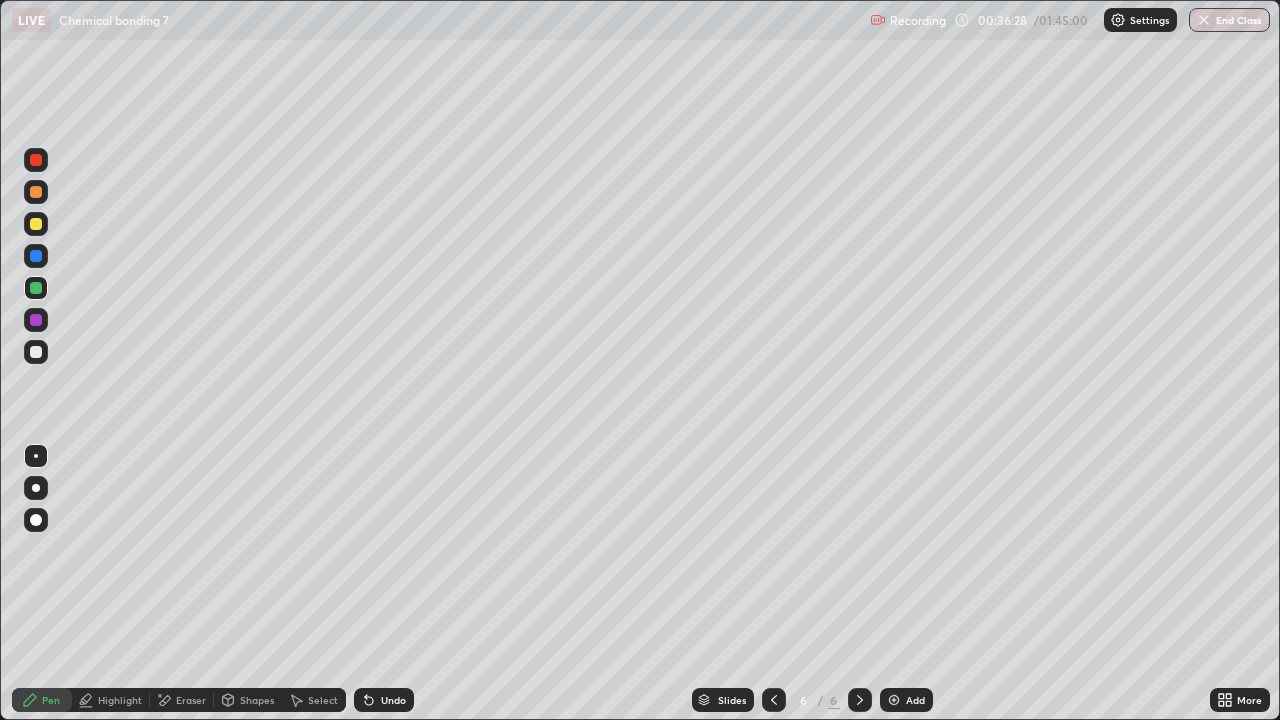 click at bounding box center (36, 352) 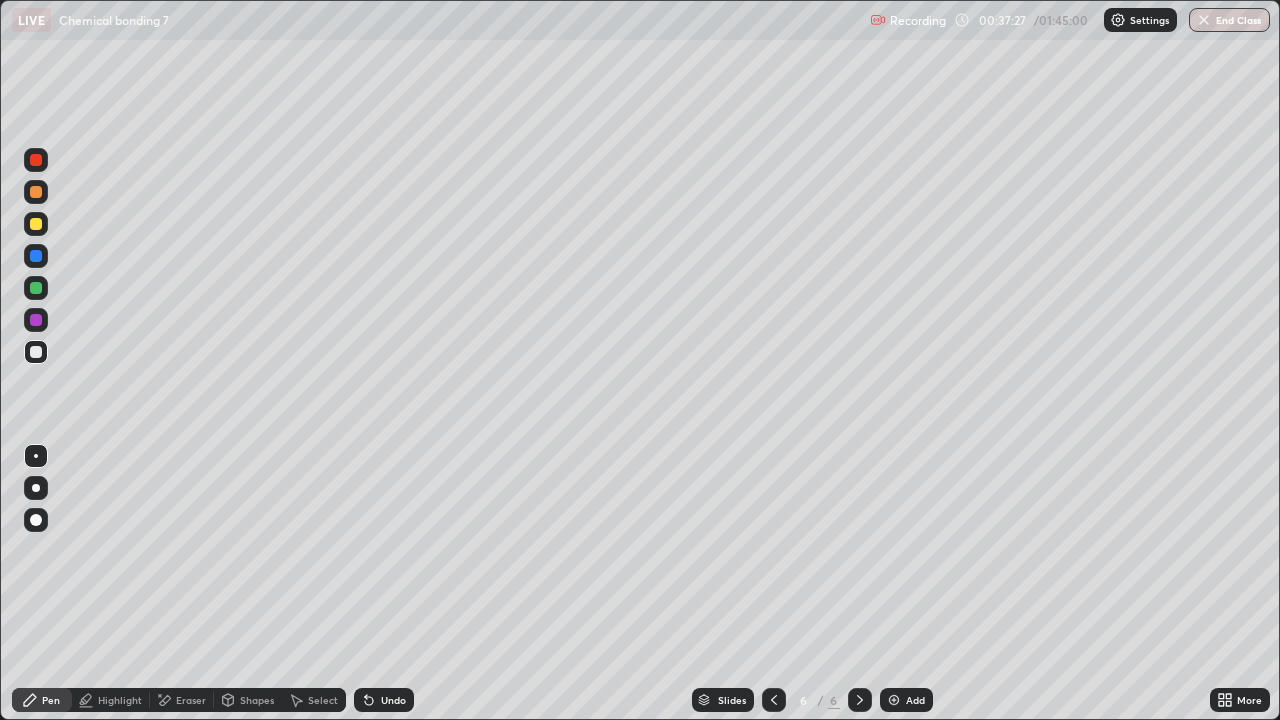 click at bounding box center [36, 224] 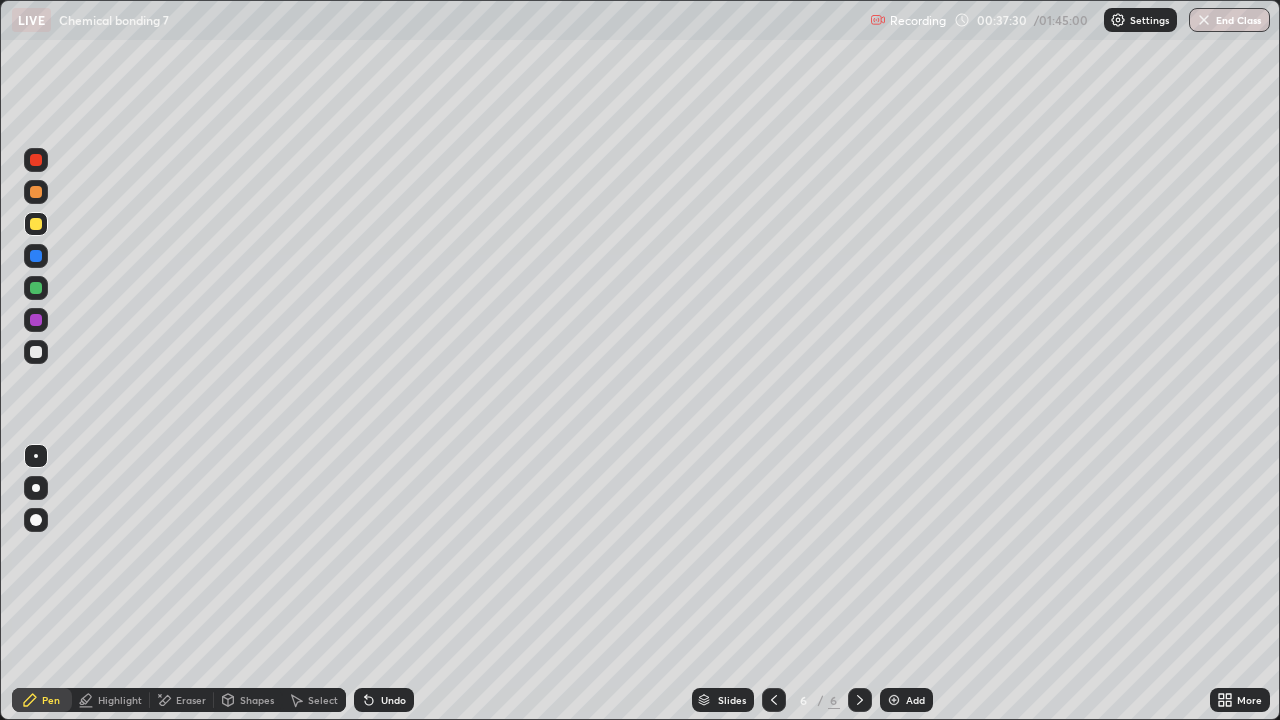 click at bounding box center (36, 352) 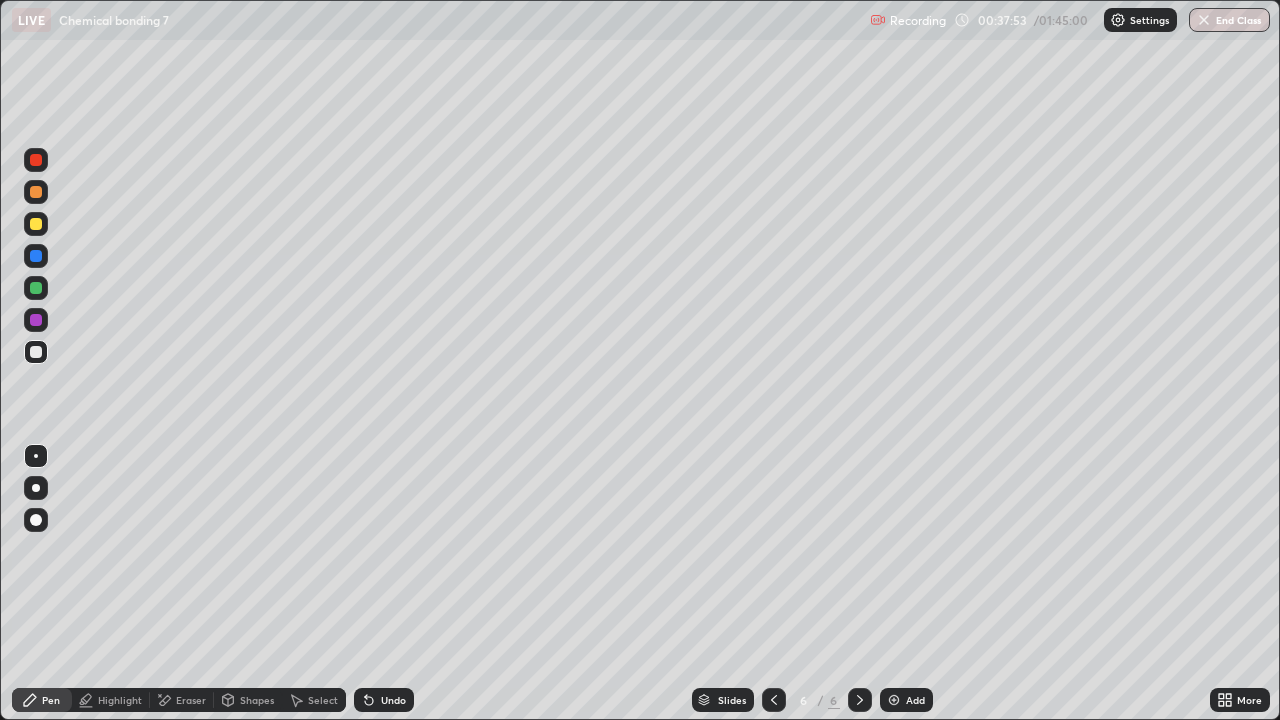 click at bounding box center (36, 288) 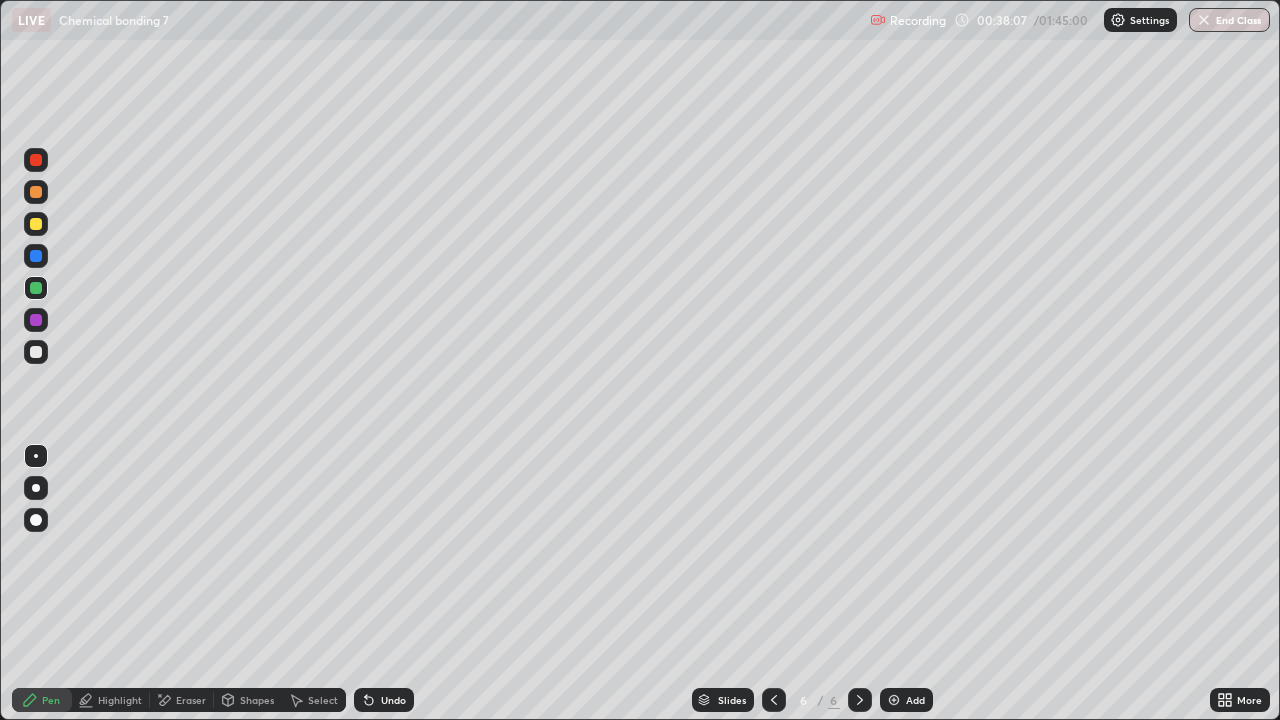 click at bounding box center (36, 224) 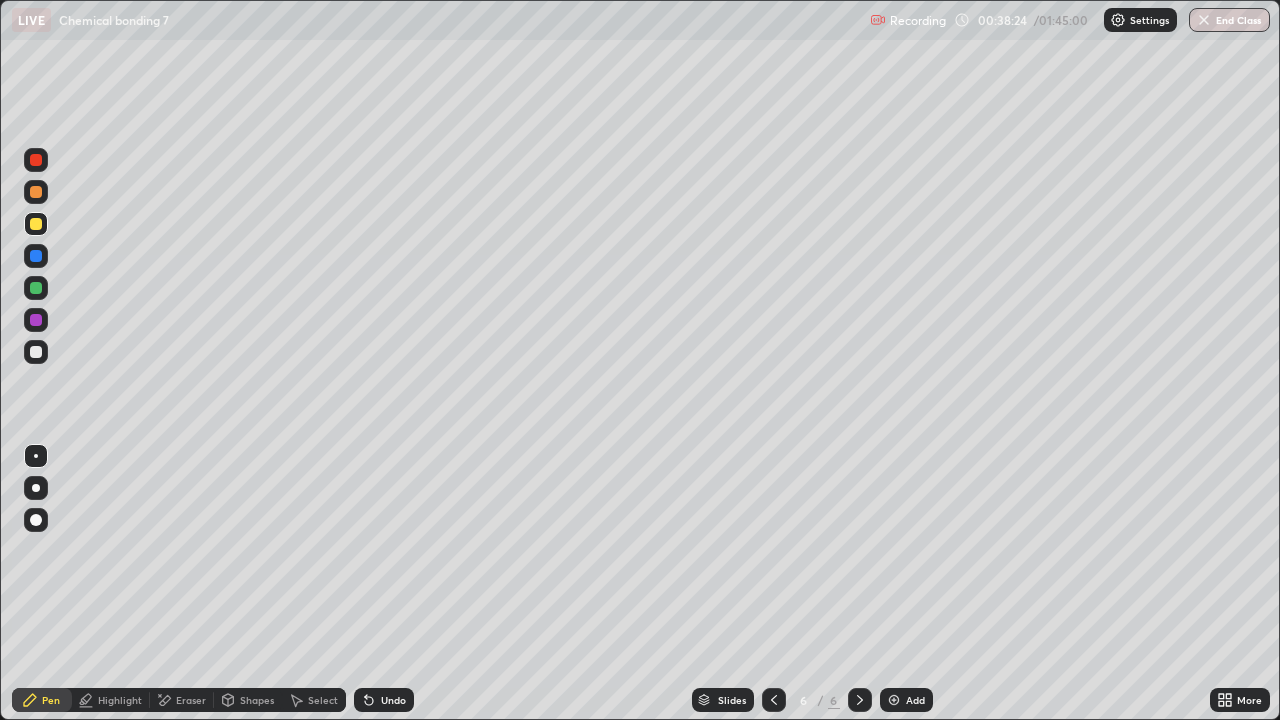 click at bounding box center [36, 192] 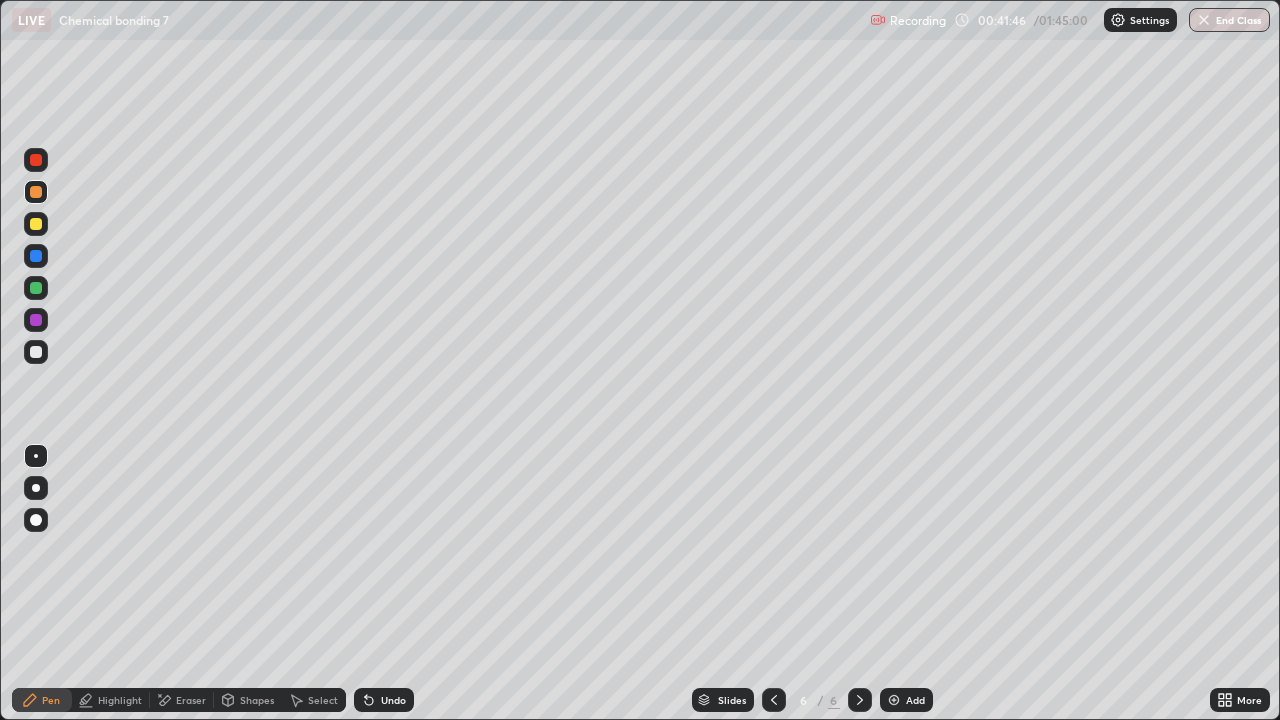 click on "Add" at bounding box center (906, 700) 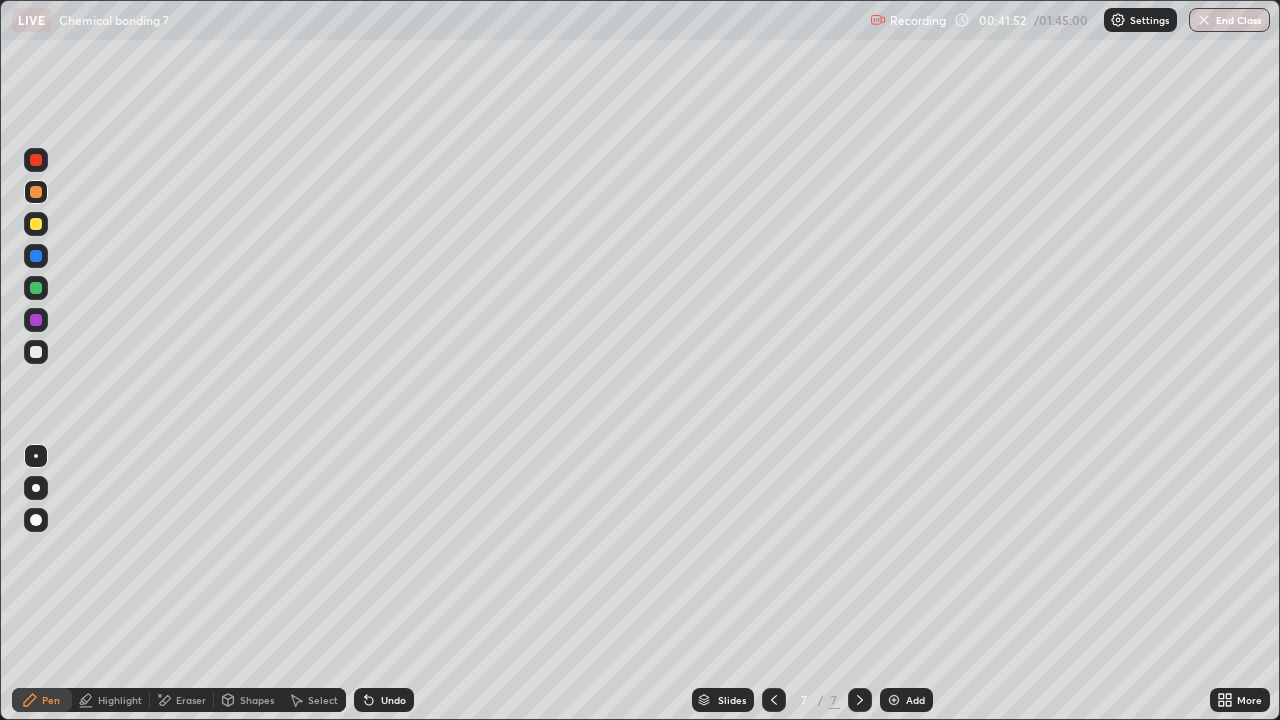 click at bounding box center (36, 288) 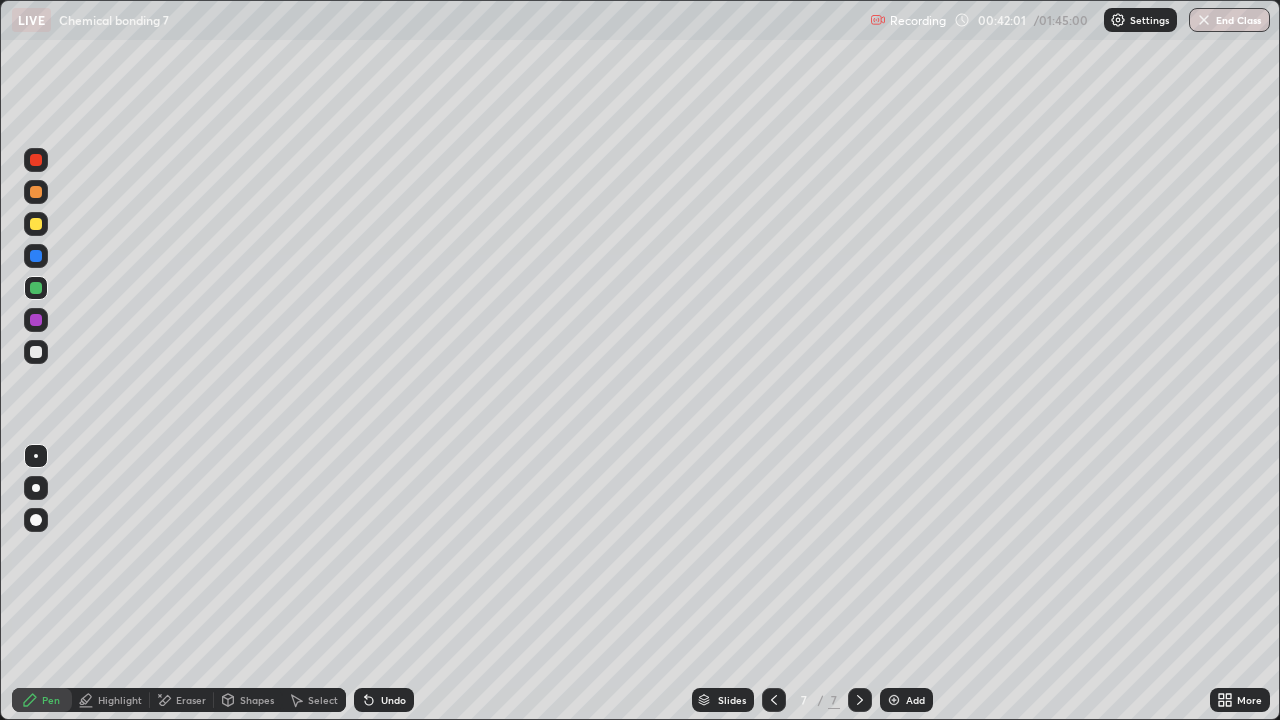 click at bounding box center (36, 256) 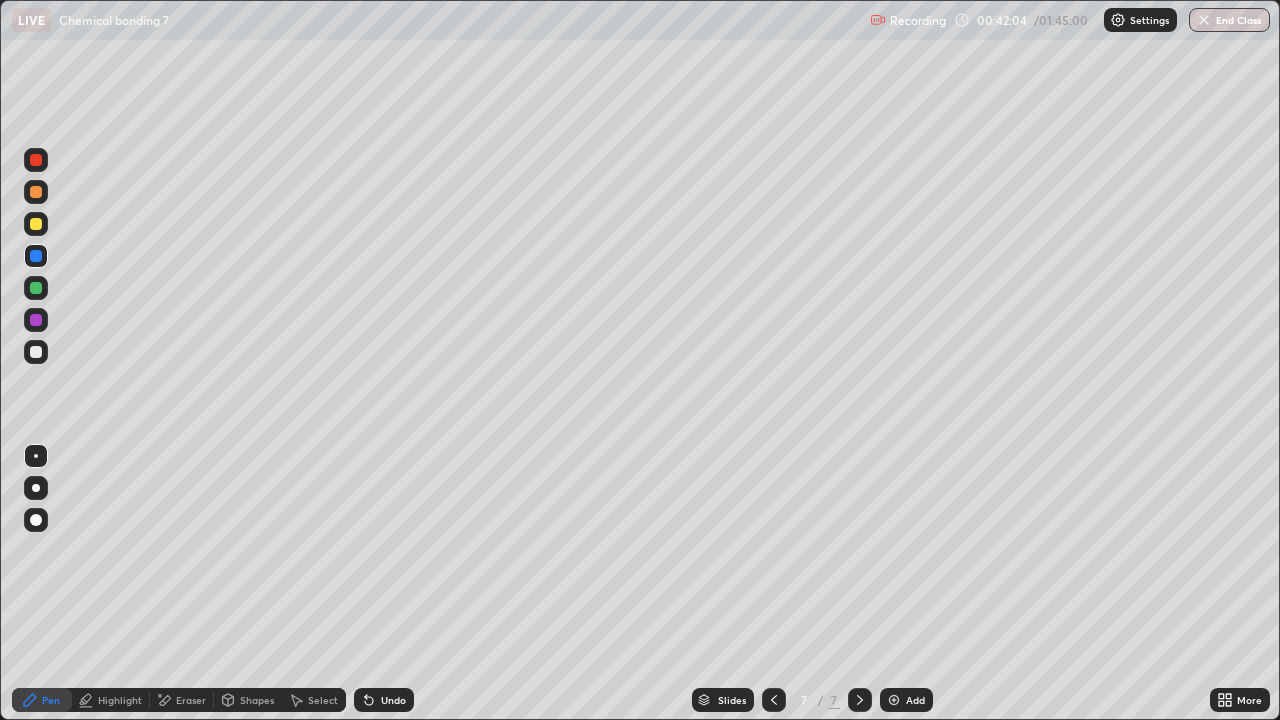click on "Undo" at bounding box center (384, 700) 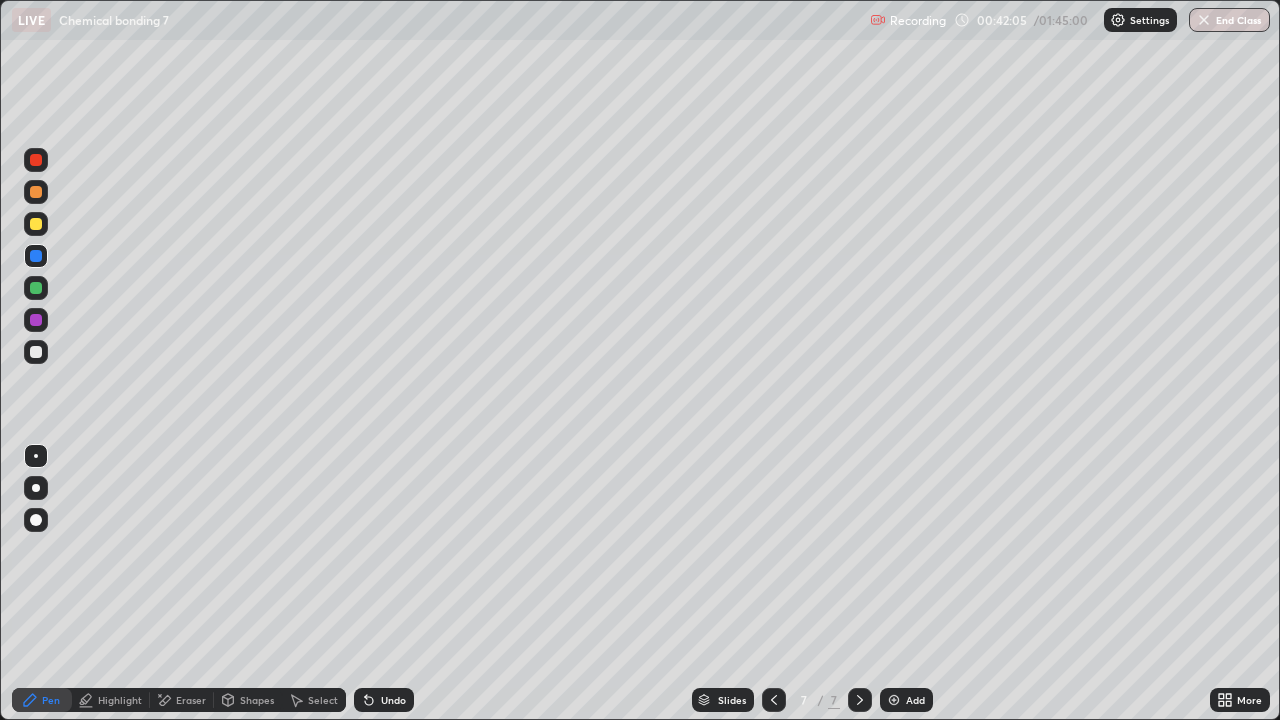 click at bounding box center [36, 352] 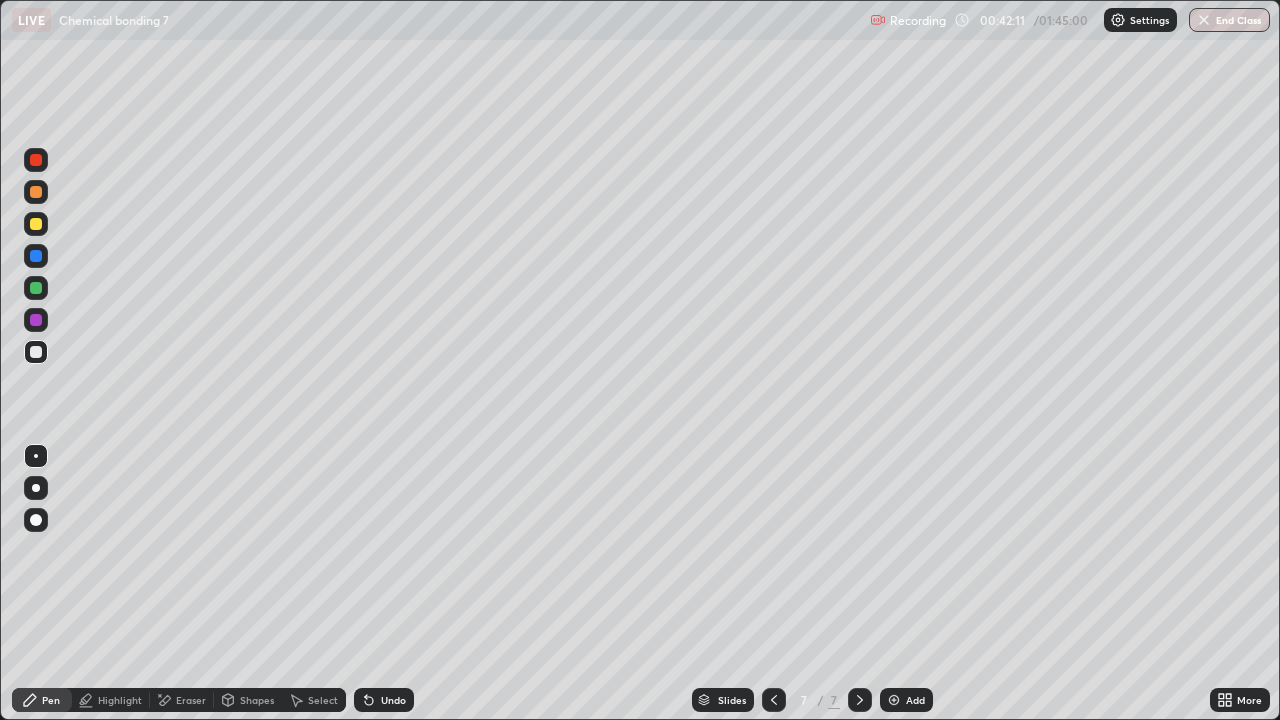 click at bounding box center (36, 256) 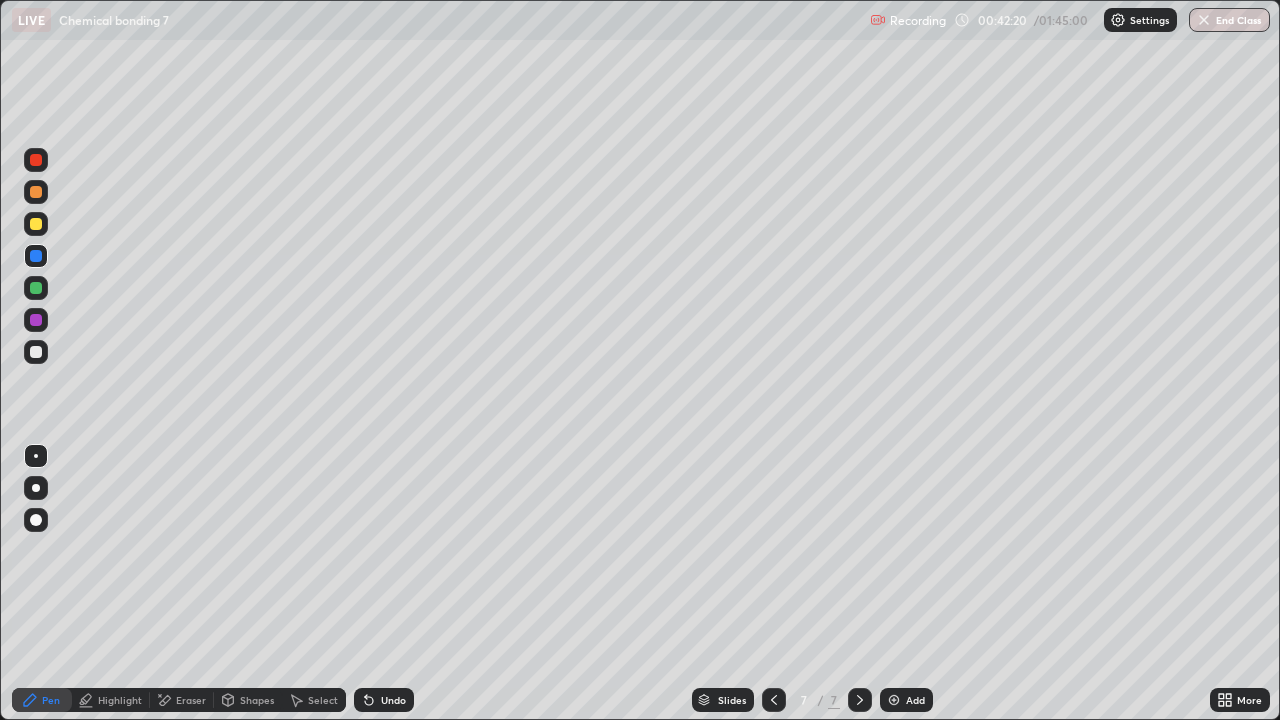 click 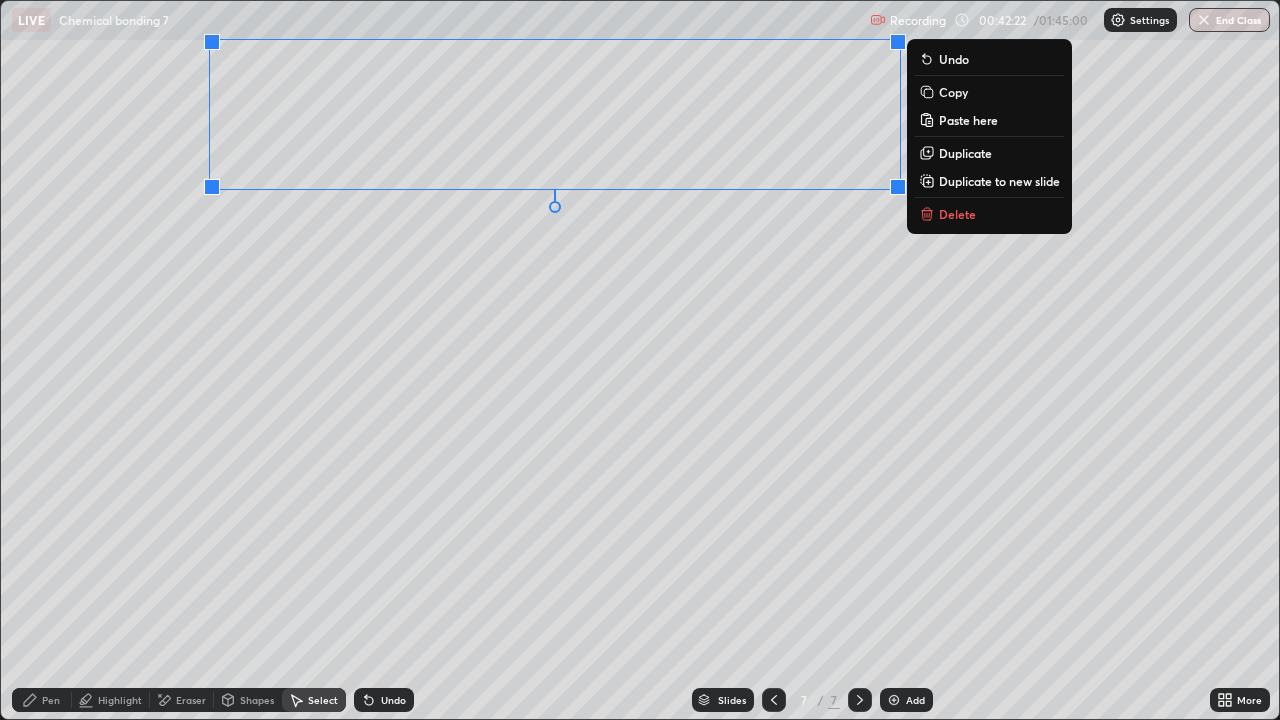 click on "Duplicate" at bounding box center [965, 153] 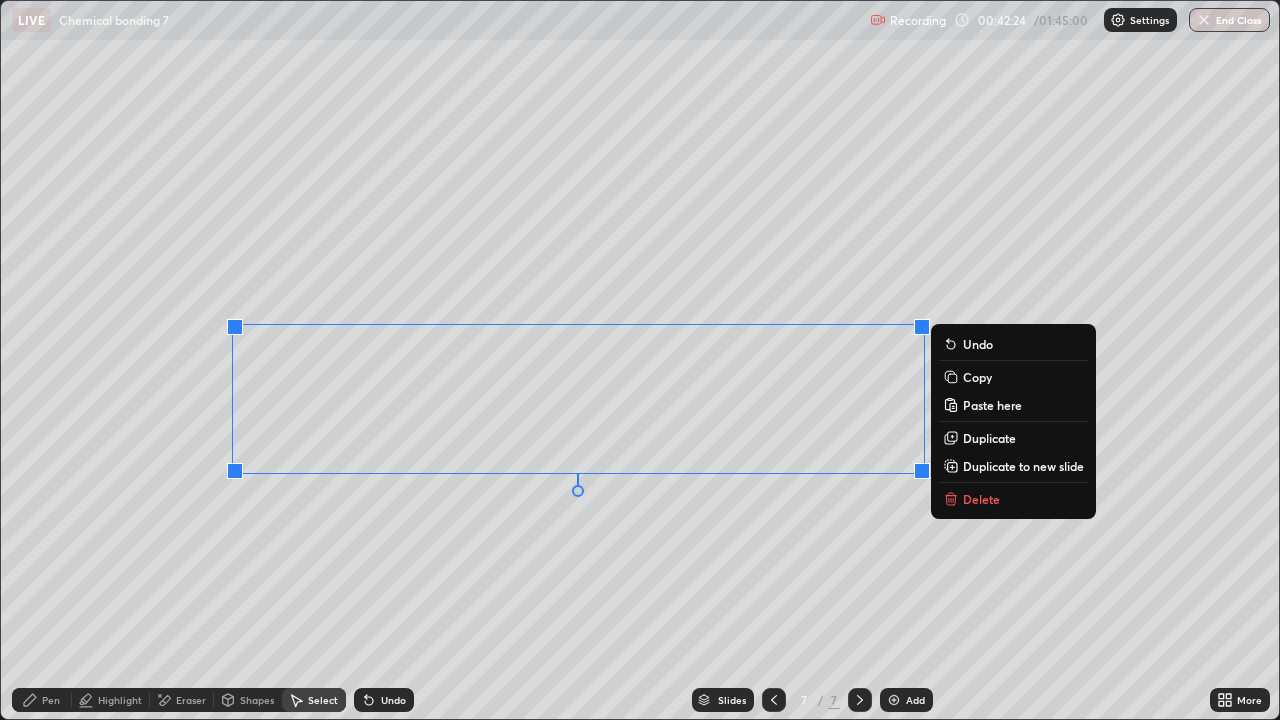 click on "Eraser" at bounding box center (182, 700) 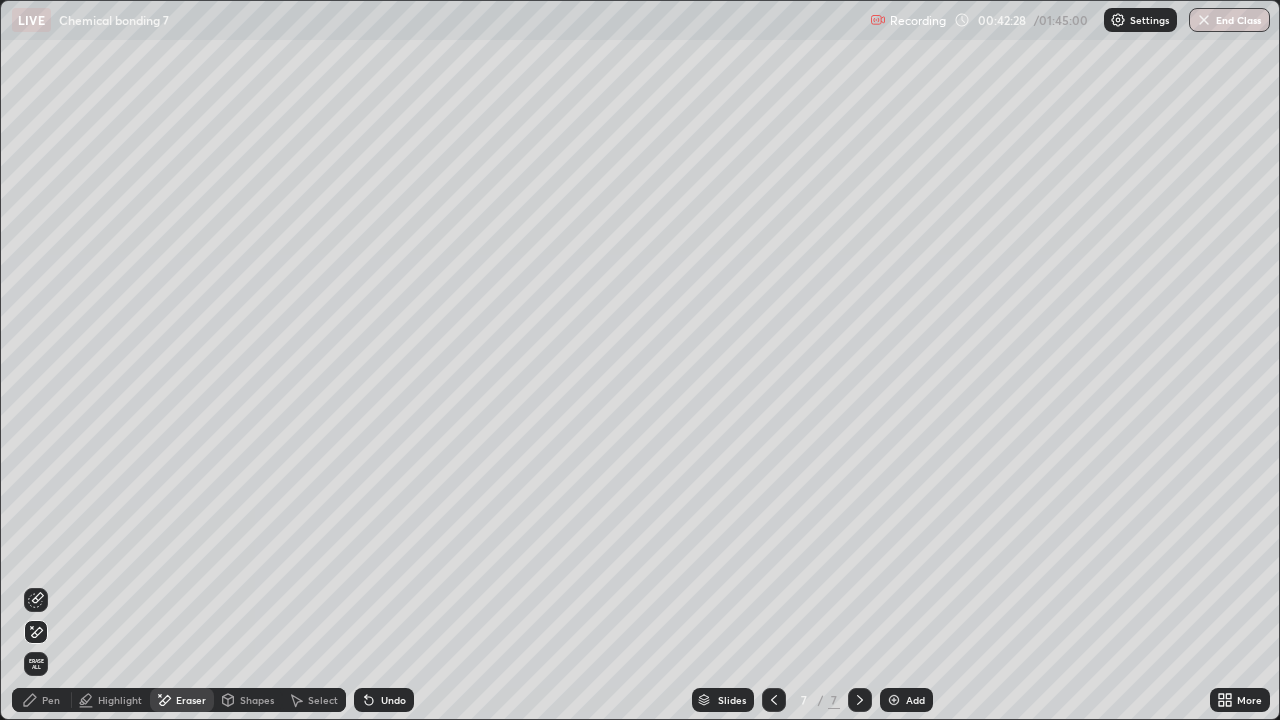 click on "Select" at bounding box center [323, 700] 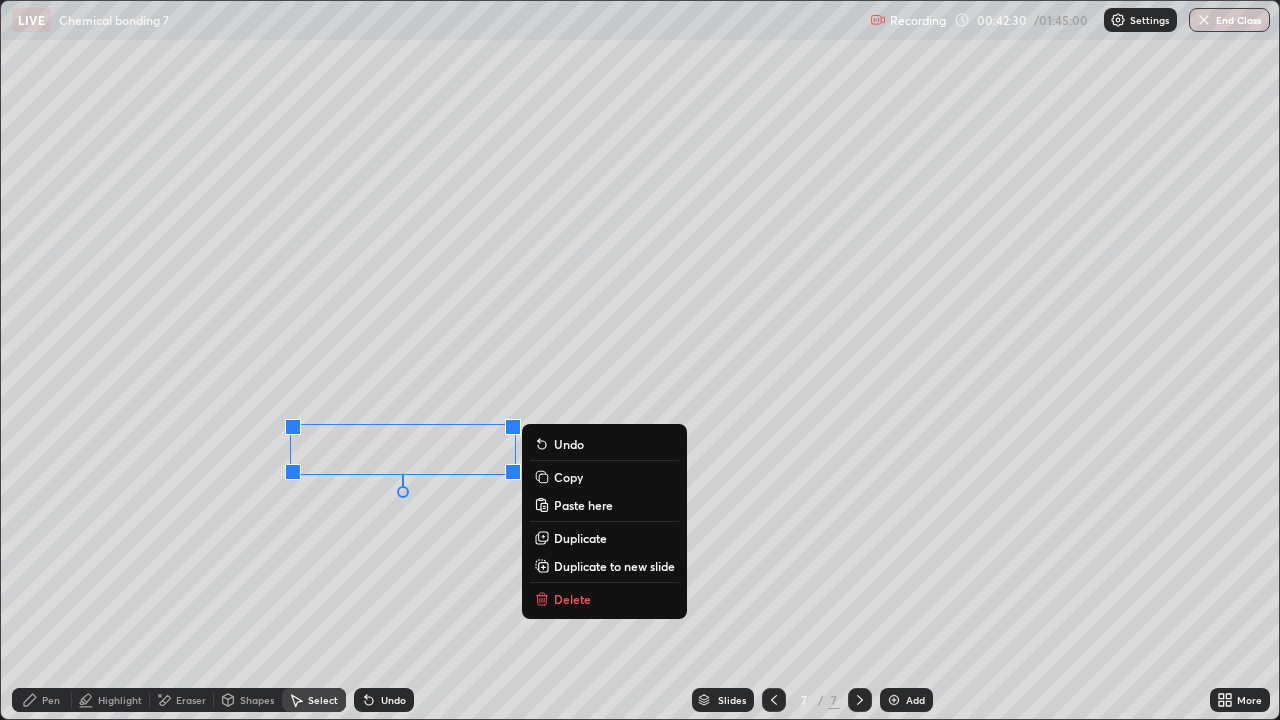 click on "Pen" at bounding box center (42, 700) 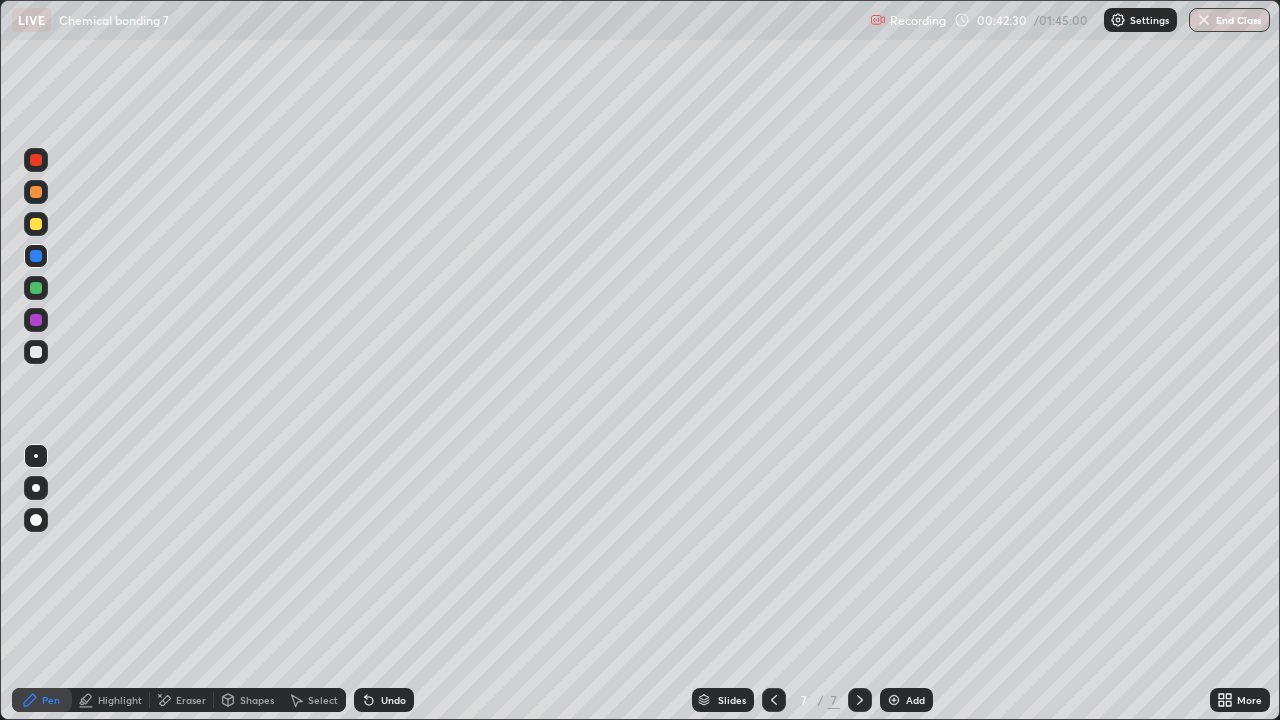 click at bounding box center (36, 352) 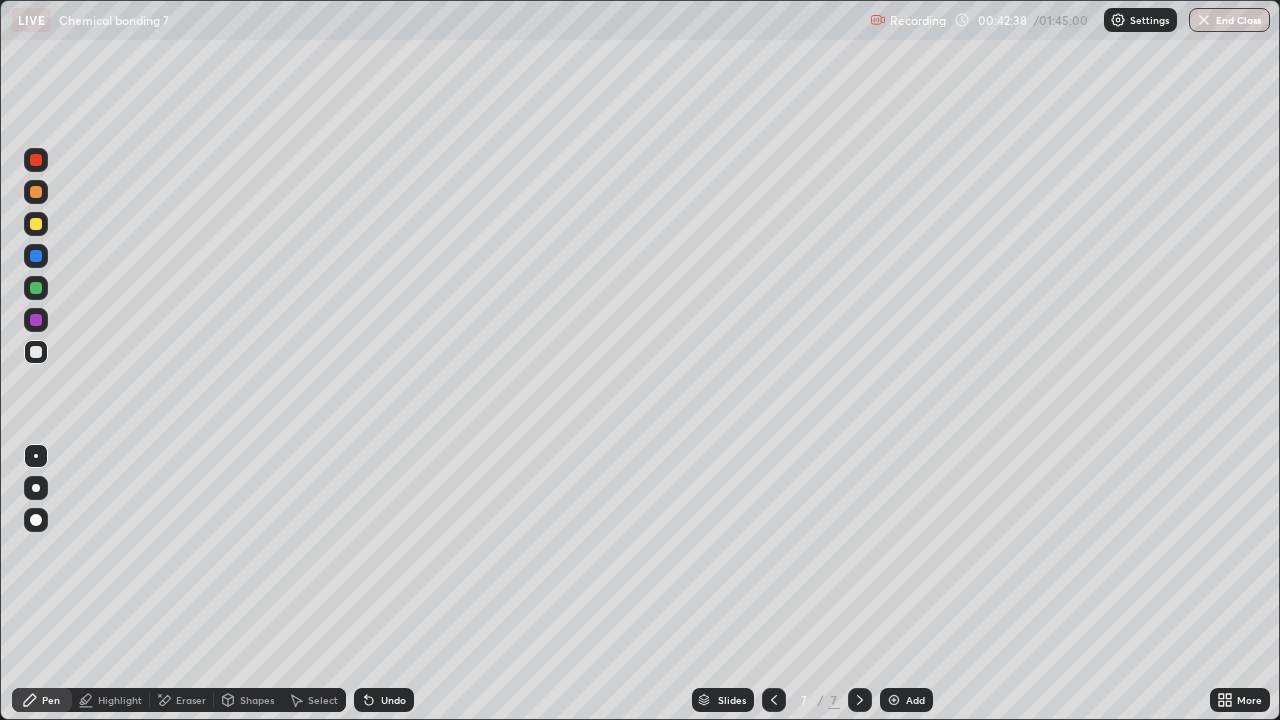 click at bounding box center (36, 352) 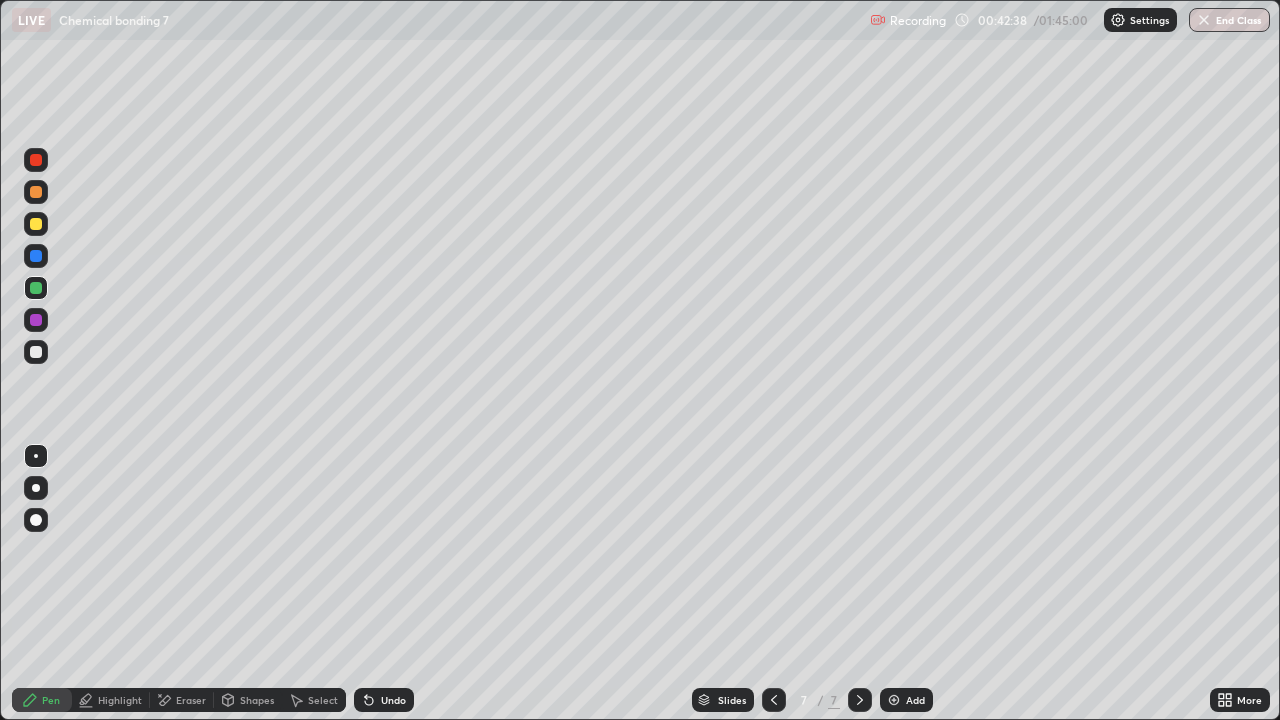 click at bounding box center [36, 256] 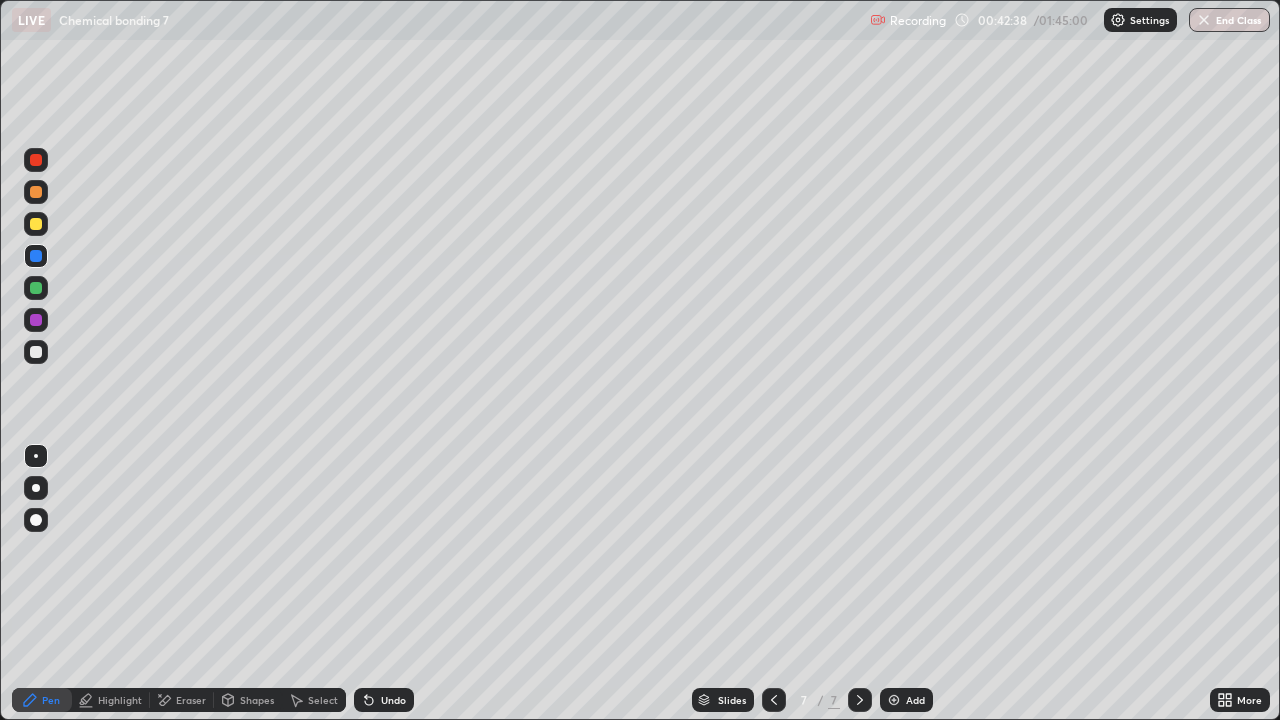 click at bounding box center [36, 224] 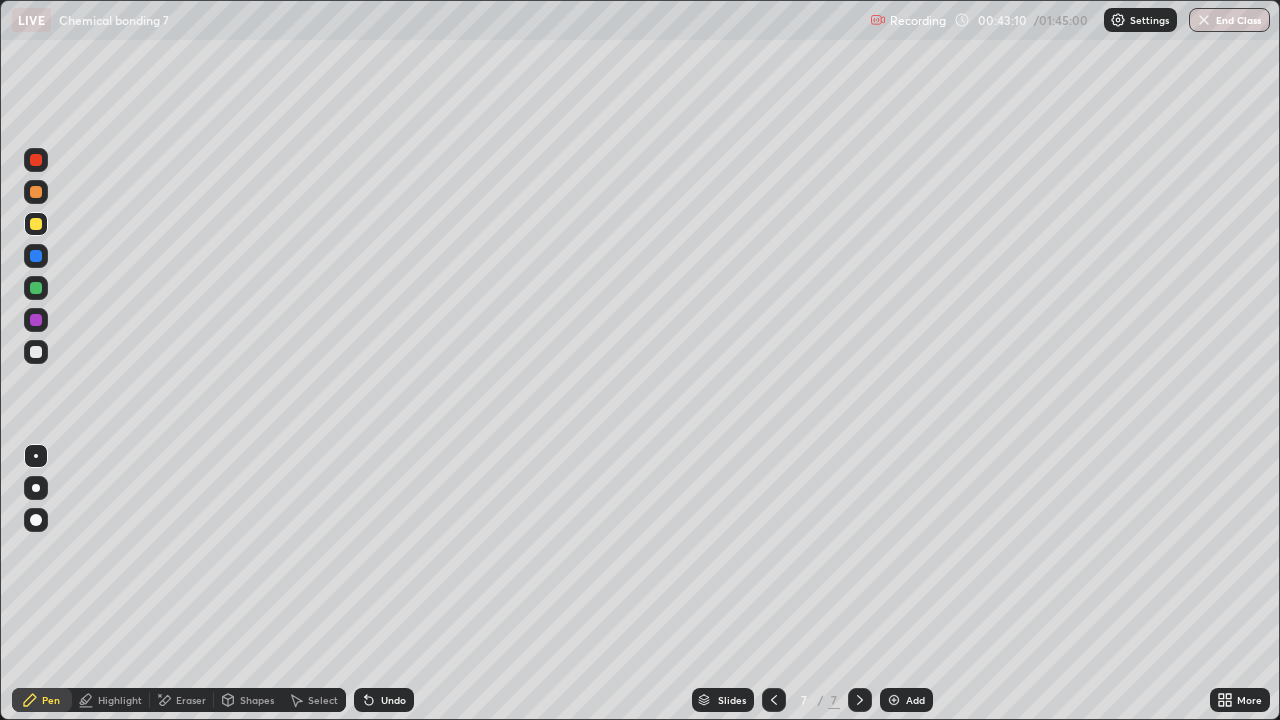 click at bounding box center [36, 352] 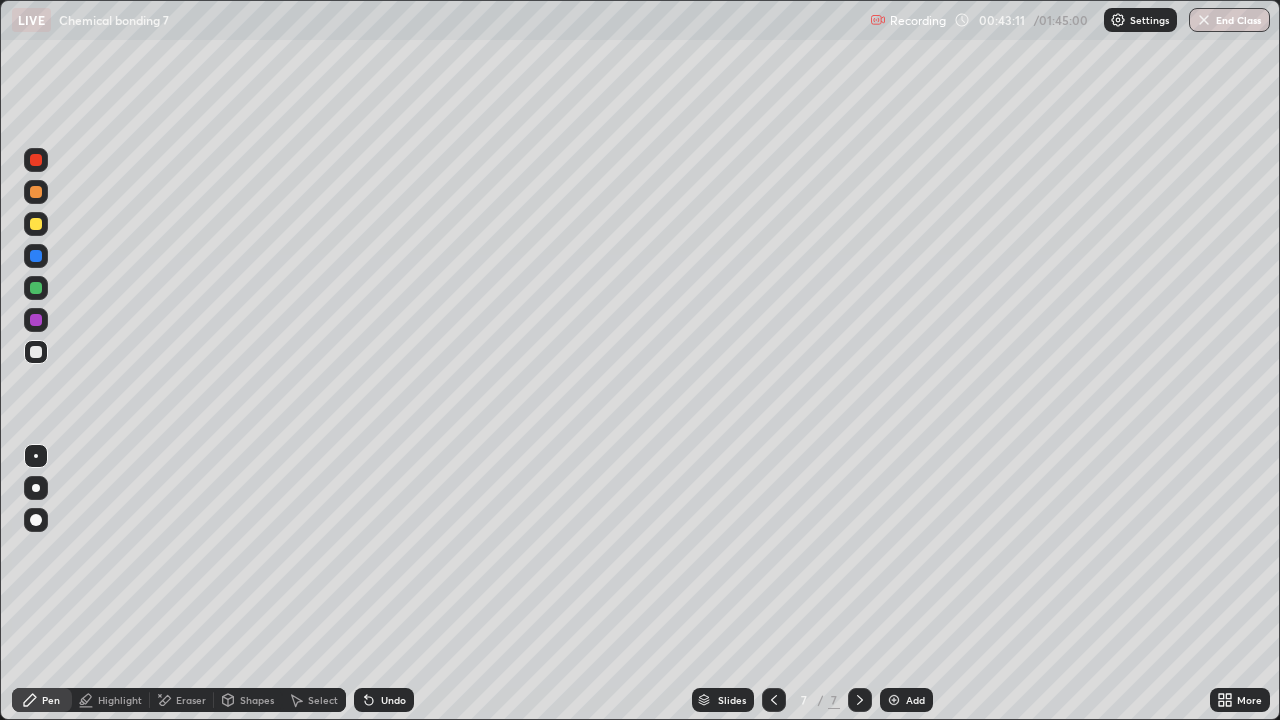 click on "Add" at bounding box center (906, 700) 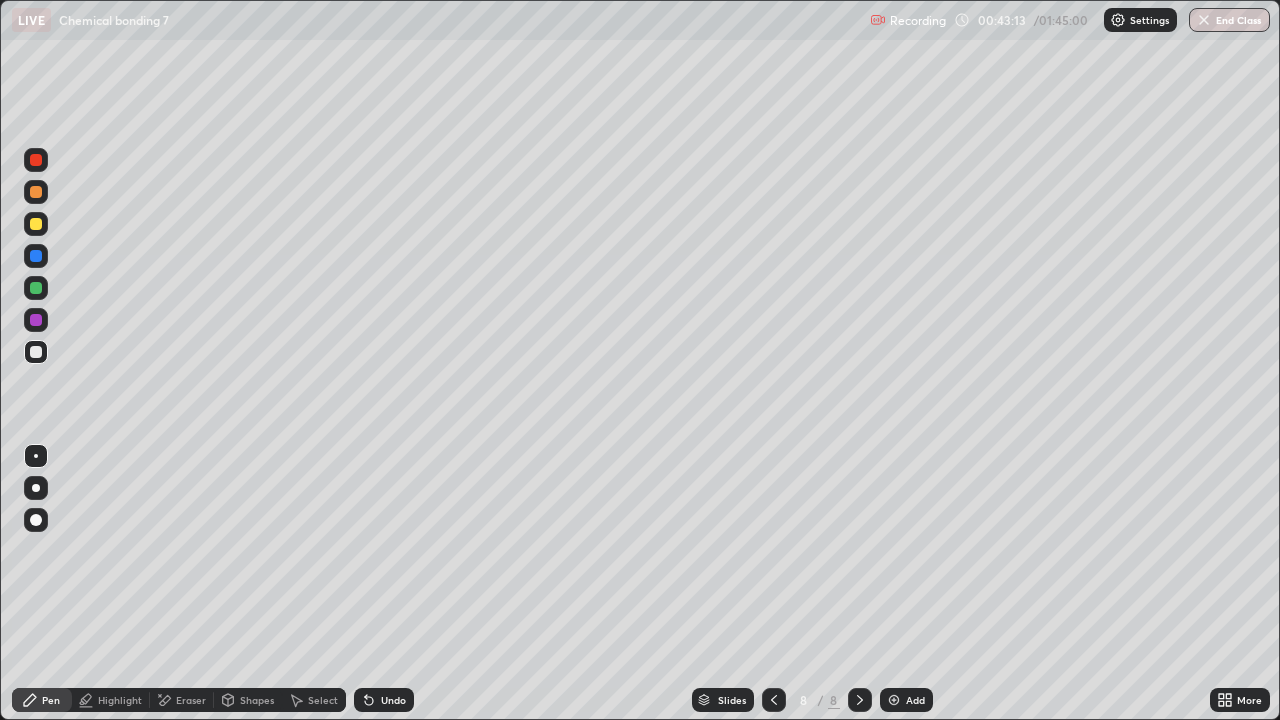 click at bounding box center [36, 224] 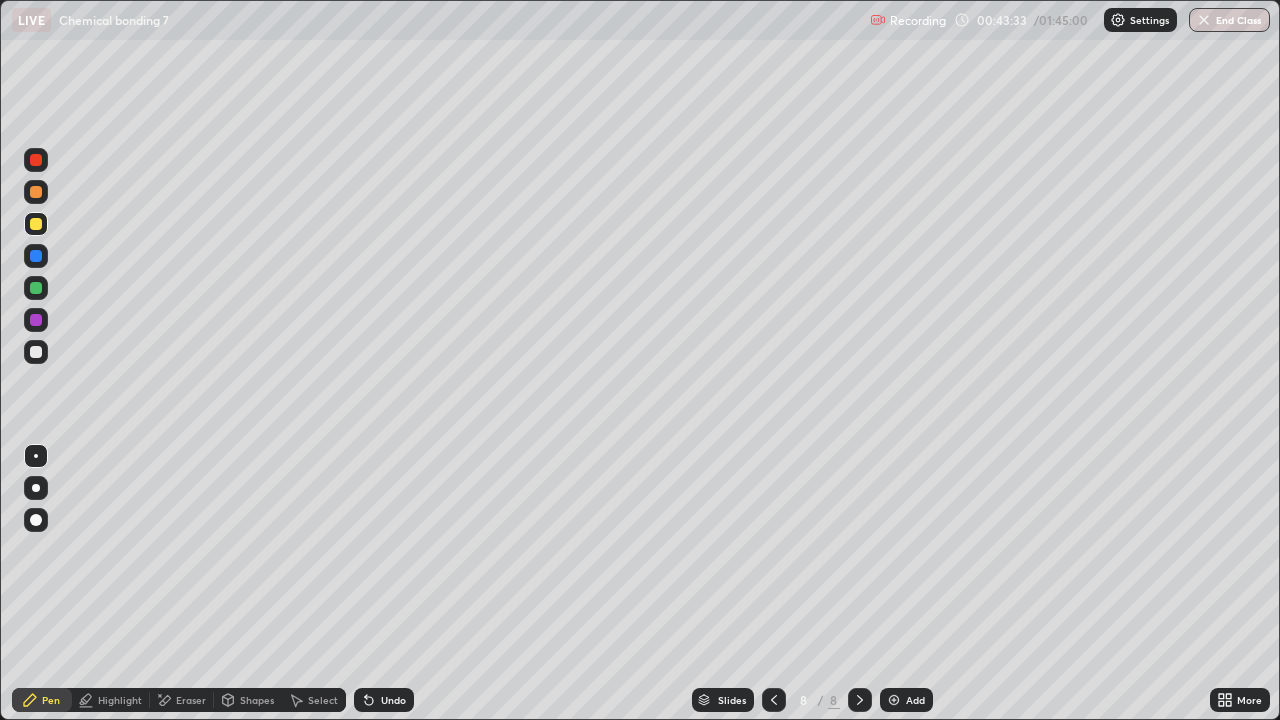 click on "Eraser" at bounding box center [182, 700] 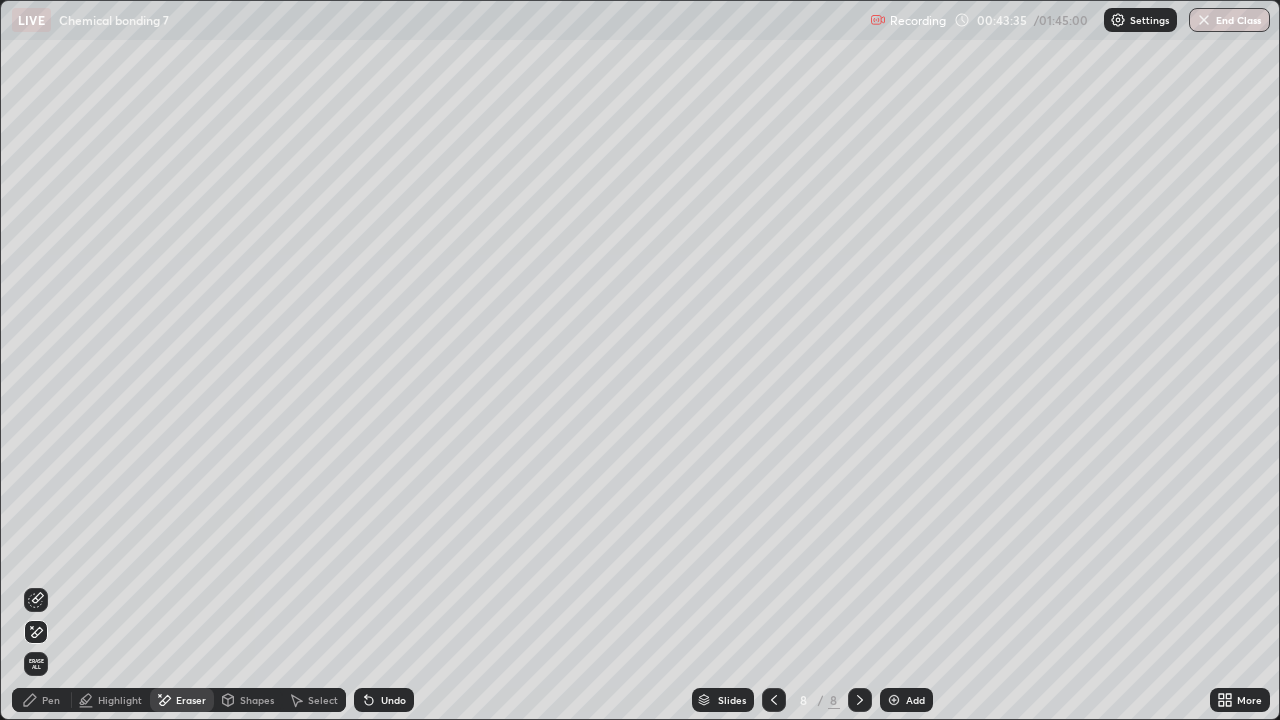 click on "Pen" at bounding box center [51, 700] 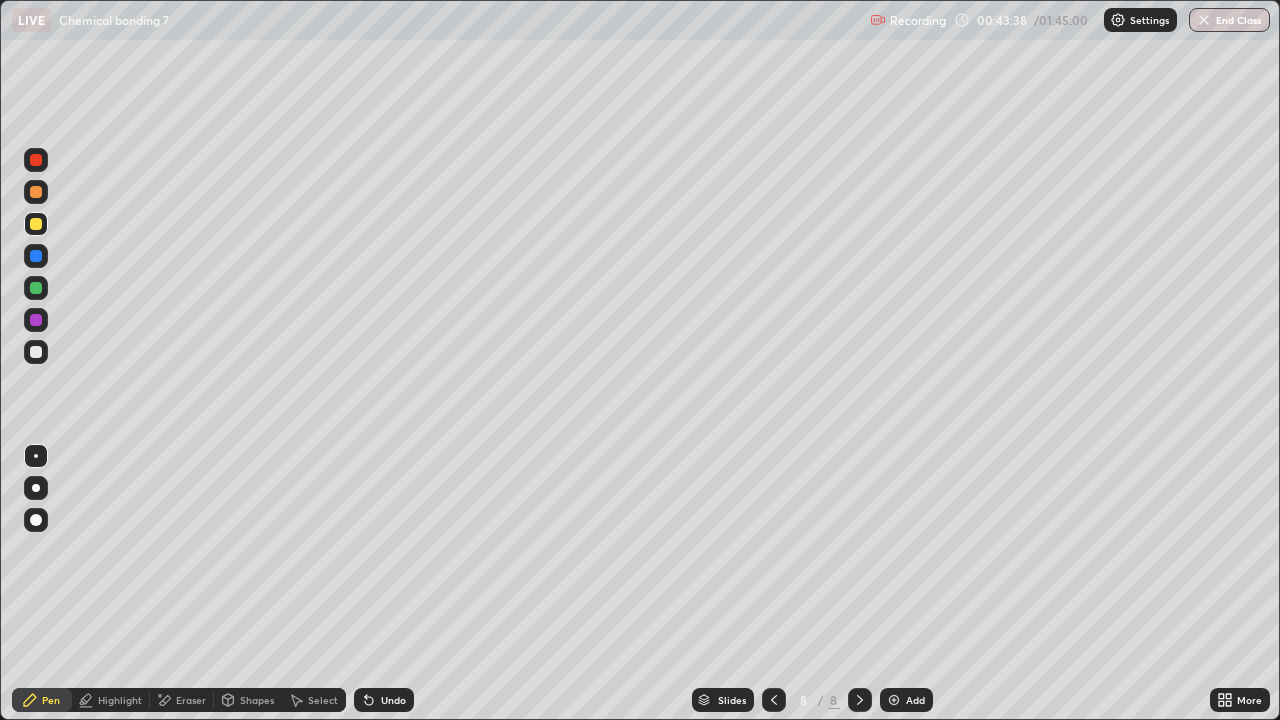 click at bounding box center [36, 288] 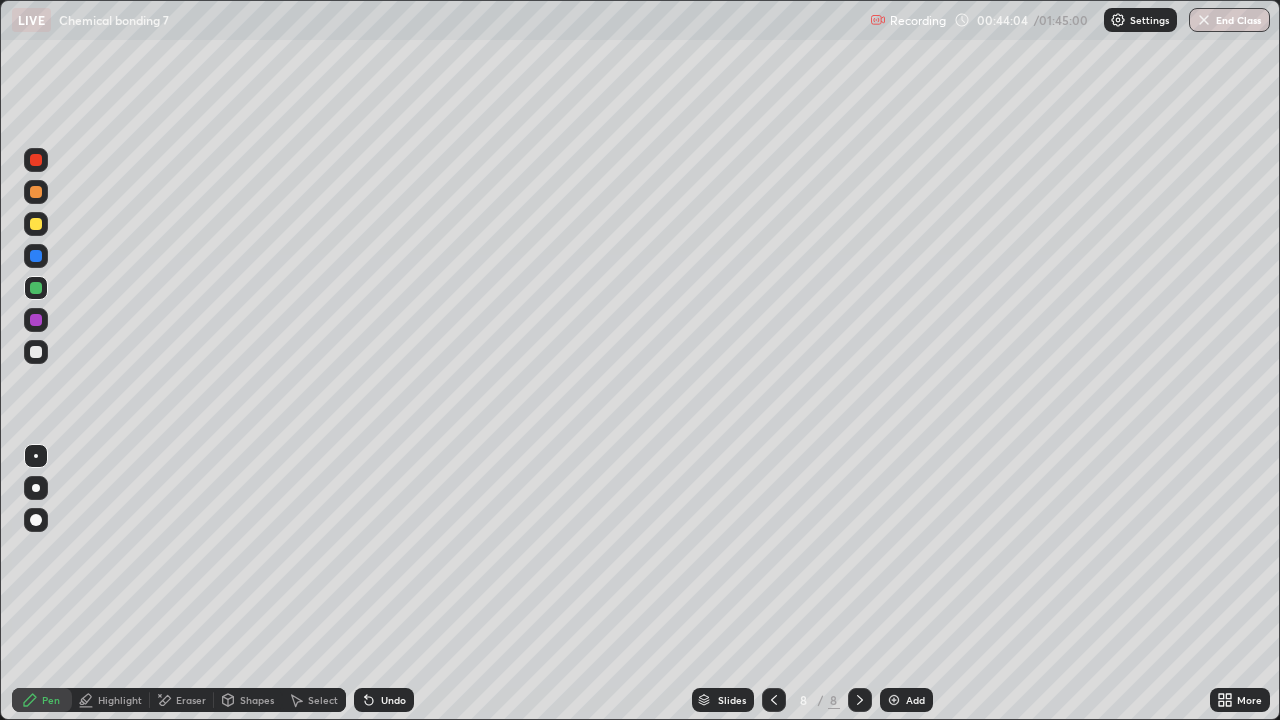 click at bounding box center (36, 352) 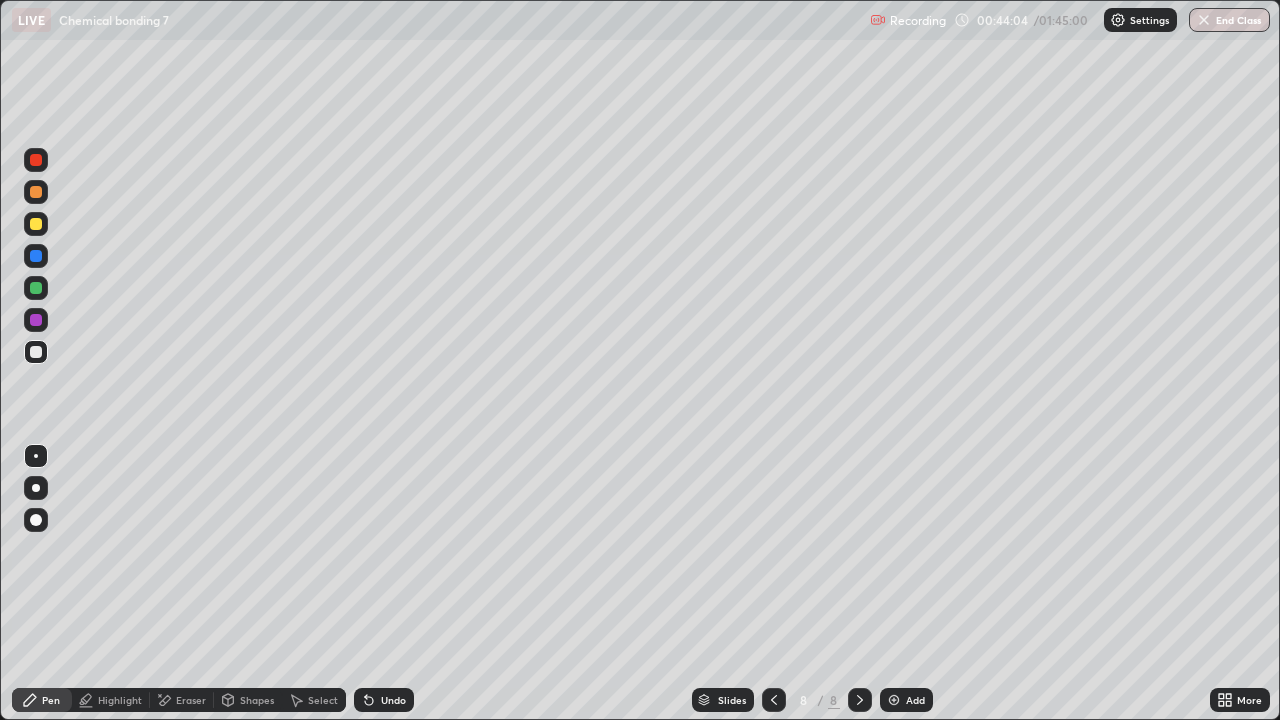 click at bounding box center (36, 192) 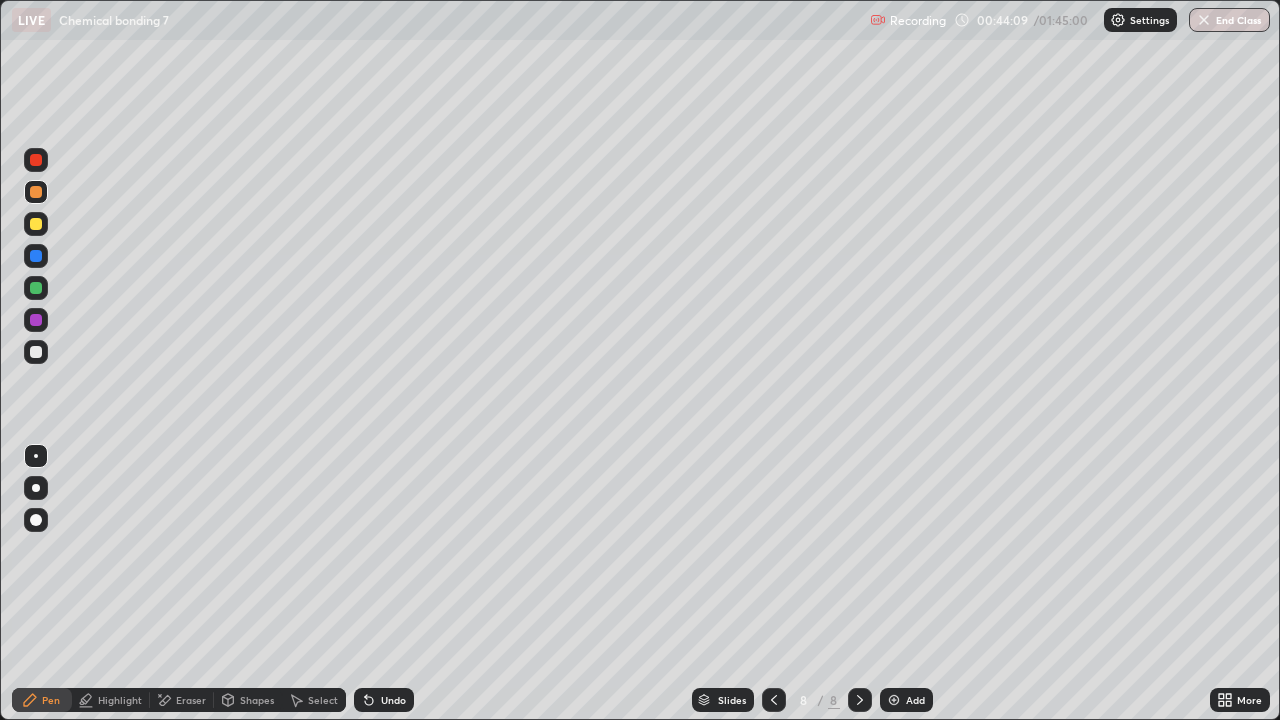 click at bounding box center (36, 352) 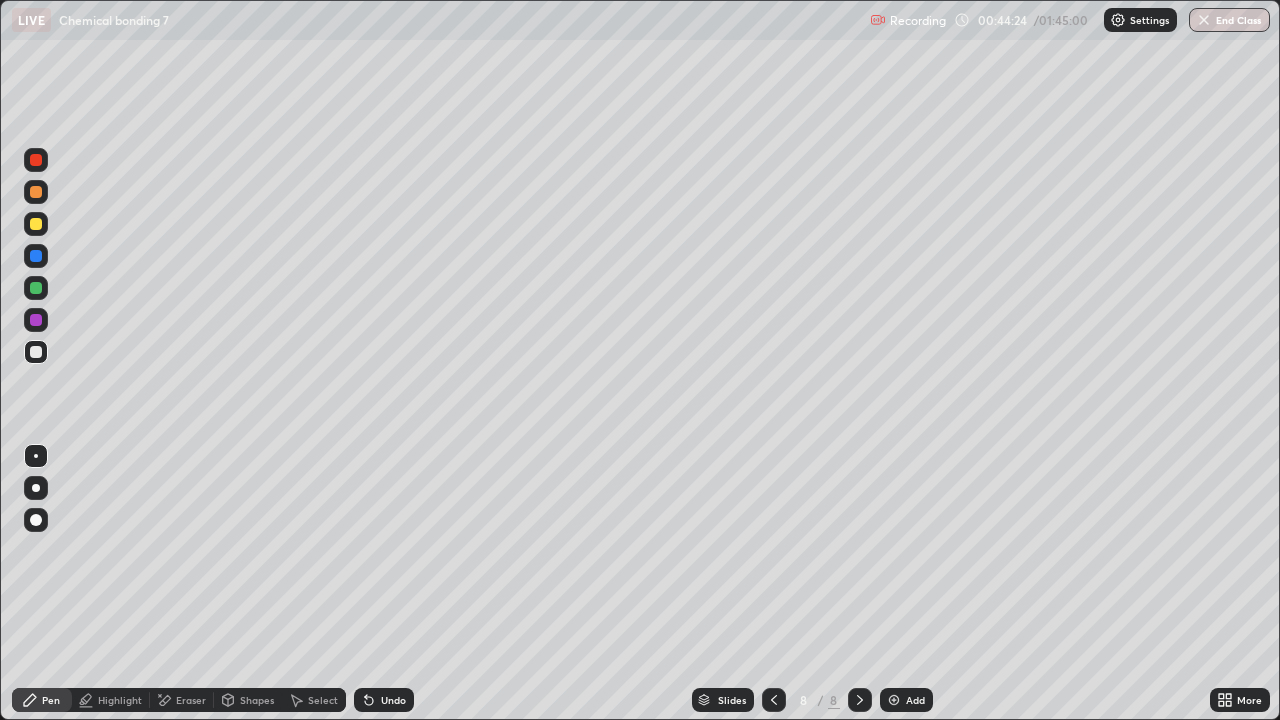 click at bounding box center [36, 288] 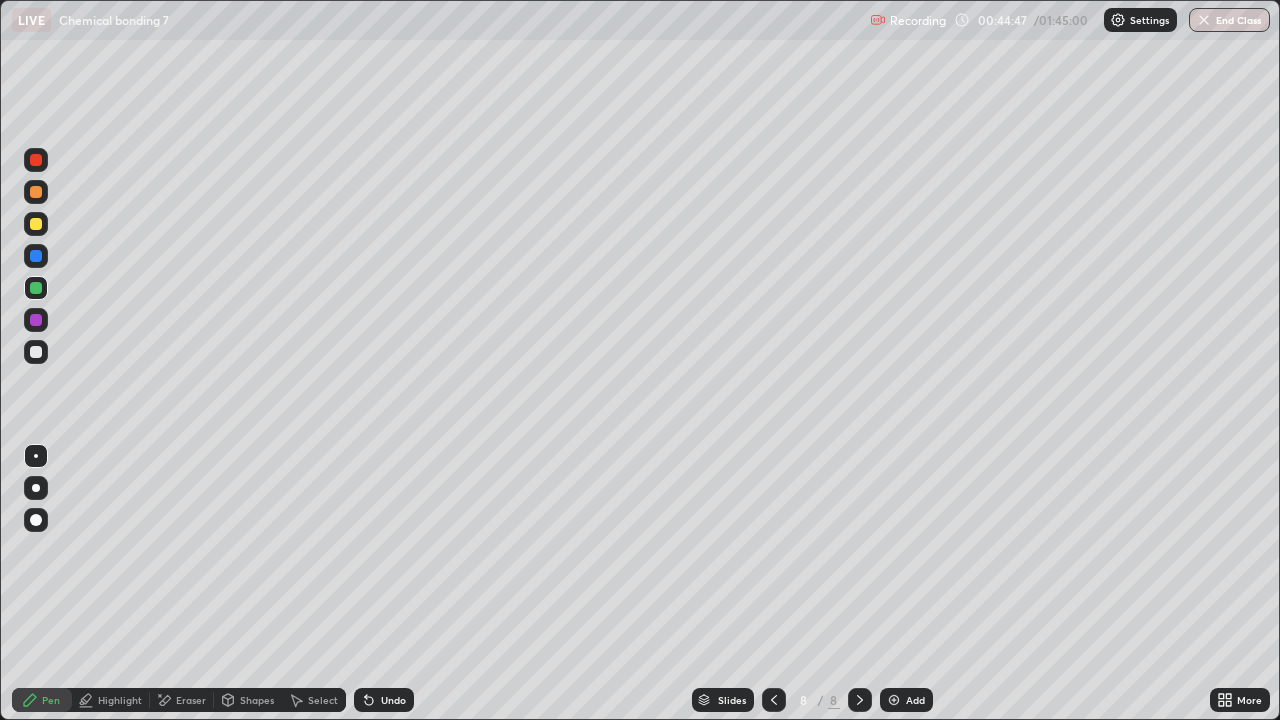 click at bounding box center [36, 224] 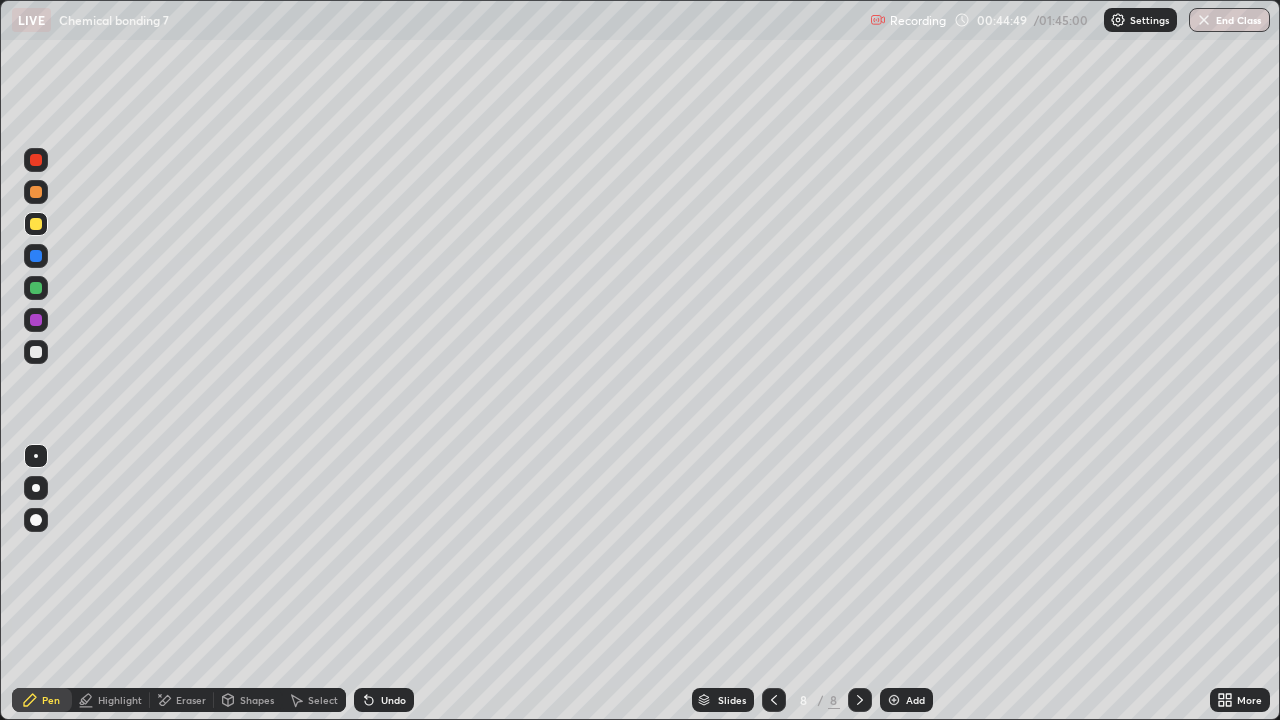 click at bounding box center [36, 192] 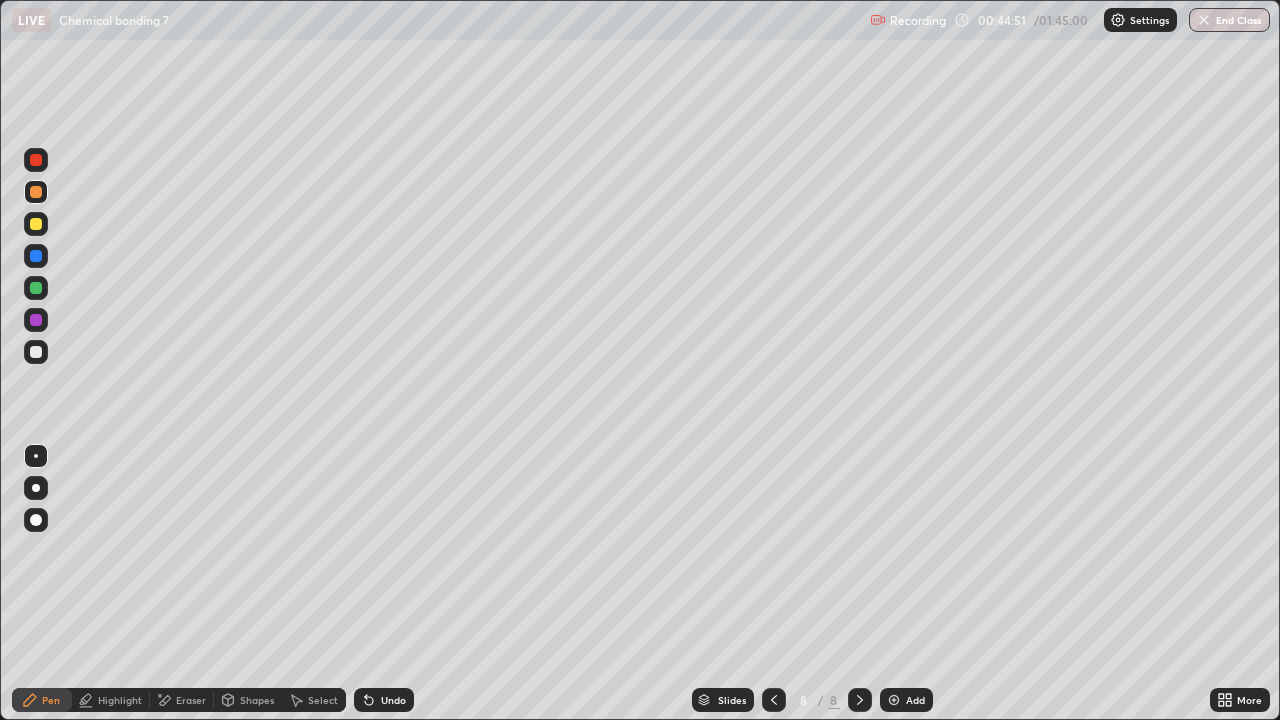 click at bounding box center (36, 352) 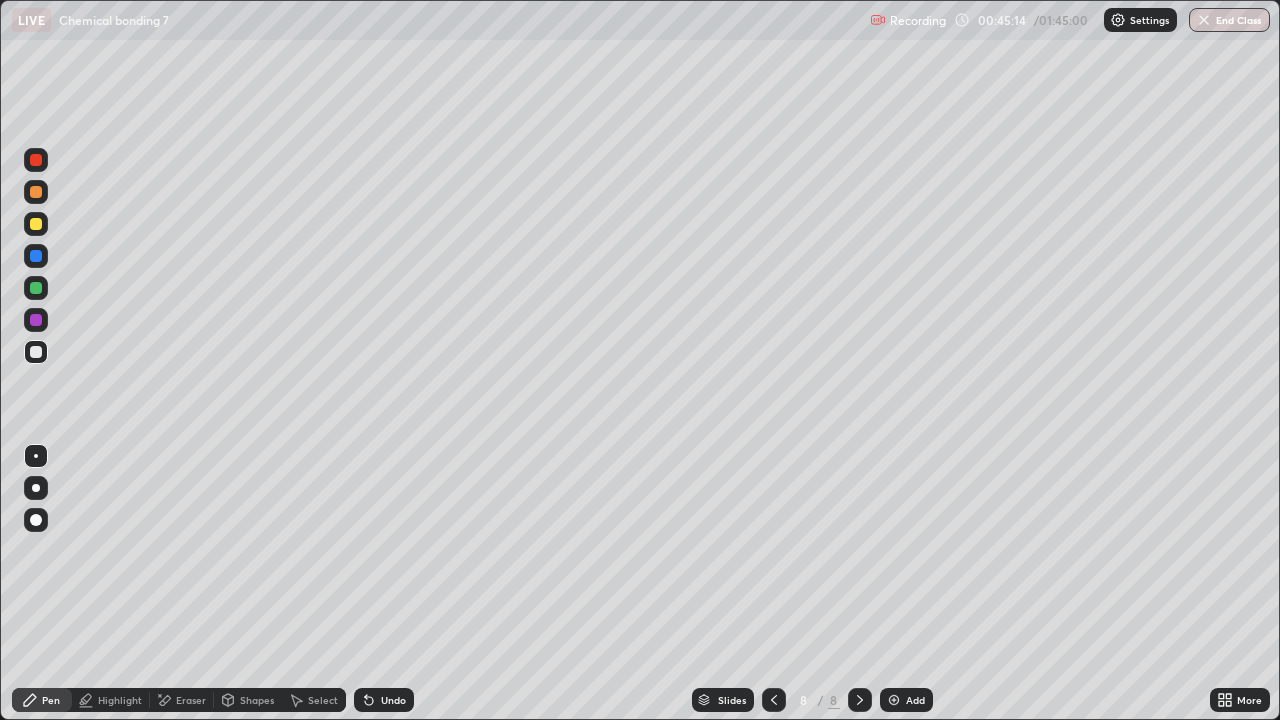 click at bounding box center [36, 288] 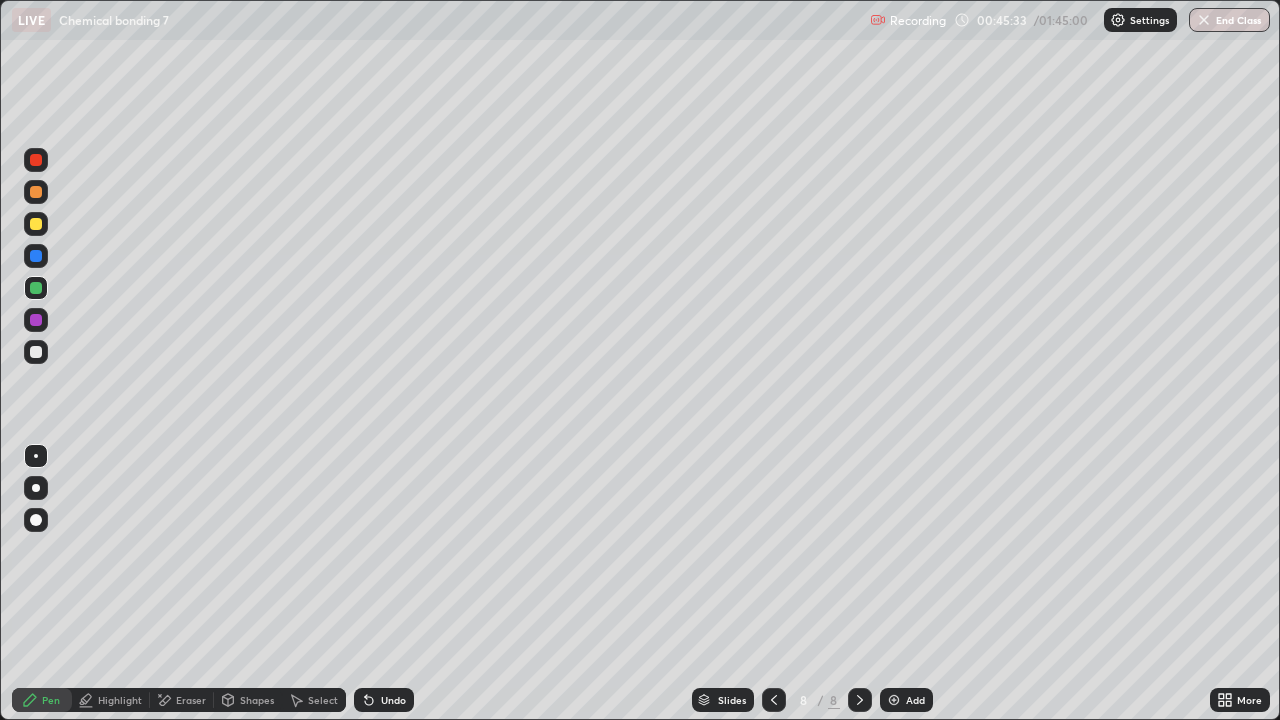 click at bounding box center (36, 224) 